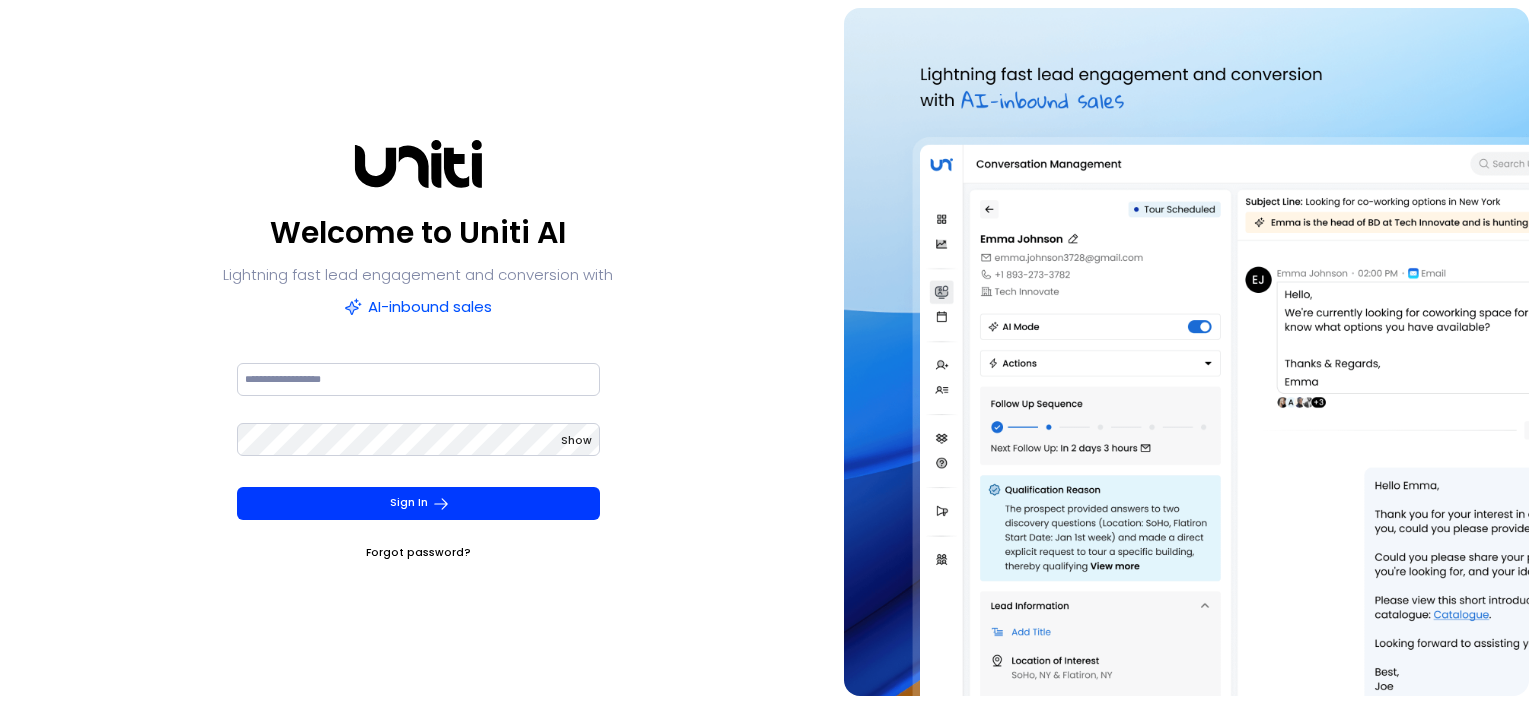 scroll, scrollTop: 0, scrollLeft: 0, axis: both 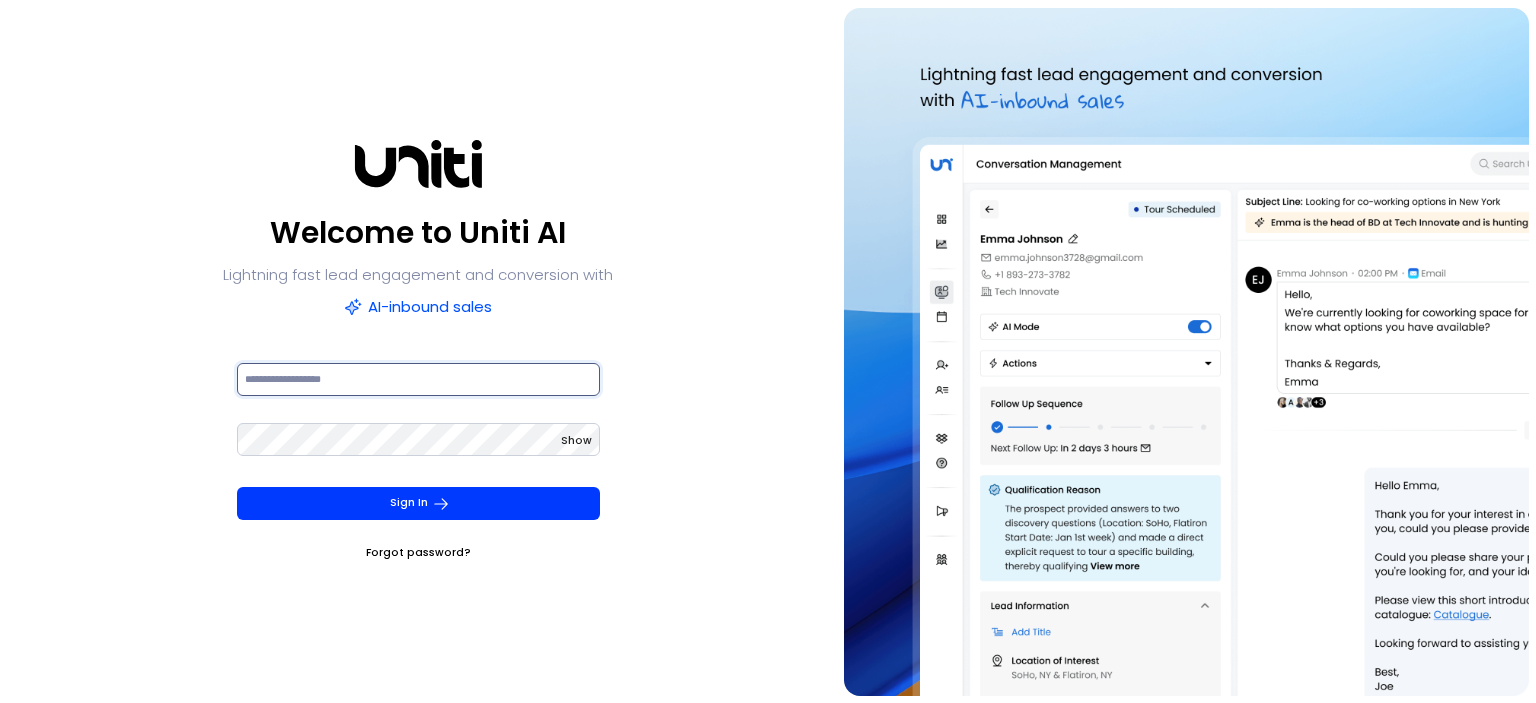 click at bounding box center (418, 379) 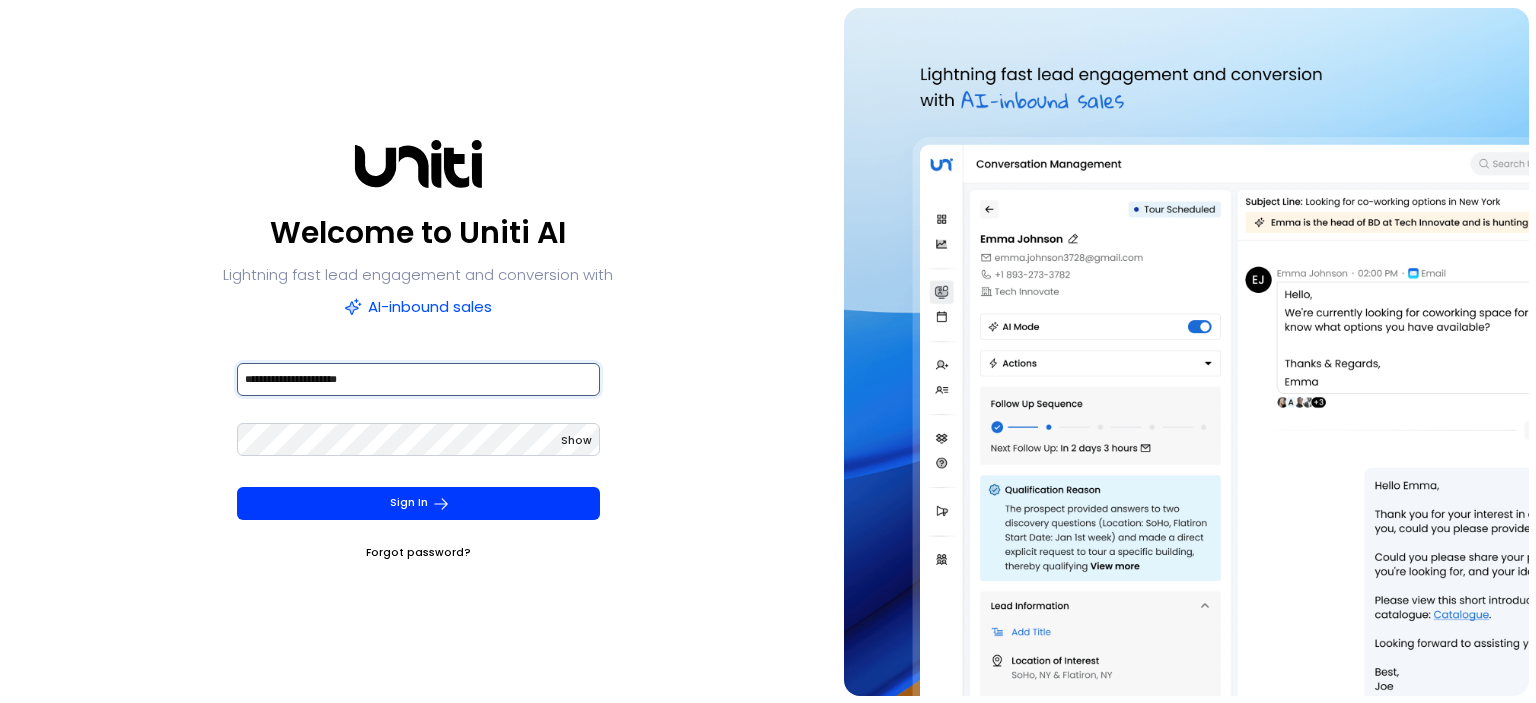 type on "**********" 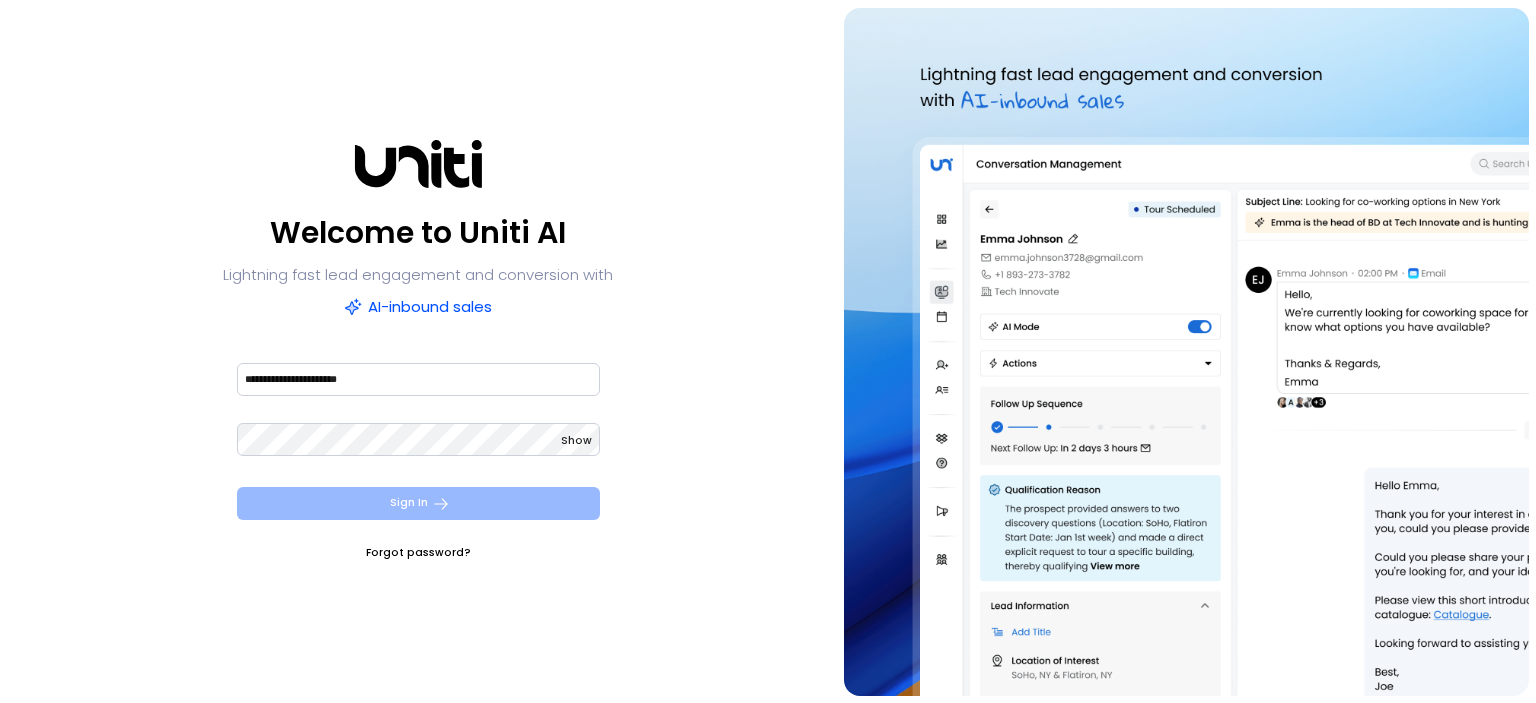 click on "Sign In" at bounding box center (418, 503) 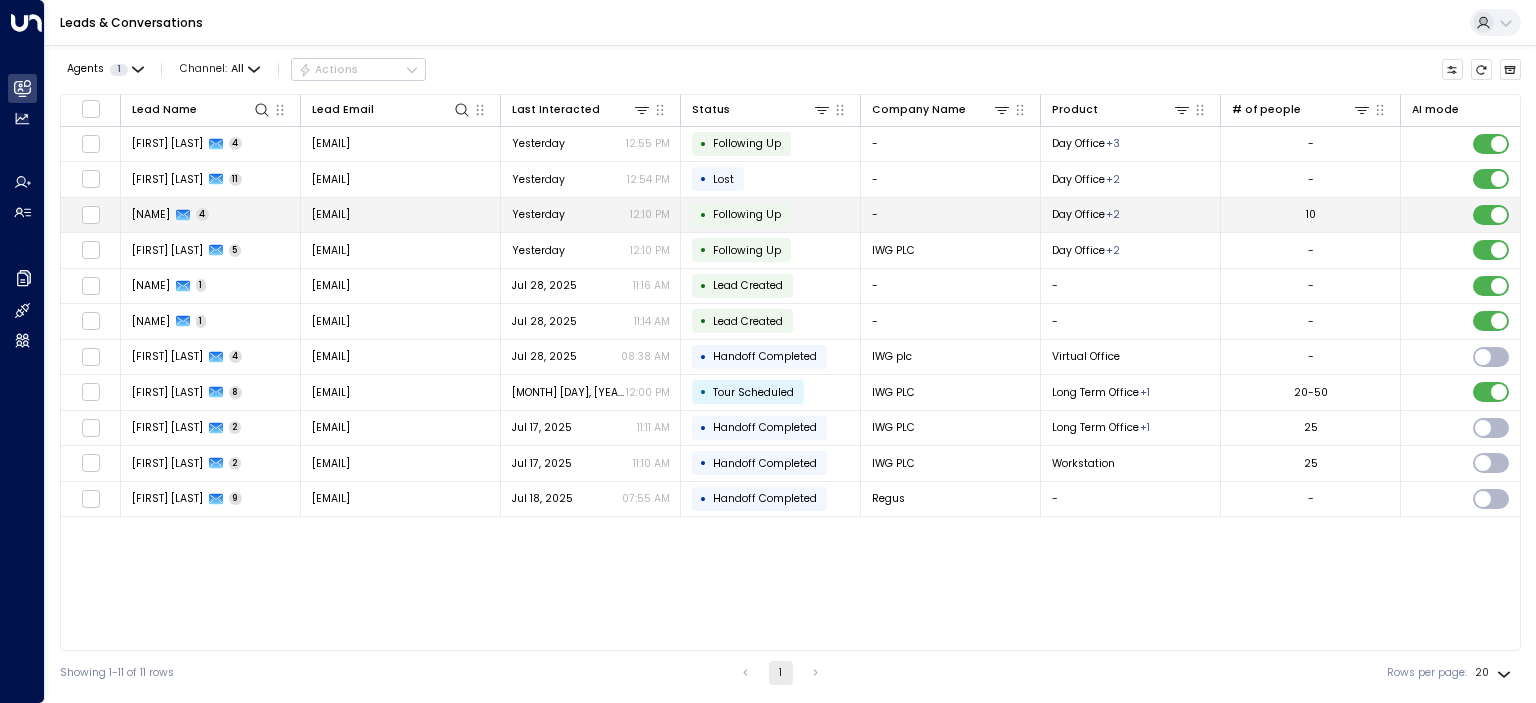 click on "[NAME]" at bounding box center (151, 214) 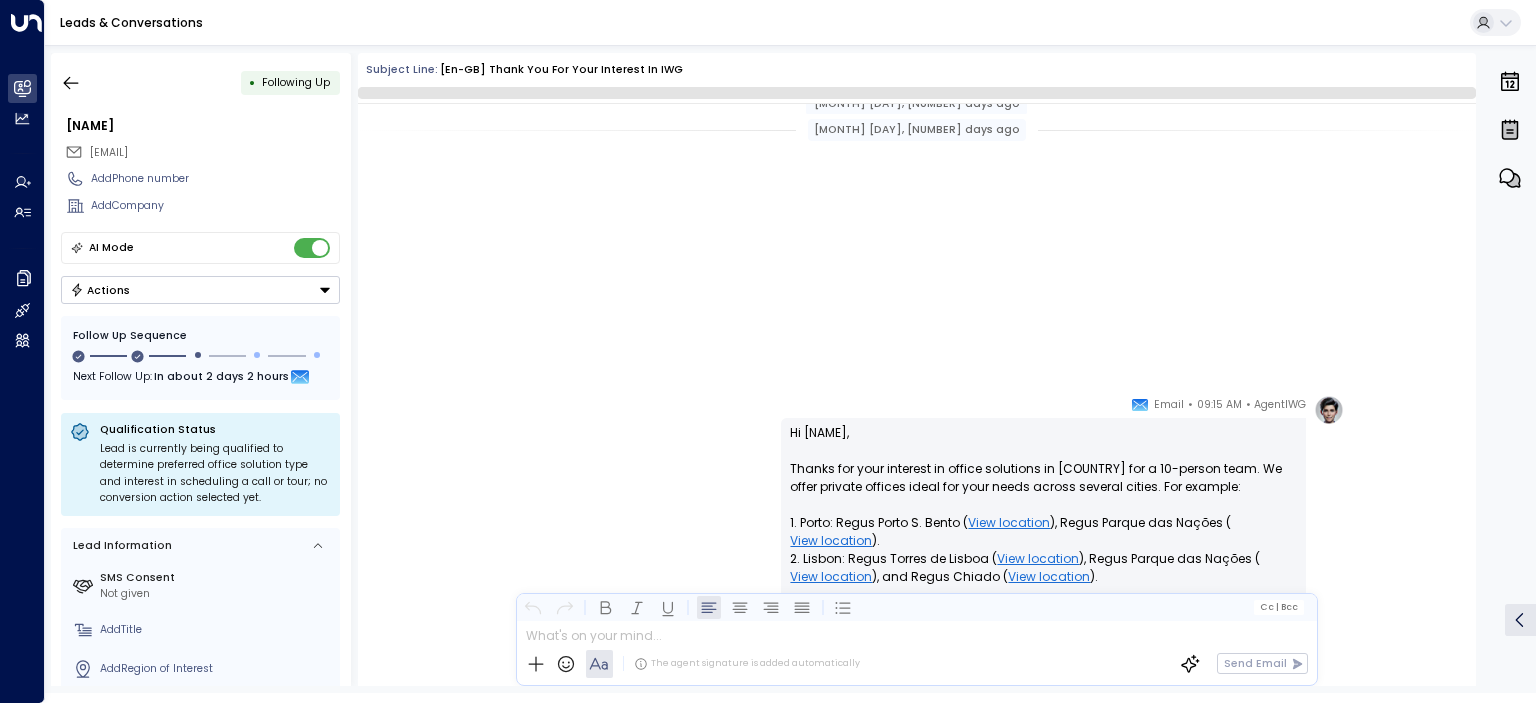 scroll, scrollTop: 868, scrollLeft: 0, axis: vertical 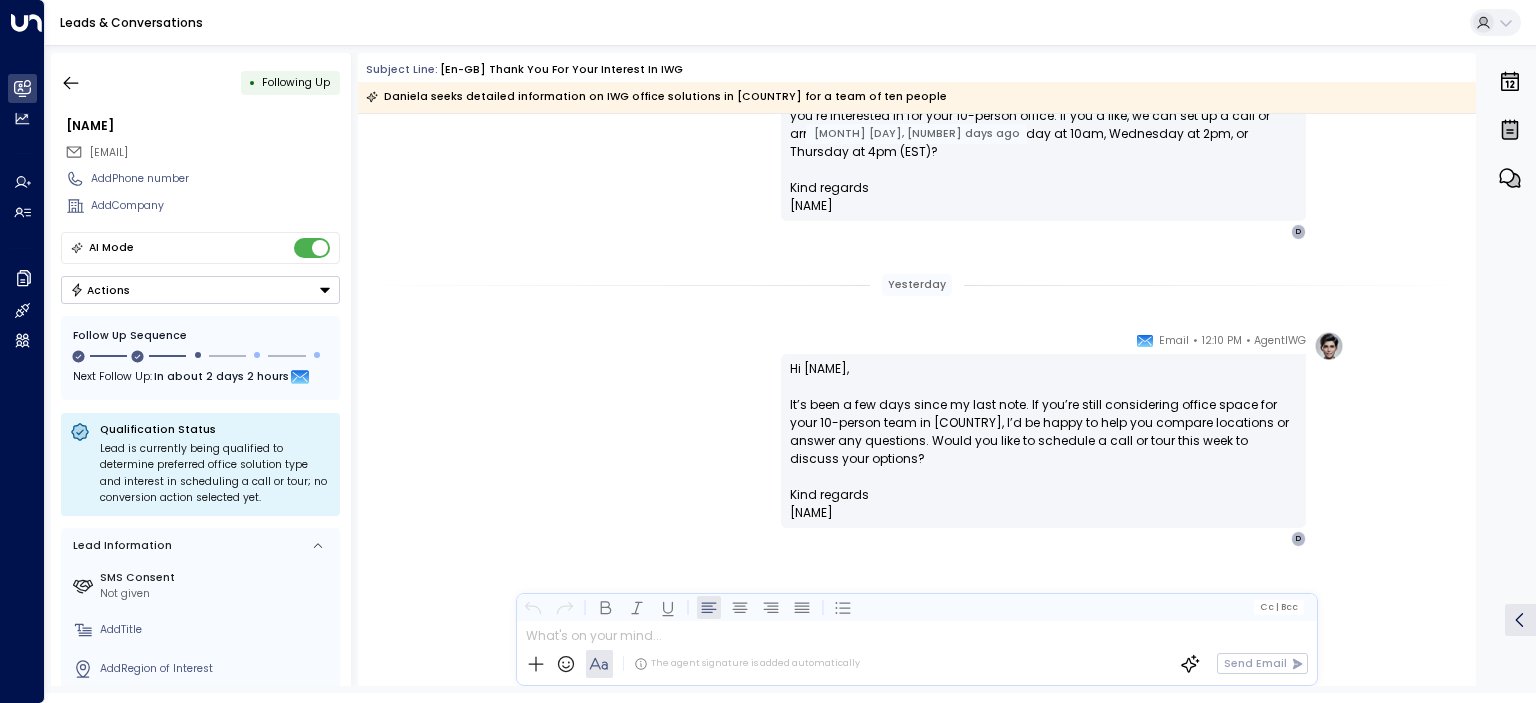click on "Hi [NAME], It’s been a few days since my last note. If you’re still considering office space for your 10-person team in [COUNTRY], I’d be happy to help you compare locations or answer any questions. Would you like to schedule a call or tour this week to discuss your options?" at bounding box center [1043, 423] 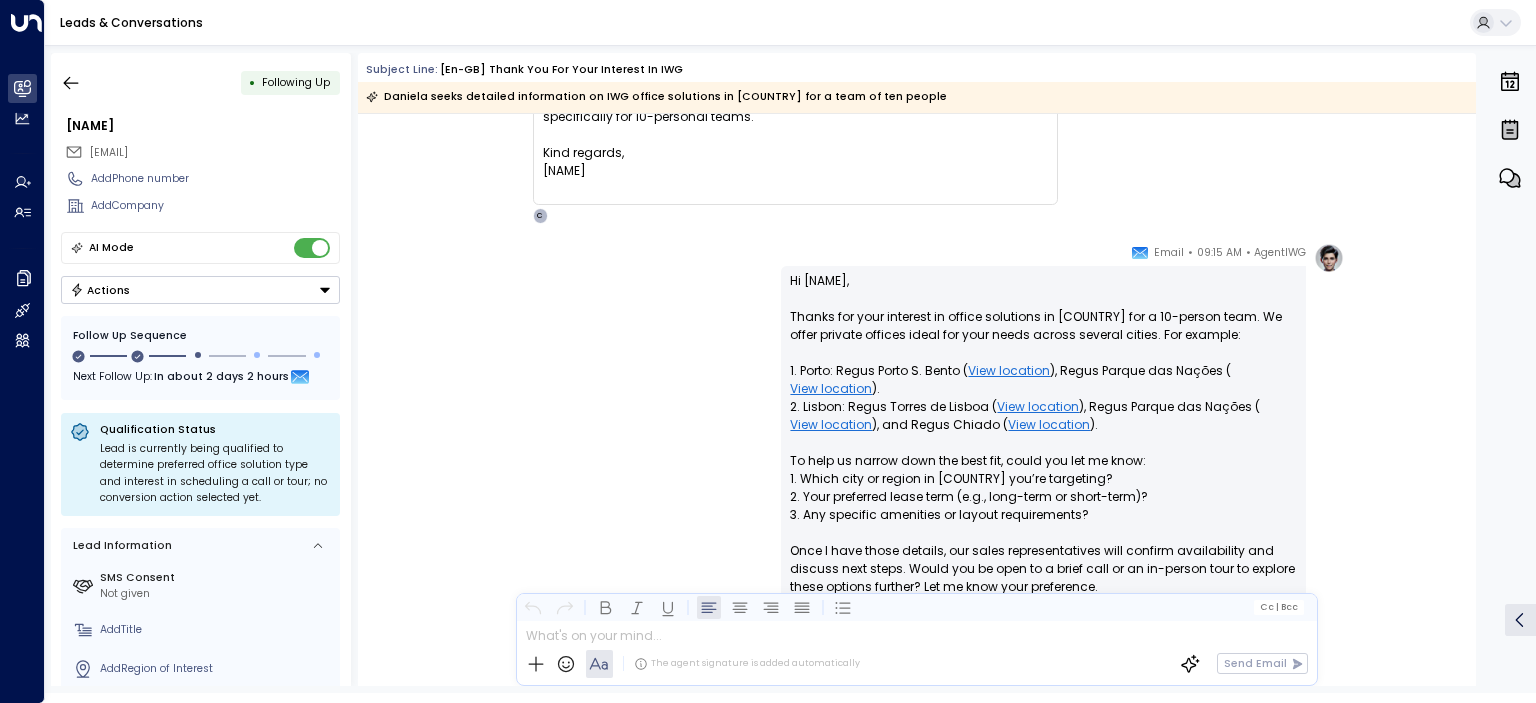 click on "DG [NAME] • [TIME] AM • Email Hi, Please provide me with more details about your office solutions in [COUNTRY], specifically for 10-personal teams. Kind regards, [NAME] C" at bounding box center (917, 124) 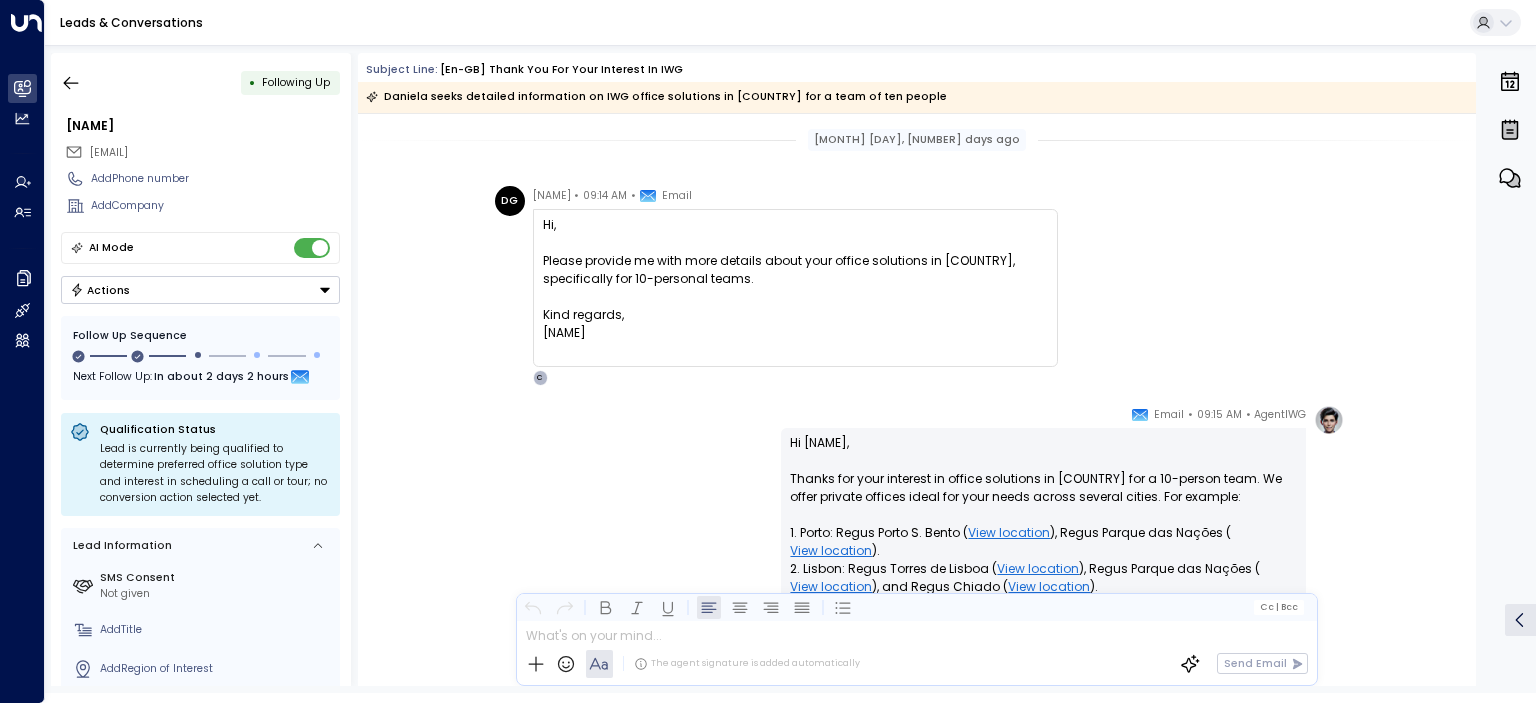 click on "Hi Daniela, Thanks for your interest in office solutions in [COUNTRY] for a 10-person team. We offer private offices ideal for your needs across several cities. For example: 1. Porto: Regus Porto S. Bento ( View location ) and Regus PORTO, Boavista ( View location ). 2. Lisbon: Regus Torres de Lisboa ( View location ), Regus Parque das Nações ( View location ), and Regus Chiado ( View location ). To help us narrow down the best fit, could you let me know: 1. Which city or region in [COUNTRY] you’re targeting? 2. Your preferred lease term (e.g., long-term or short-term)? 3. Any specific amenities or layout requirements? Once I have those details, our sales representatives will confirm availability and discuss next steps. Would you be open to a brief call or an in-person tour to explore these options further? Let me know your preference. Looking forward to your reply." at bounding box center [1043, 623] 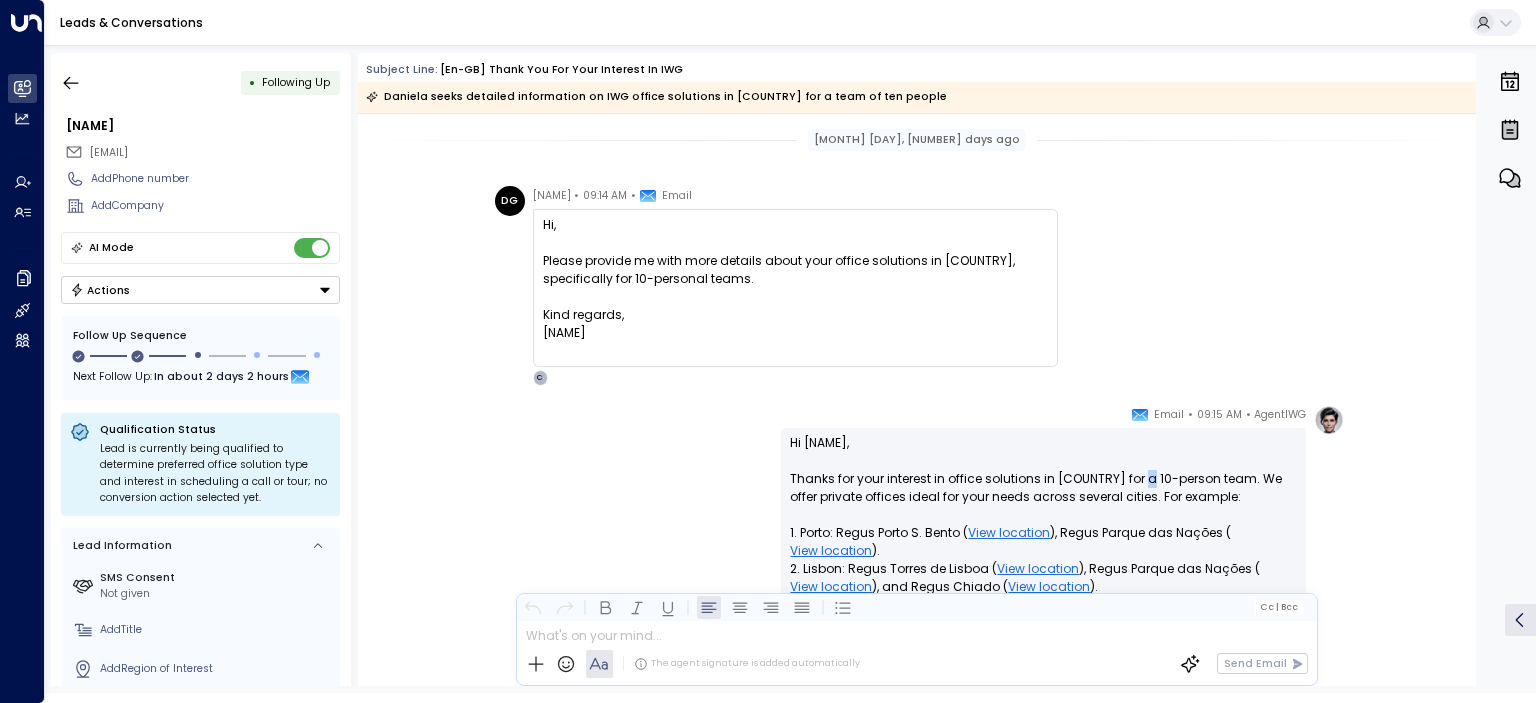 click on "Hi Daniela, Thanks for your interest in office solutions in [COUNTRY] for a 10-person team. We offer private offices ideal for your needs across several cities. For example: 1. Porto: Regus Porto S. Bento ( View location ) and Regus PORTO, Boavista ( View location ). 2. Lisbon: Regus Torres de Lisboa ( View location ), Regus Parque das Nações ( View location ), and Regus Chiado ( View location ). To help us narrow down the best fit, could you let me know: 1. Which city or region in [COUNTRY] you’re targeting? 2. Your preferred lease term (e.g., long-term or short-term)? 3. Any specific amenities or layout requirements? Once I have those details, our sales representatives will confirm availability and discuss next steps. Would you be open to a brief call or an in-person tour to explore these options further? Let me know your preference. Looking forward to your reply." at bounding box center [1043, 623] 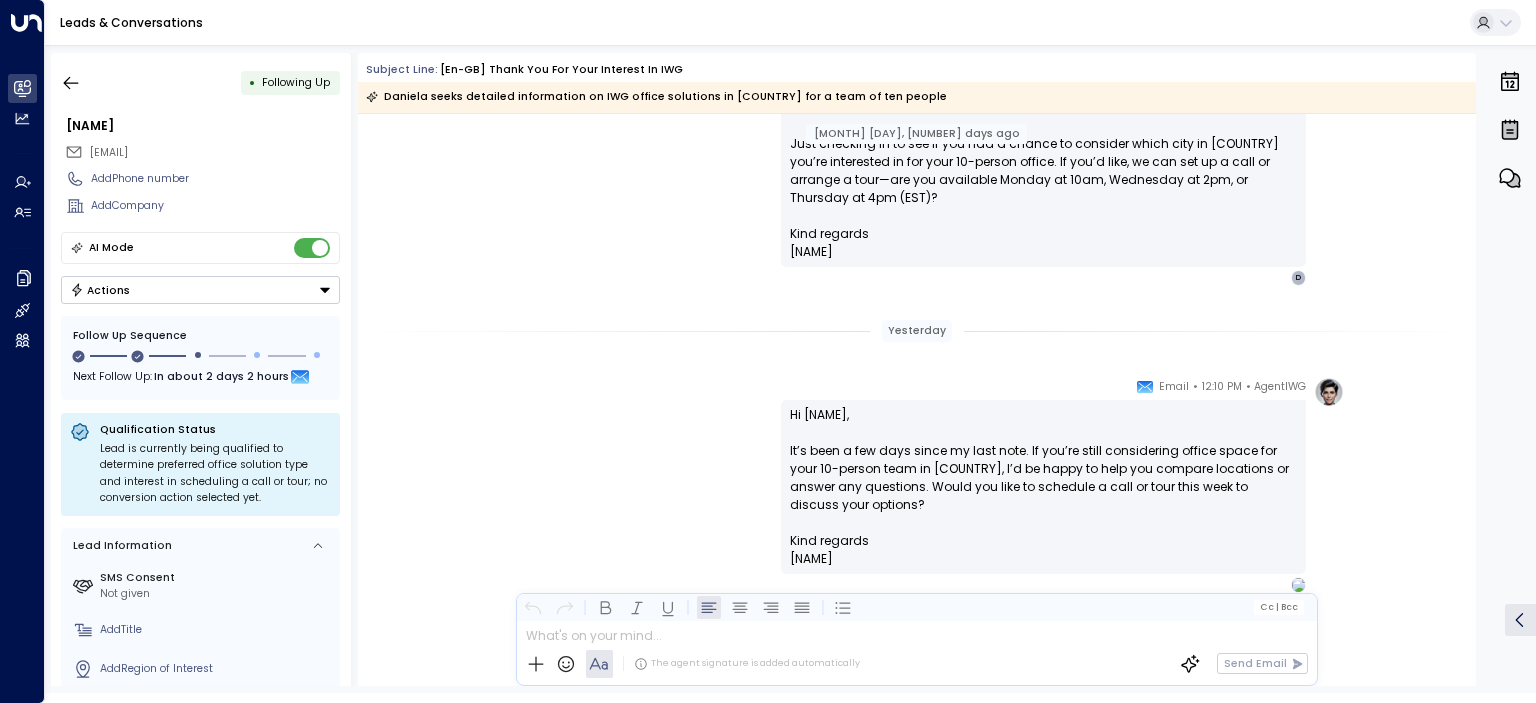 scroll, scrollTop: 878, scrollLeft: 0, axis: vertical 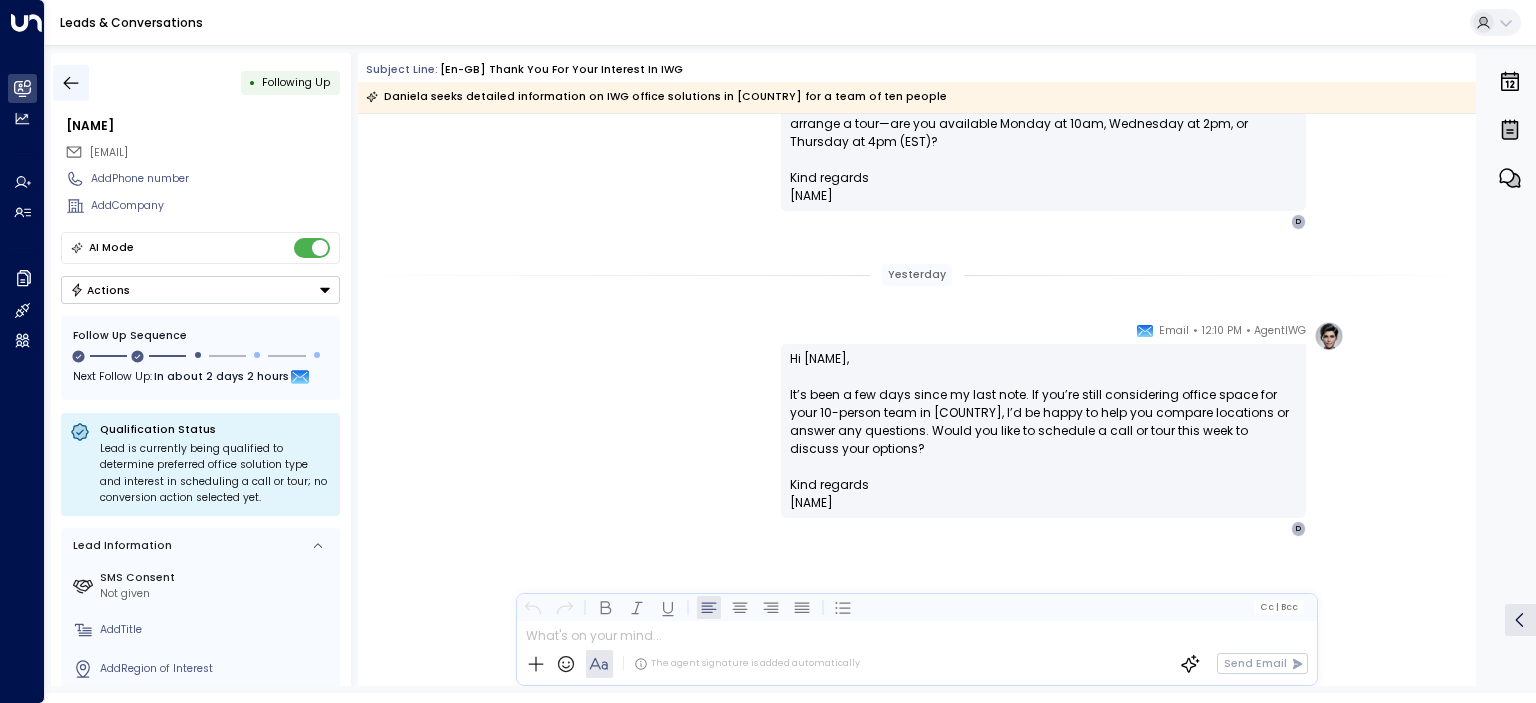 click at bounding box center (71, 83) 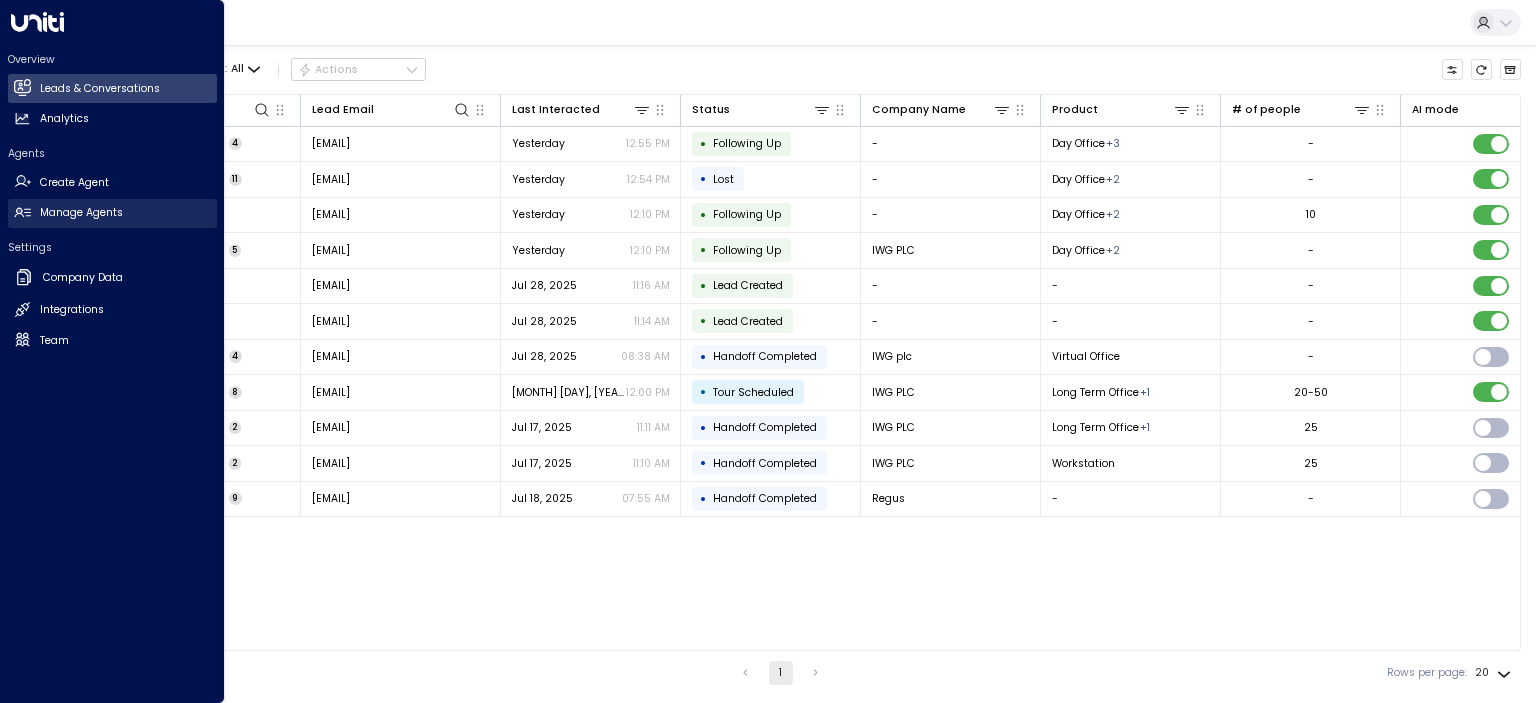 click on "Manage Agents" at bounding box center (81, 213) 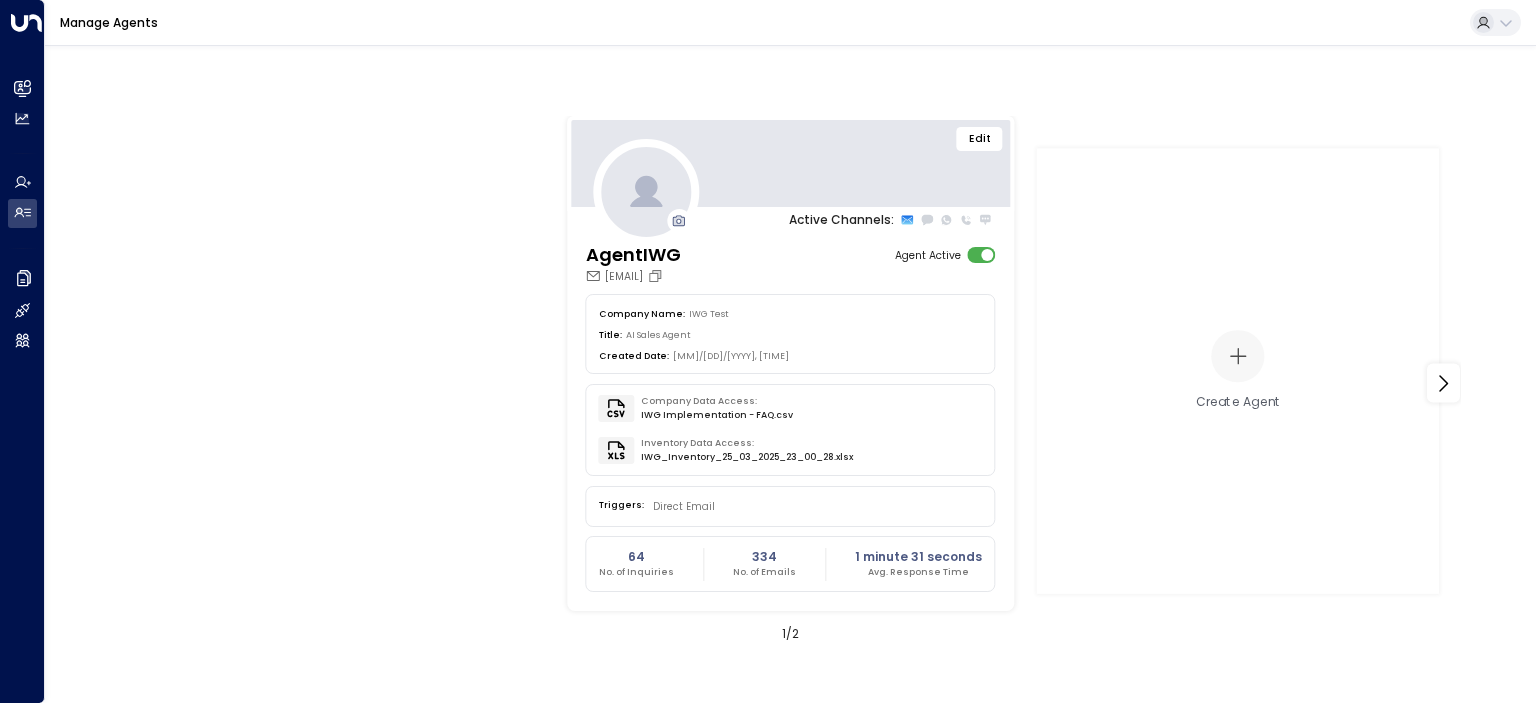 click on "Edit" at bounding box center (980, 139) 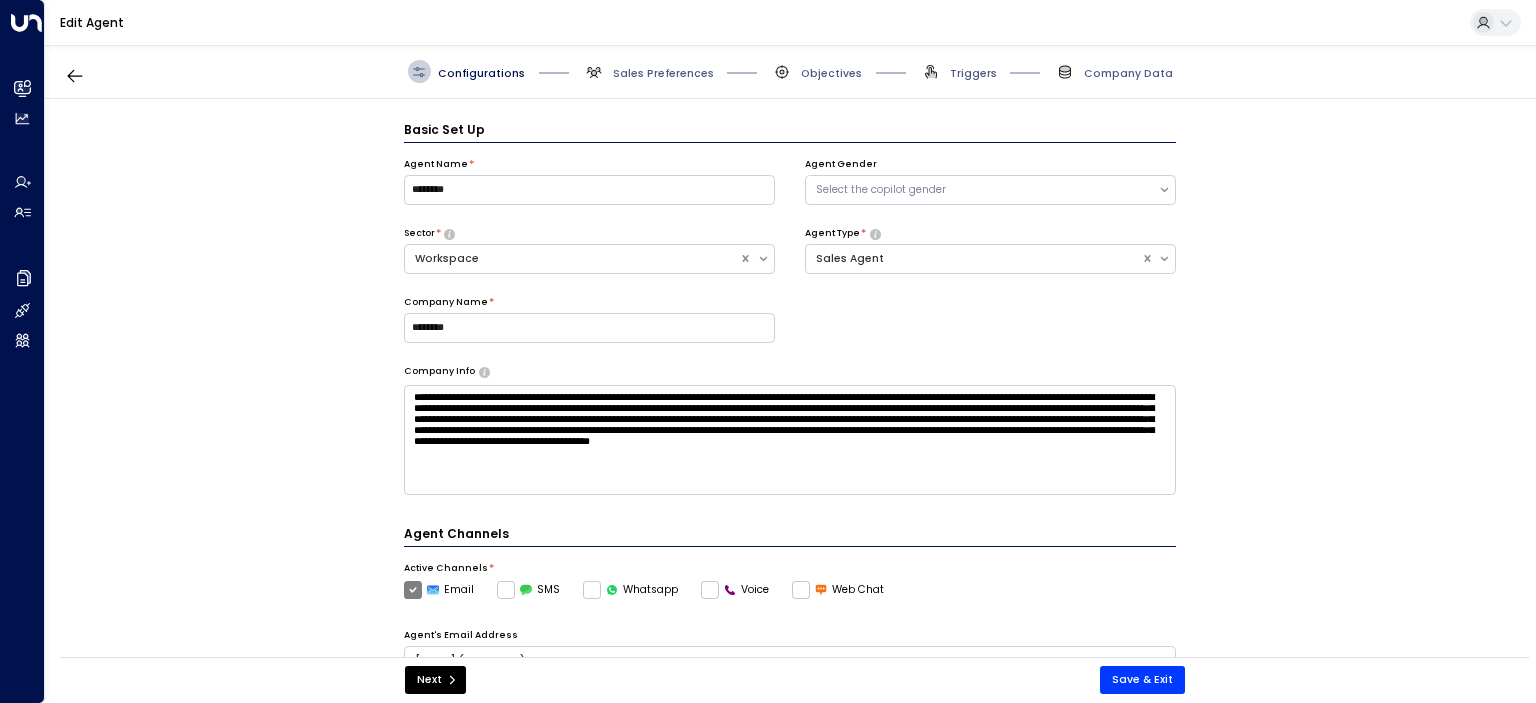 scroll, scrollTop: 22, scrollLeft: 0, axis: vertical 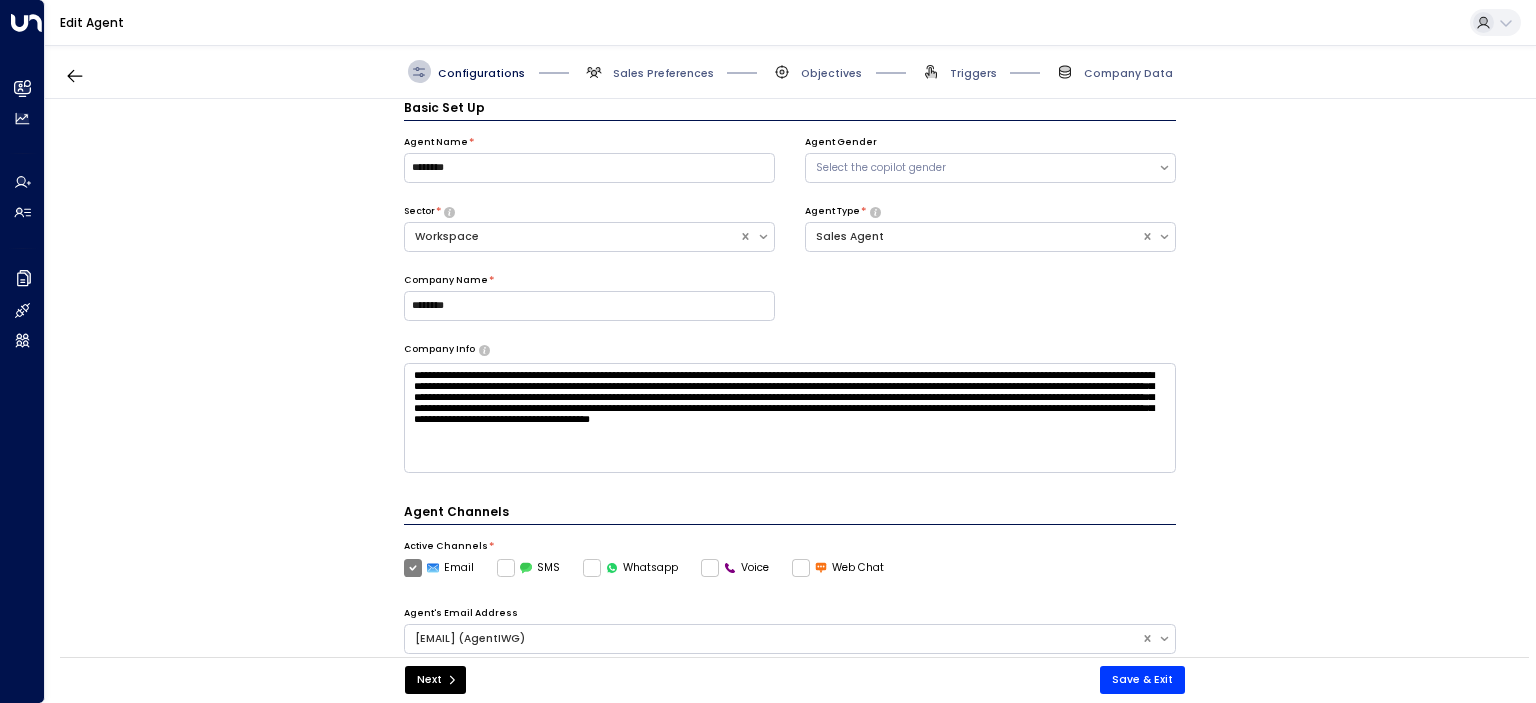 click on "**********" at bounding box center (790, 383) 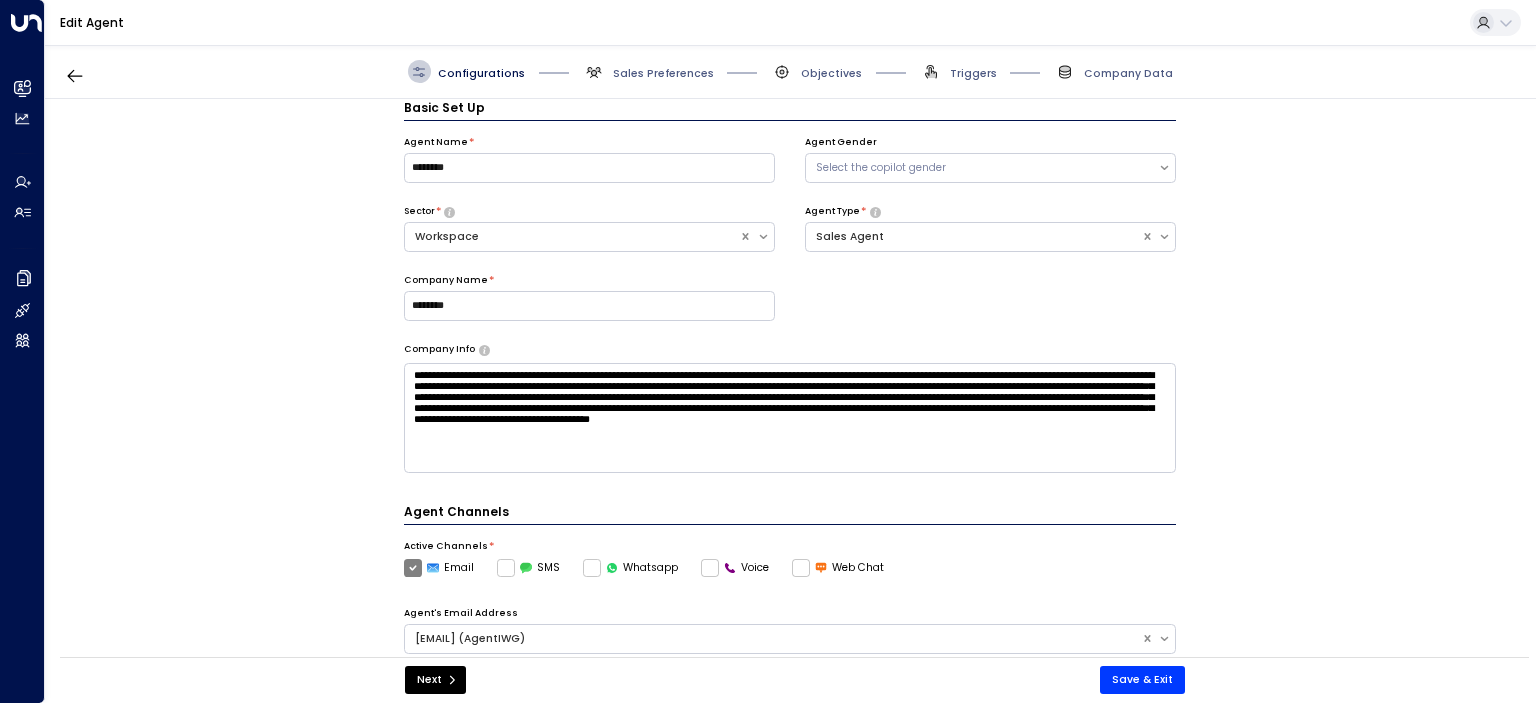 click on "**********" at bounding box center (790, 383) 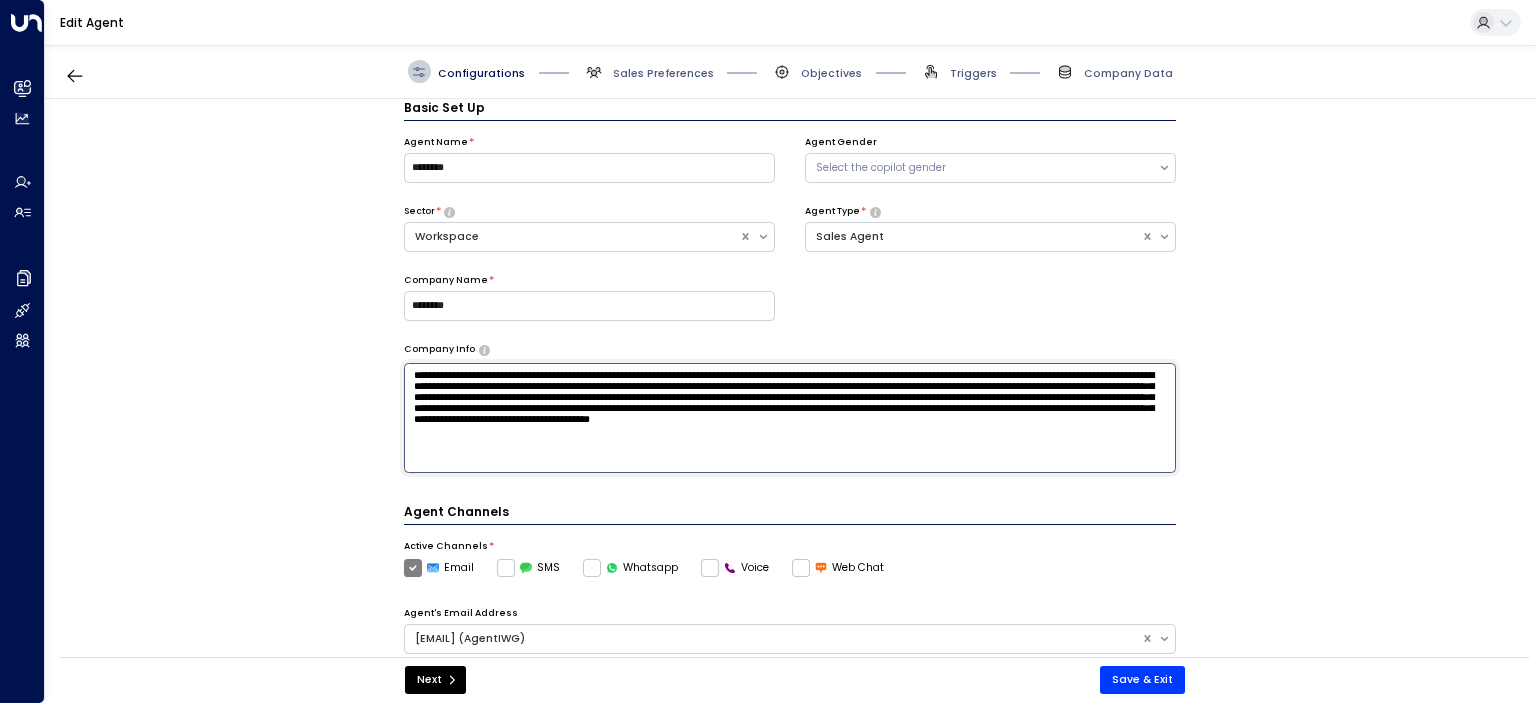 drag, startPoint x: 549, startPoint y: 406, endPoint x: 933, endPoint y: 427, distance: 384.5738 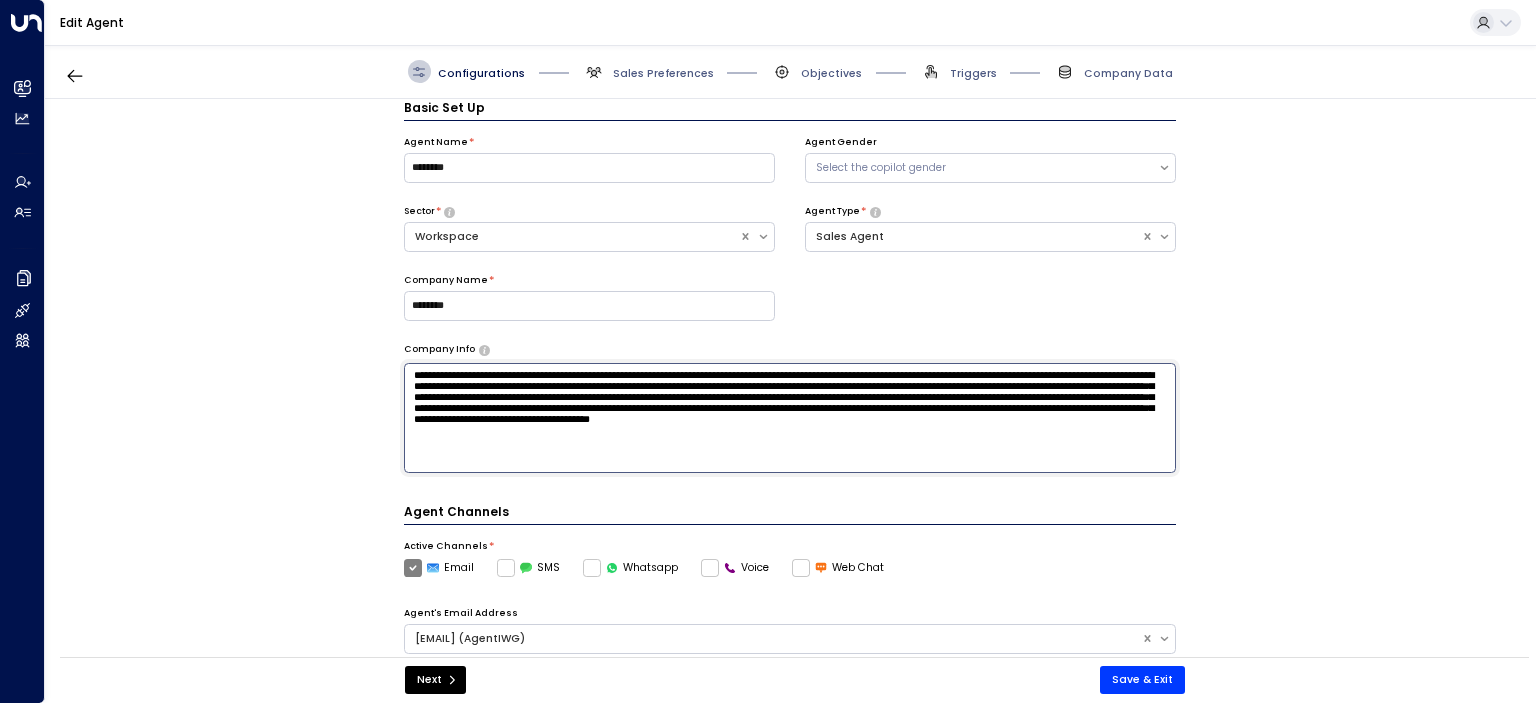 drag, startPoint x: 490, startPoint y: 412, endPoint x: 686, endPoint y: 431, distance: 196.91876 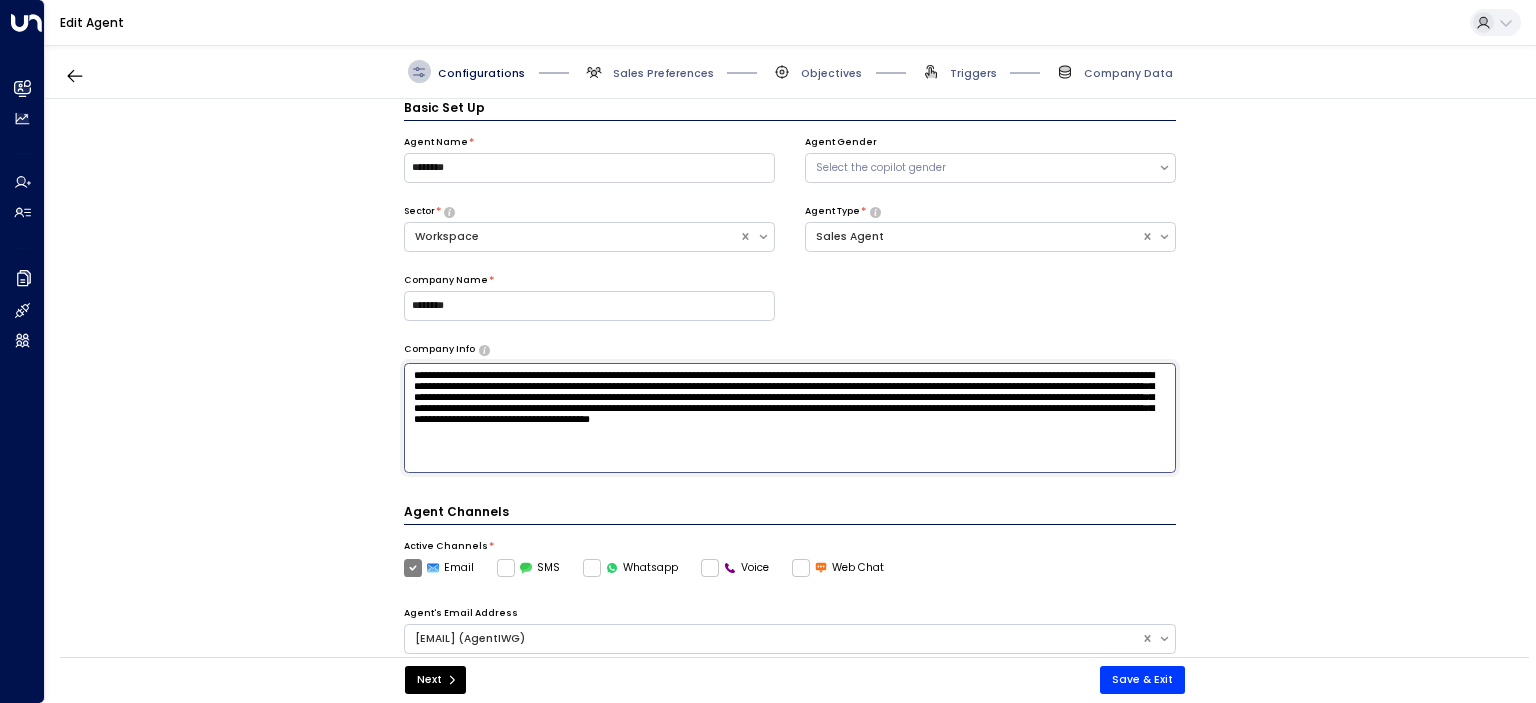 drag, startPoint x: 706, startPoint y: 416, endPoint x: 842, endPoint y: 414, distance: 136.01471 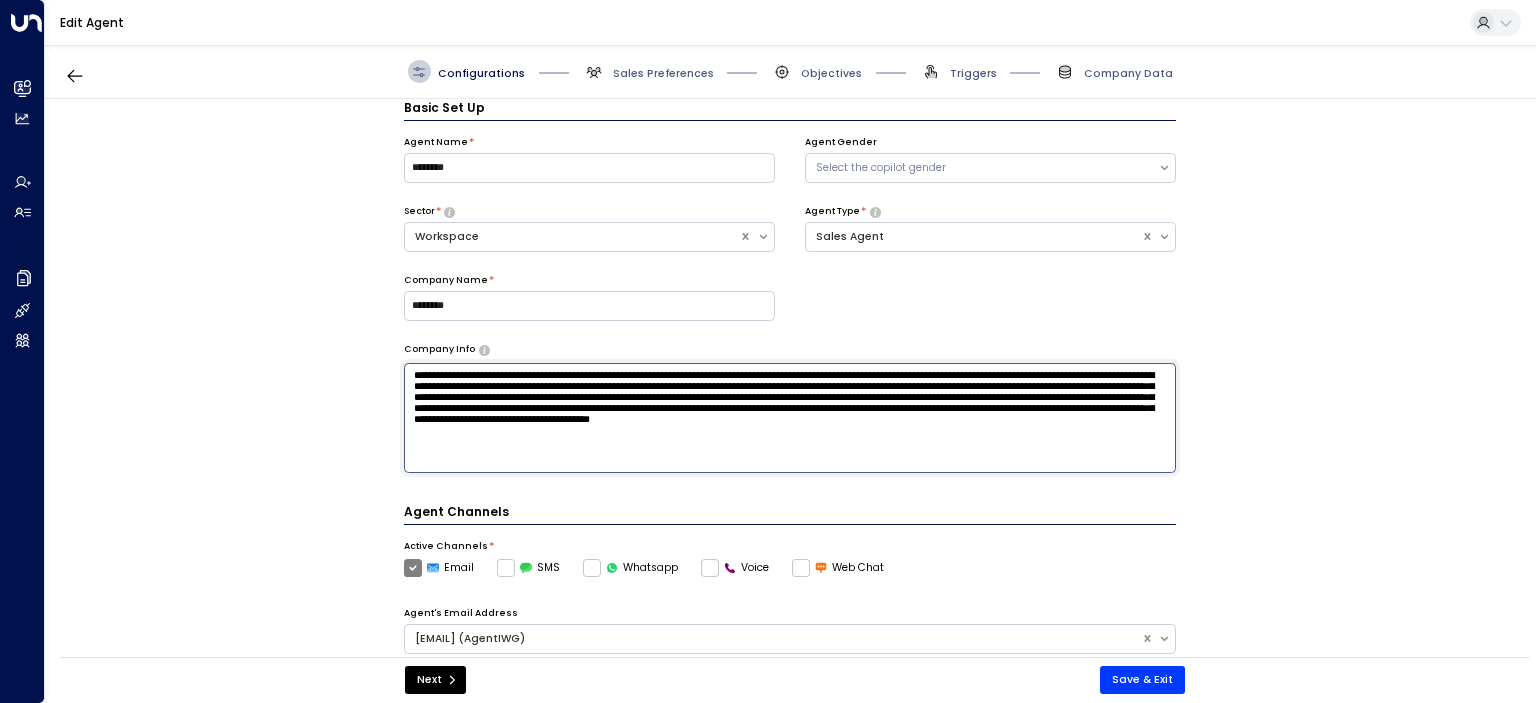 click on "**********" at bounding box center (790, 418) 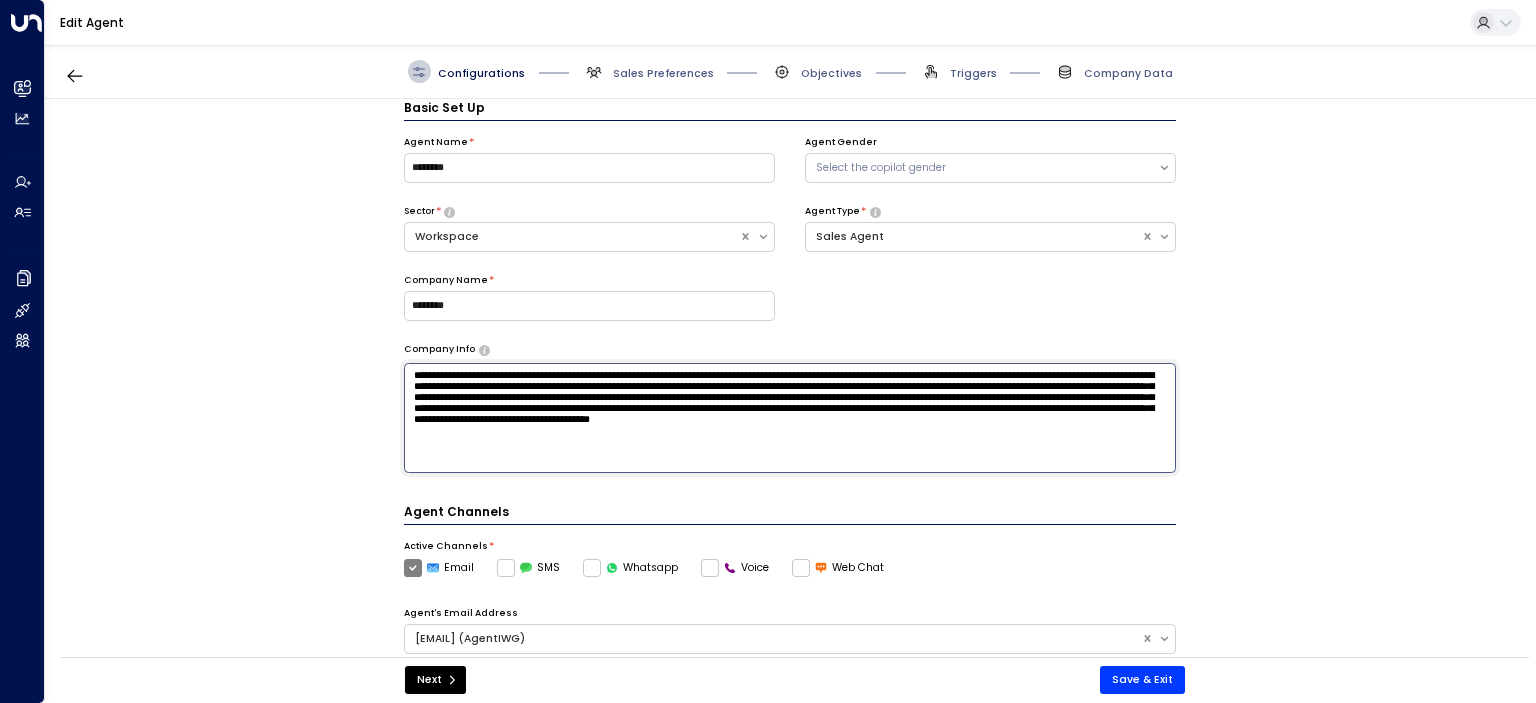 drag, startPoint x: 752, startPoint y: 415, endPoint x: 664, endPoint y: 422, distance: 88.27797 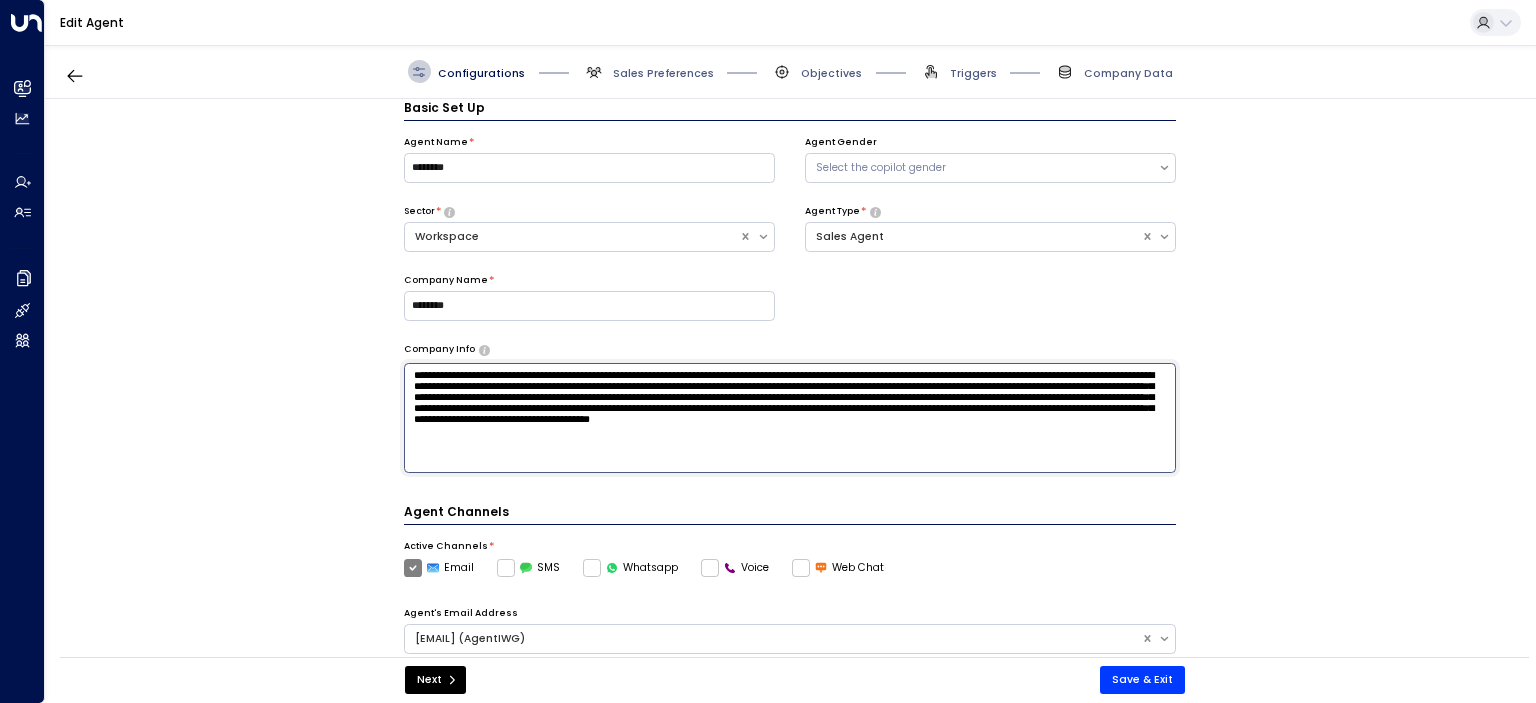 click on "**********" at bounding box center [790, 418] 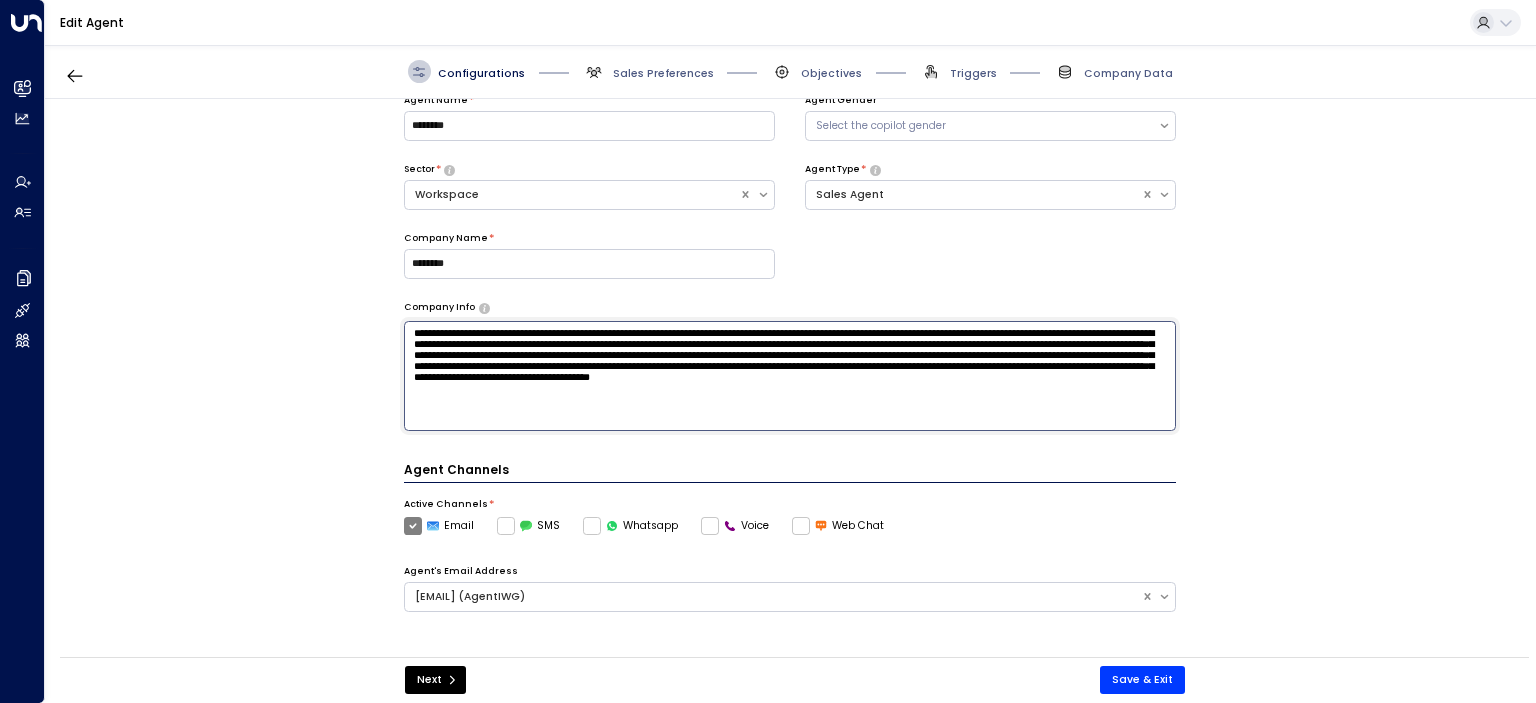 scroll, scrollTop: 0, scrollLeft: 0, axis: both 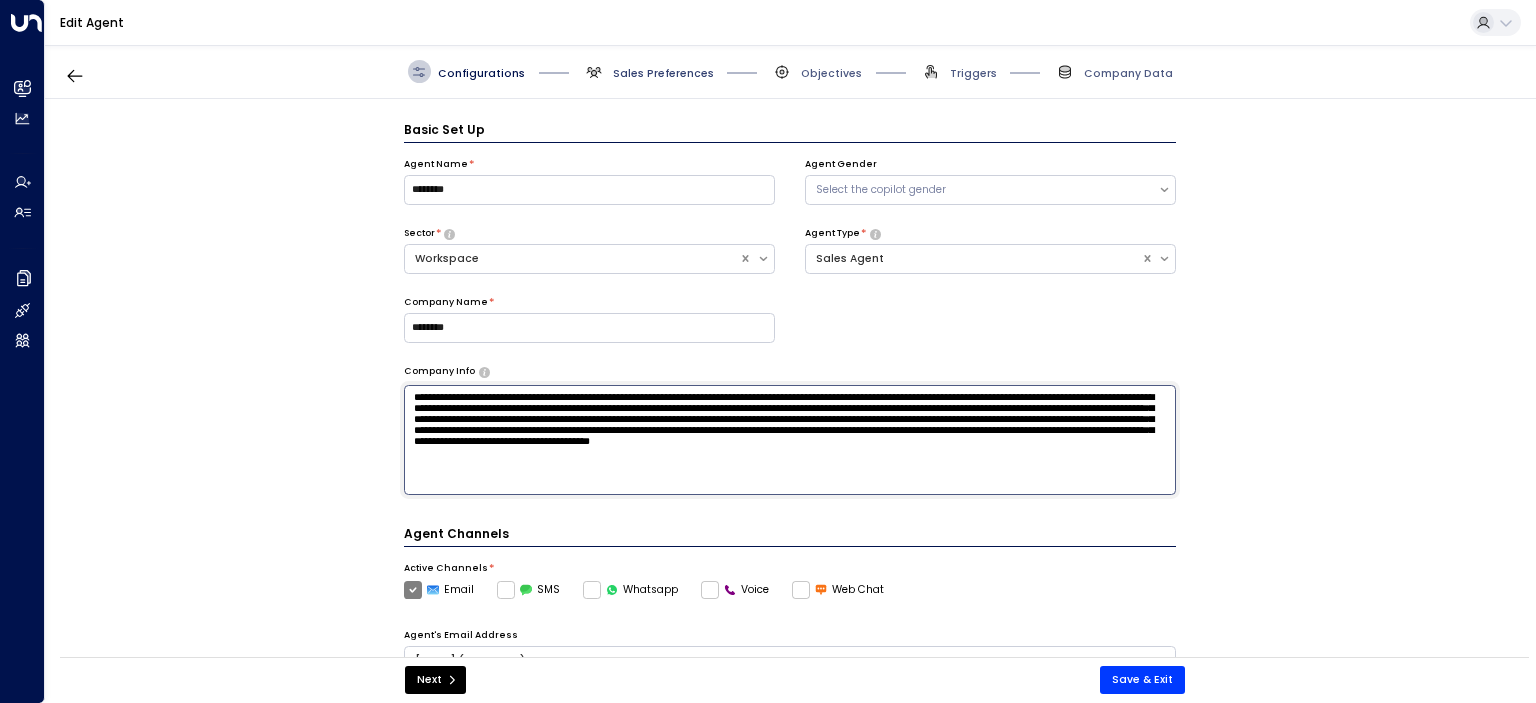 click on "Sales Preferences" at bounding box center [663, 73] 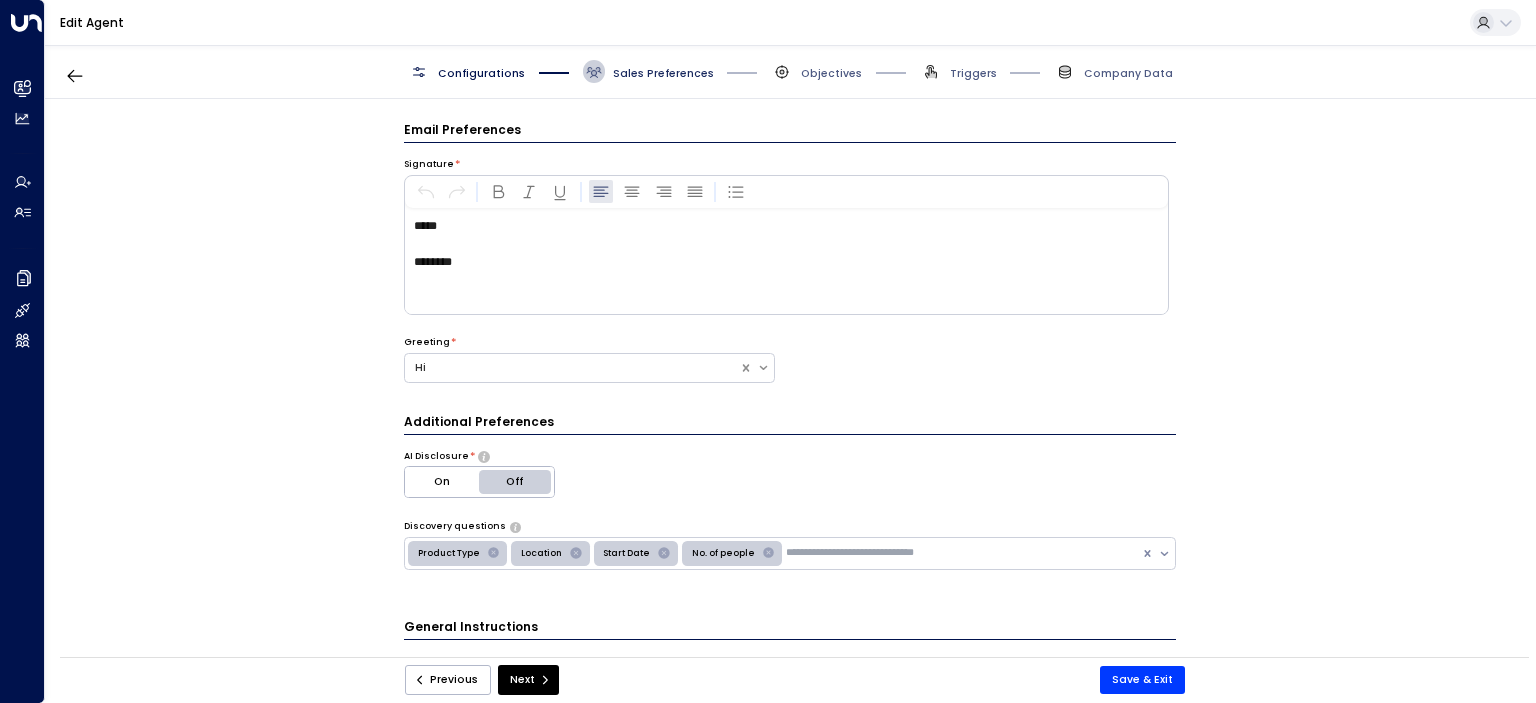 scroll, scrollTop: 22, scrollLeft: 0, axis: vertical 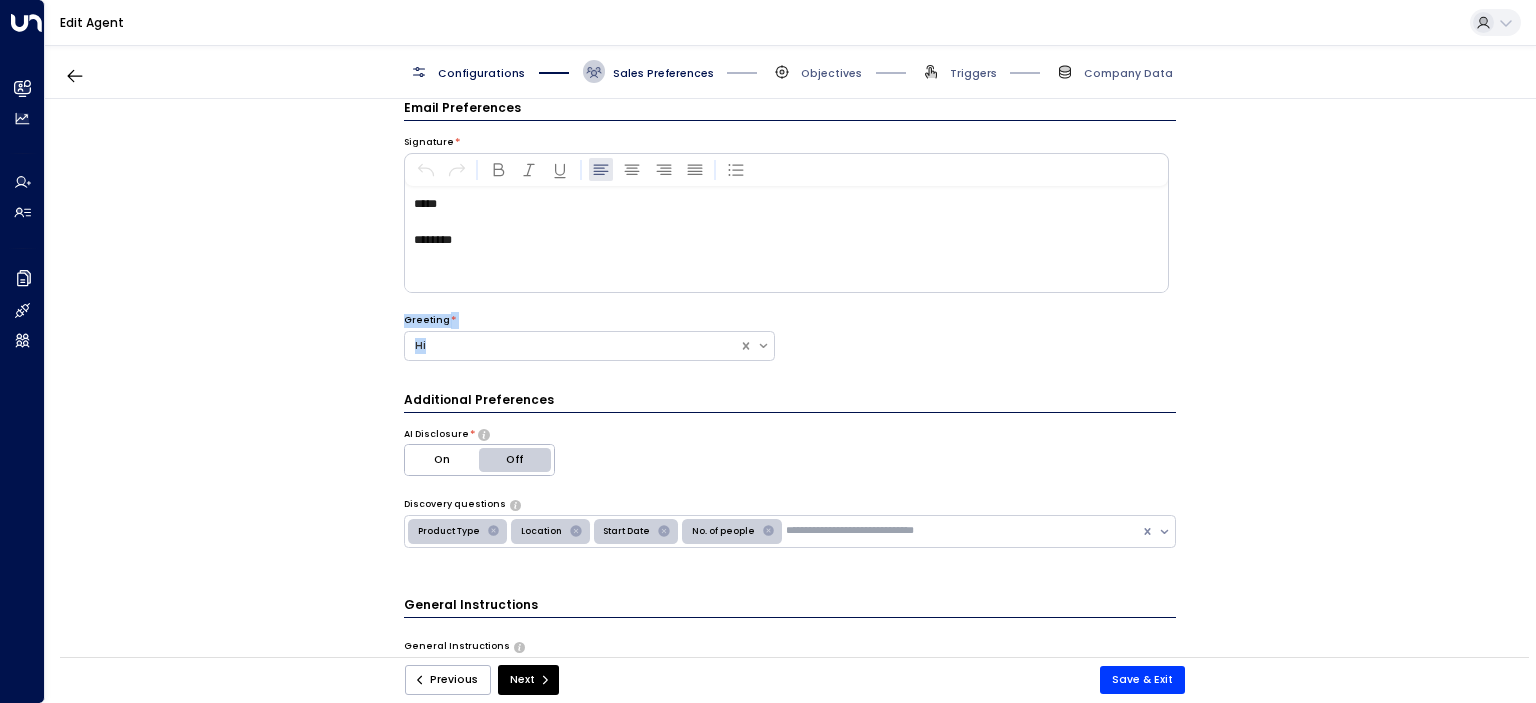drag, startPoint x: 1535, startPoint y: 239, endPoint x: 1535, endPoint y: 351, distance: 112 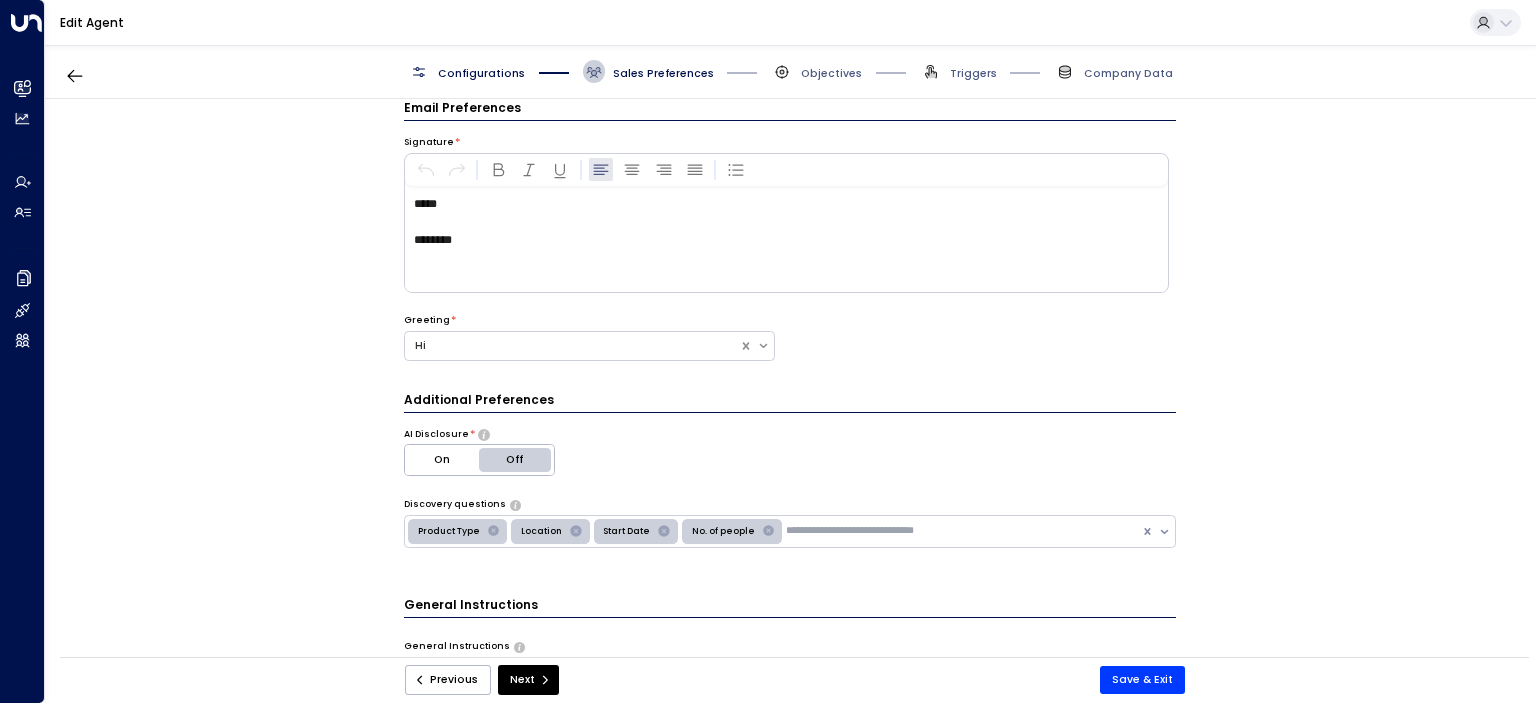 click on "**********" at bounding box center [790, 383] 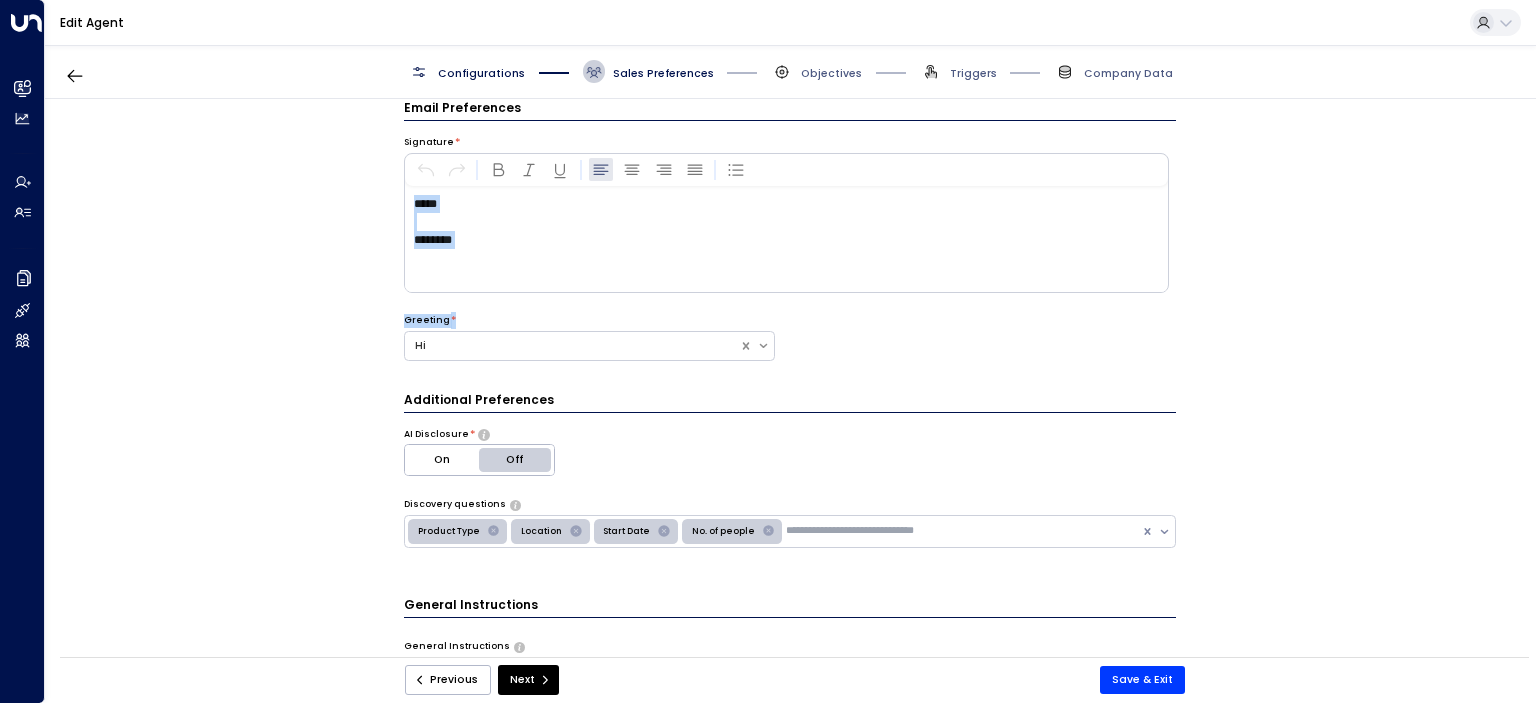 drag, startPoint x: 1535, startPoint y: 167, endPoint x: 1535, endPoint y: 327, distance: 160 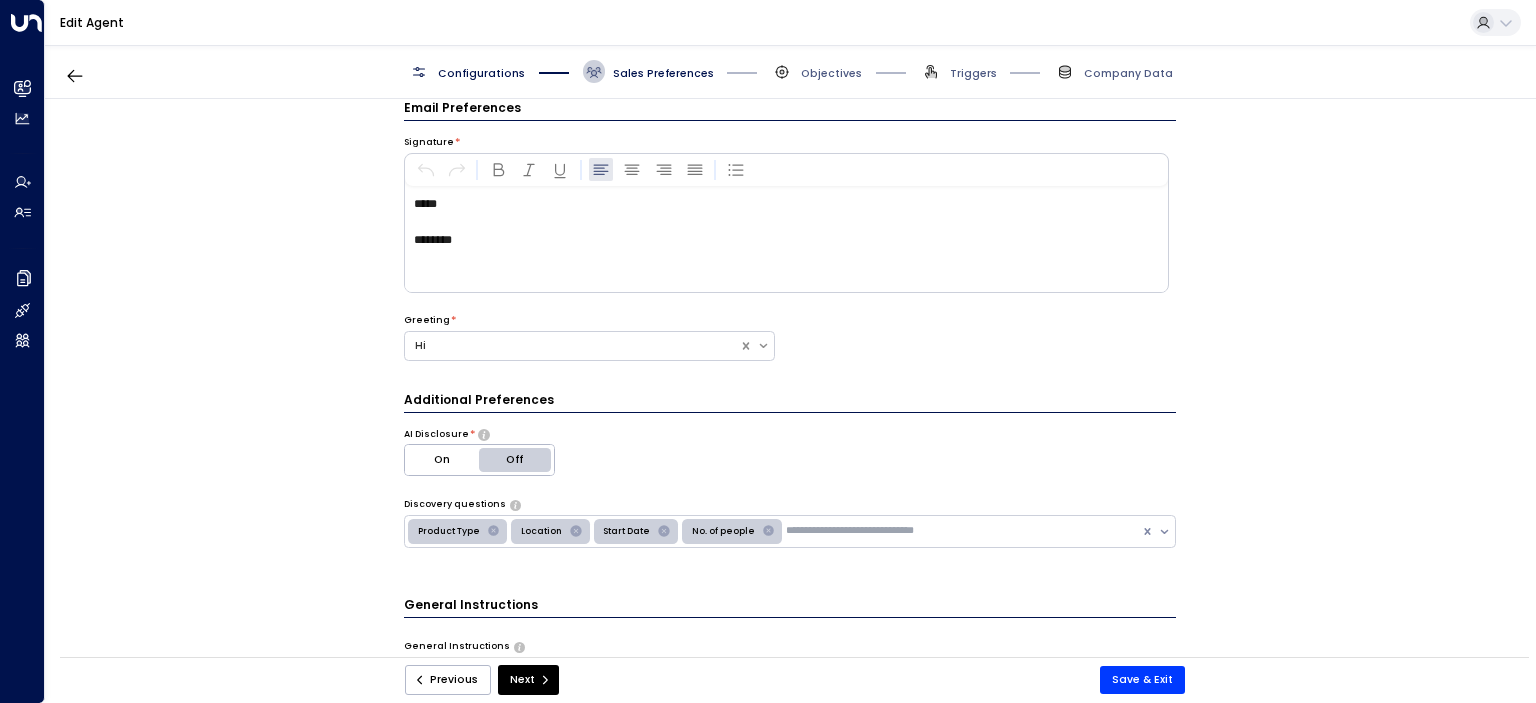 click 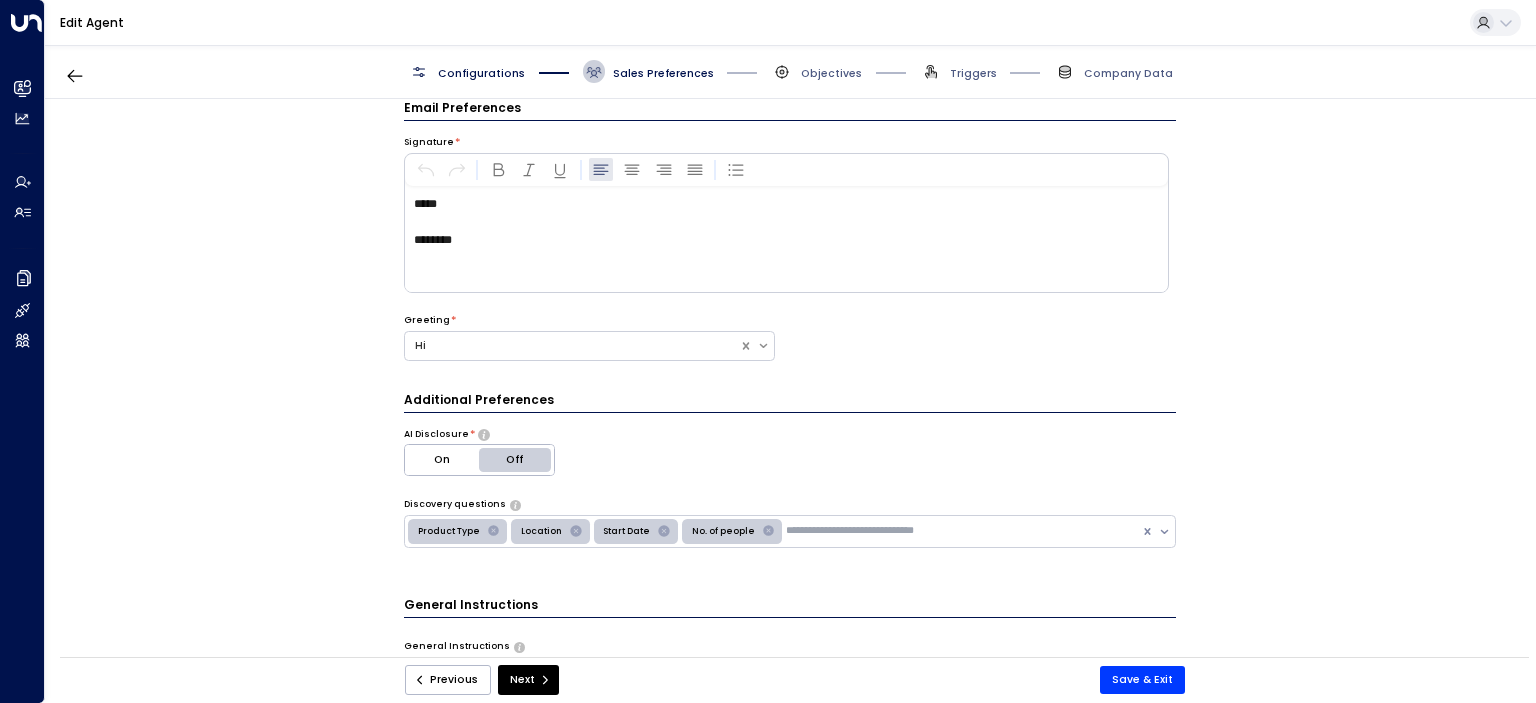 click on "**********" at bounding box center [790, 383] 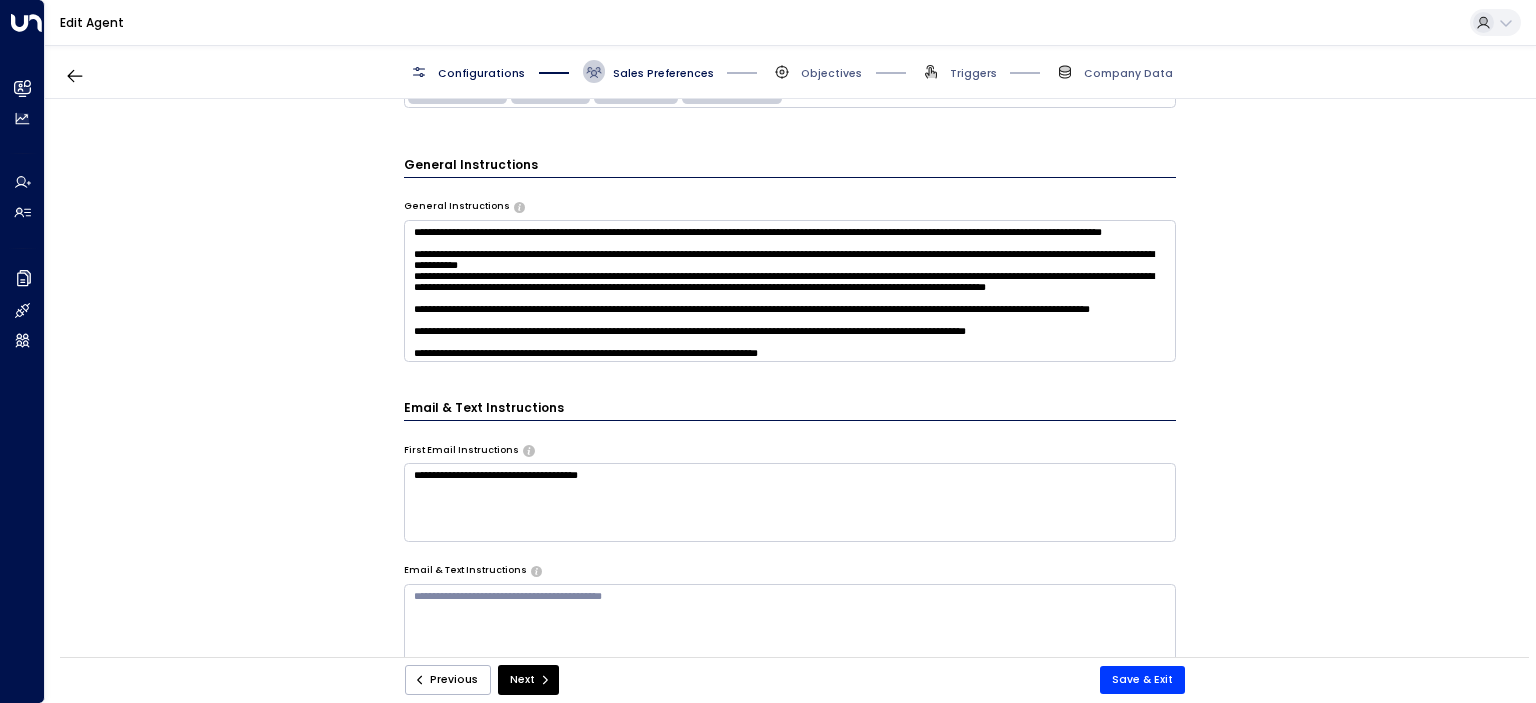scroll, scrollTop: 422, scrollLeft: 0, axis: vertical 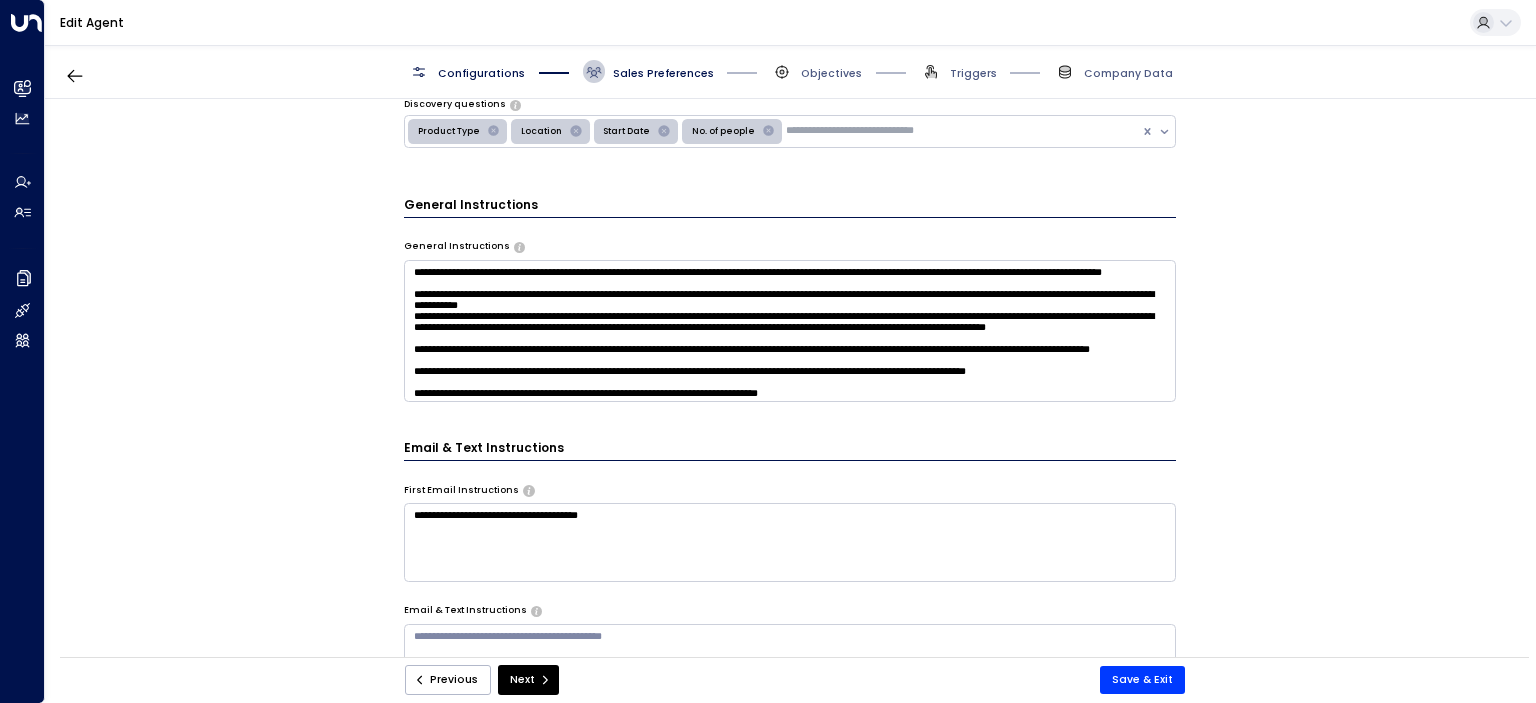 click at bounding box center [790, 331] 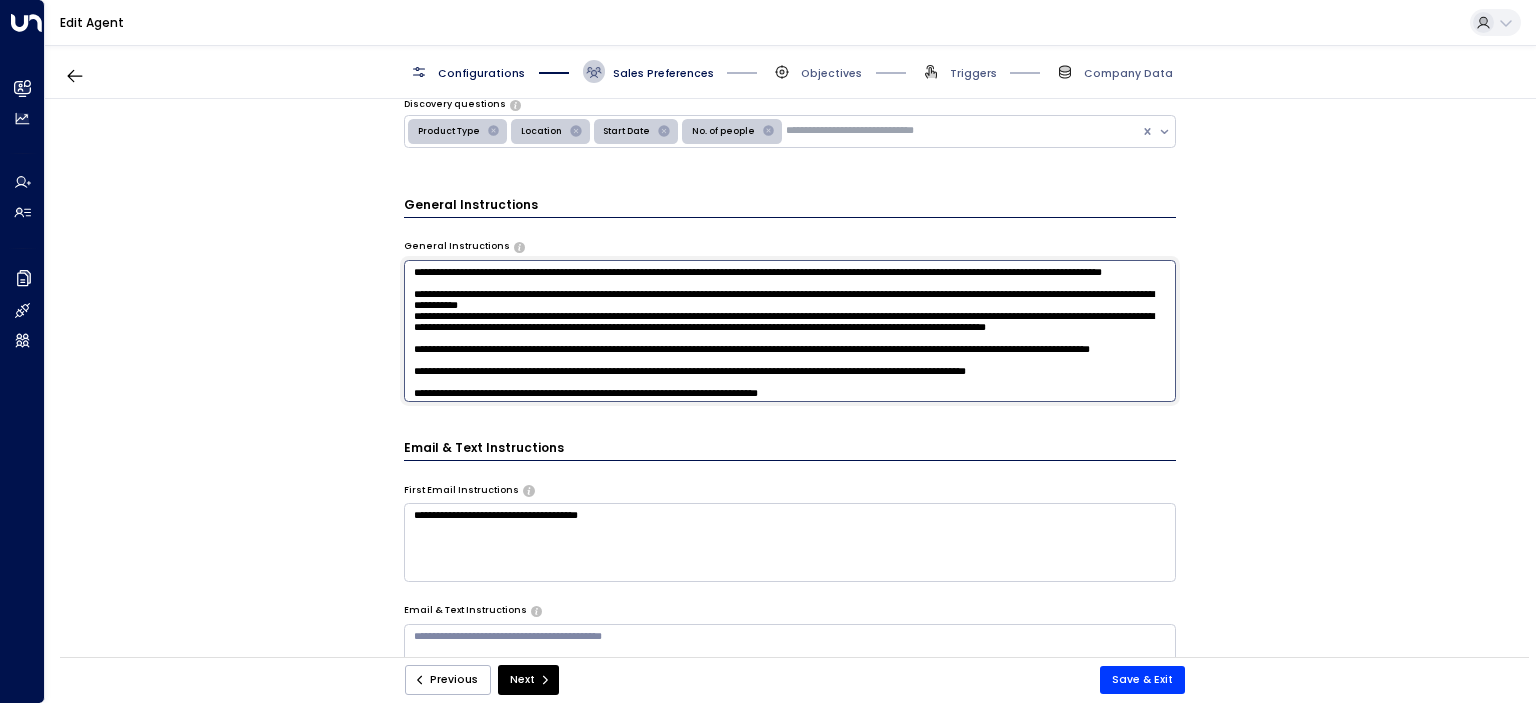 click at bounding box center (790, 331) 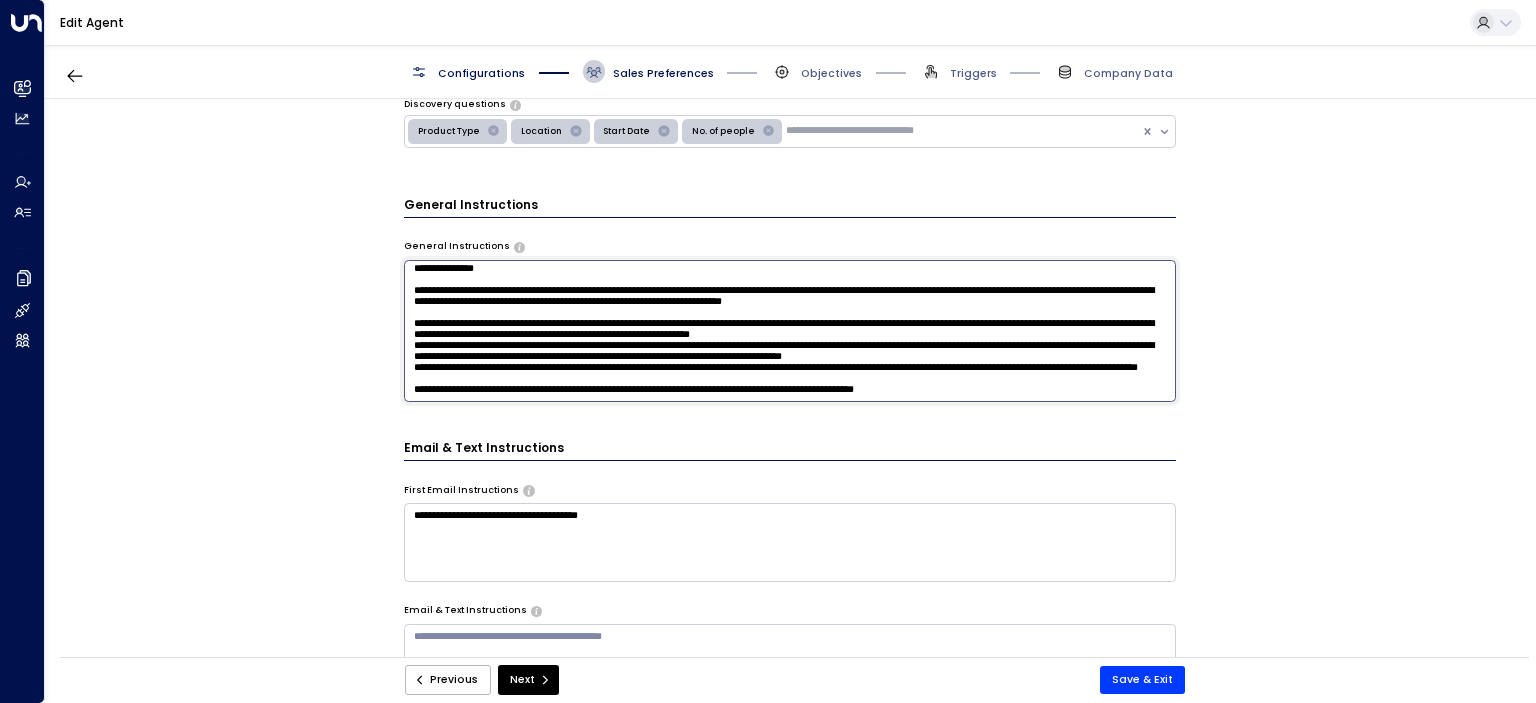 scroll, scrollTop: 952, scrollLeft: 0, axis: vertical 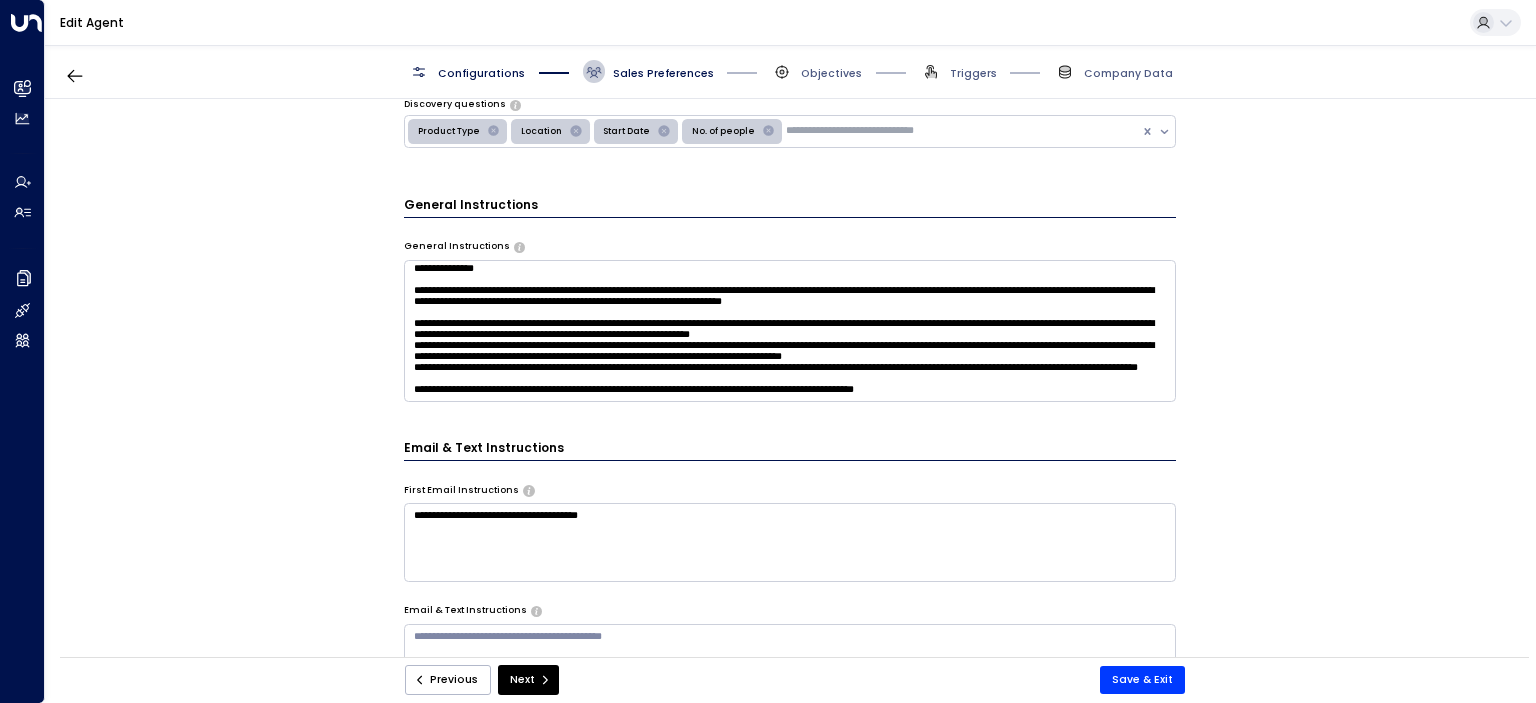 click on "**********" at bounding box center [790, 383] 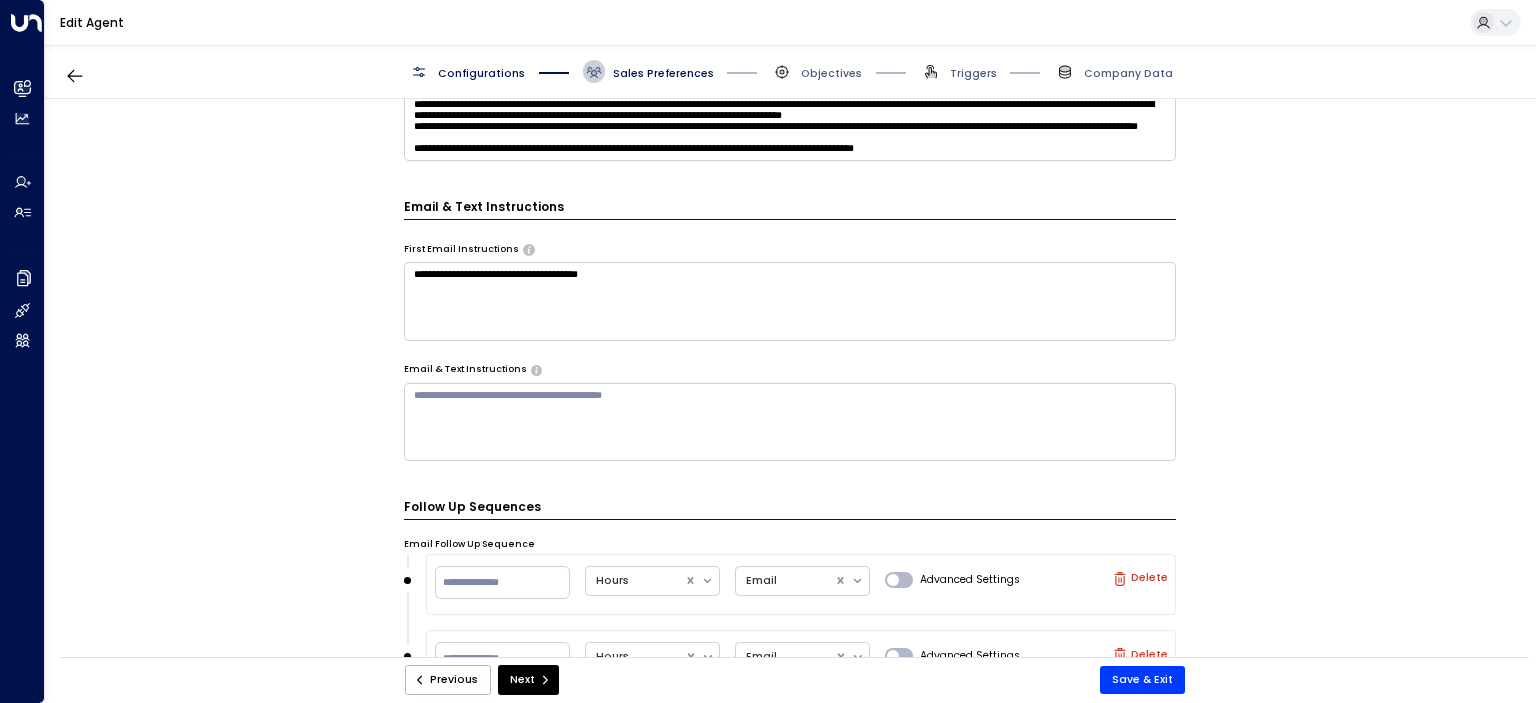 scroll, scrollTop: 652, scrollLeft: 0, axis: vertical 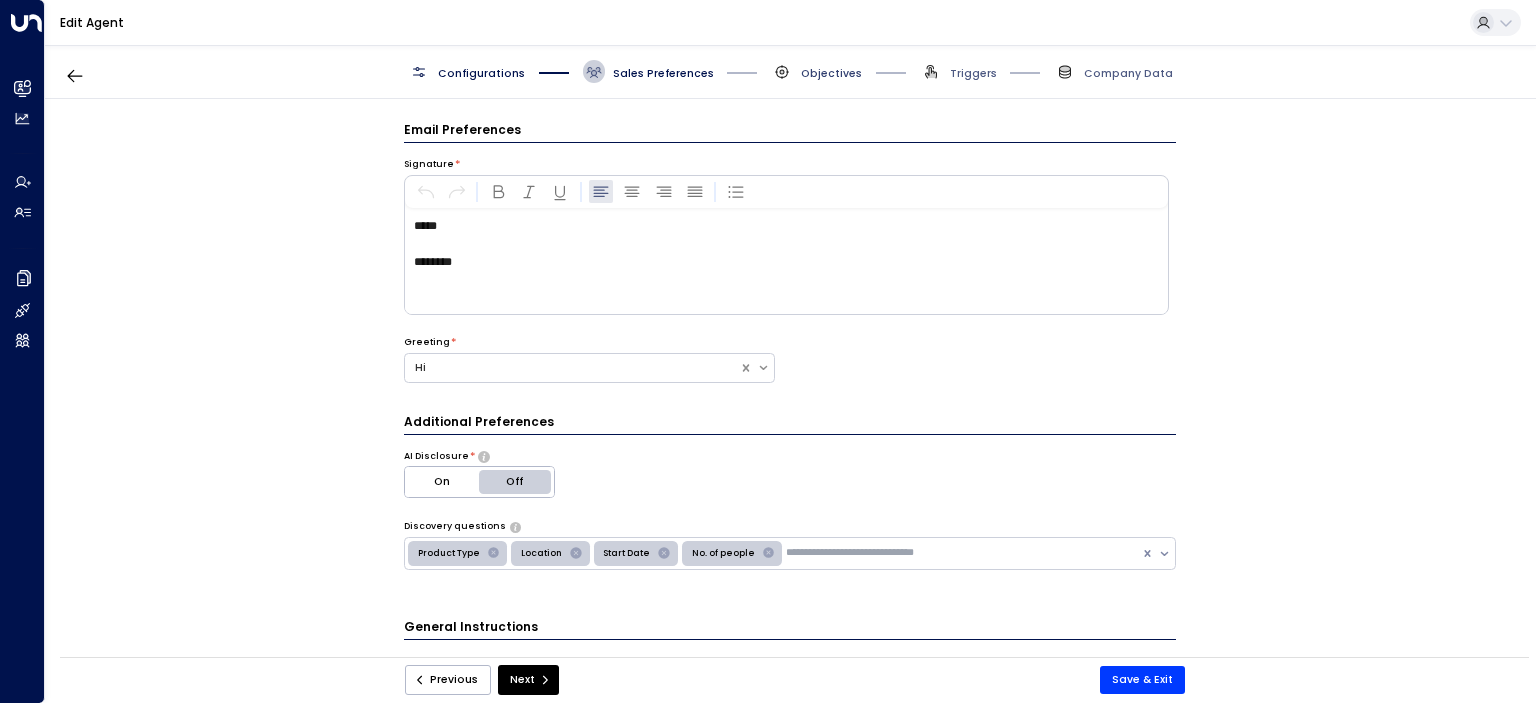 click on "Objectives" at bounding box center (831, 73) 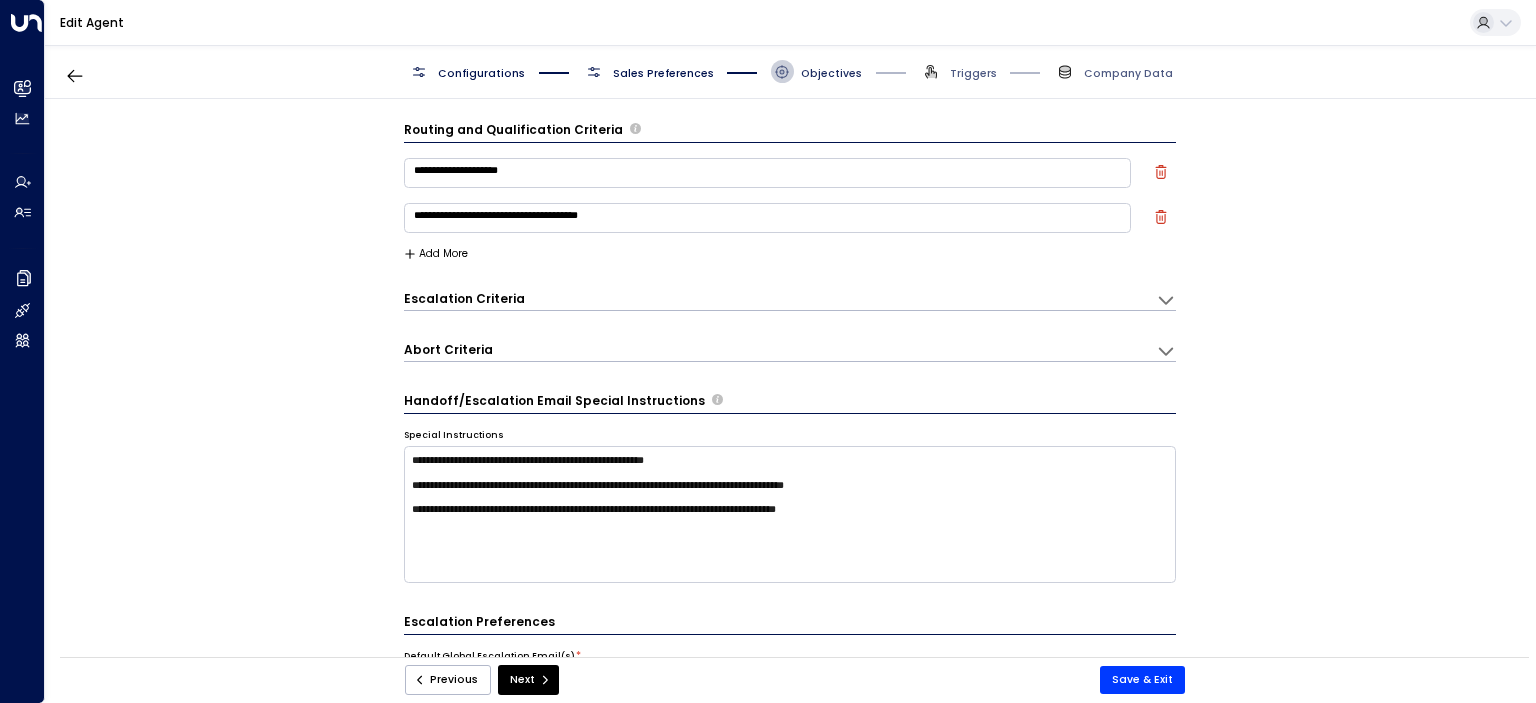 scroll, scrollTop: 22, scrollLeft: 0, axis: vertical 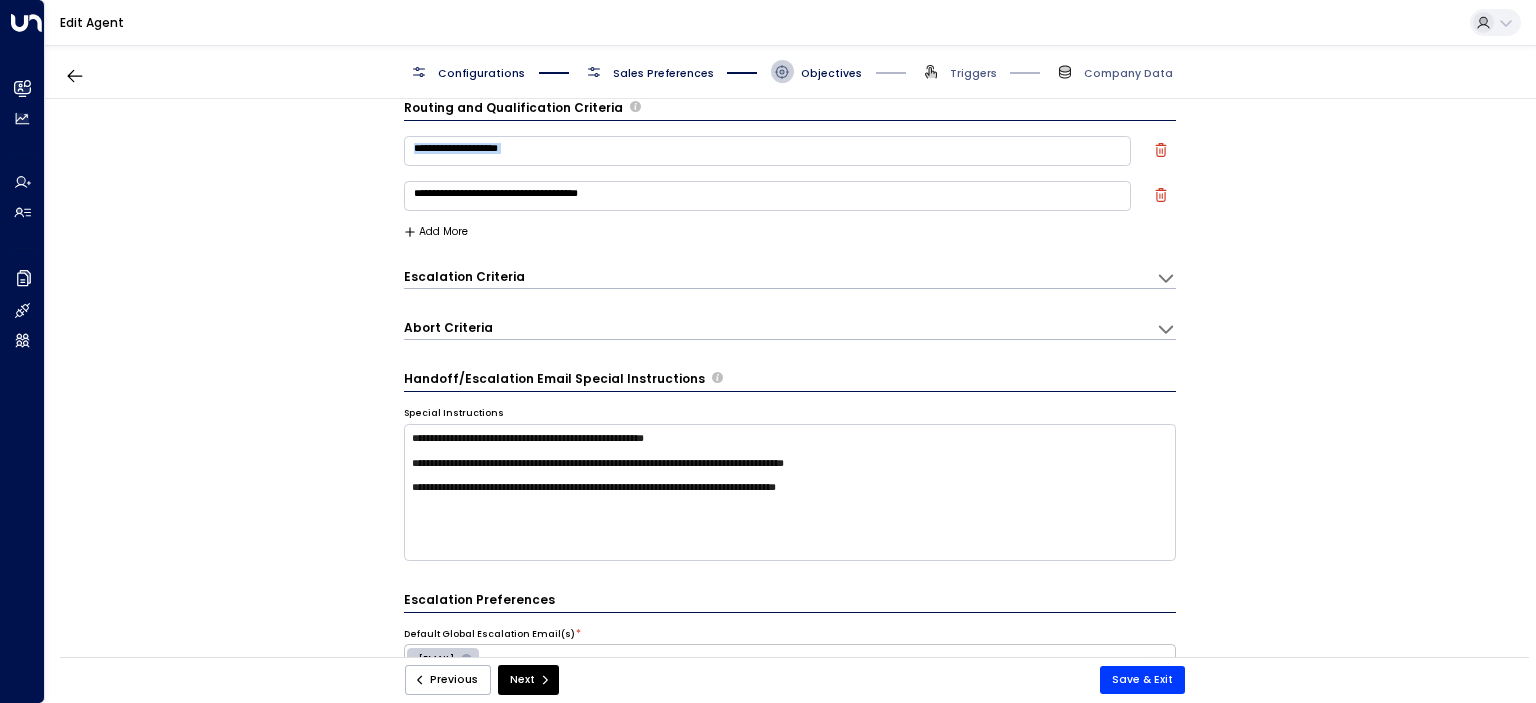 drag, startPoint x: 1535, startPoint y: 174, endPoint x: 1535, endPoint y: 115, distance: 59 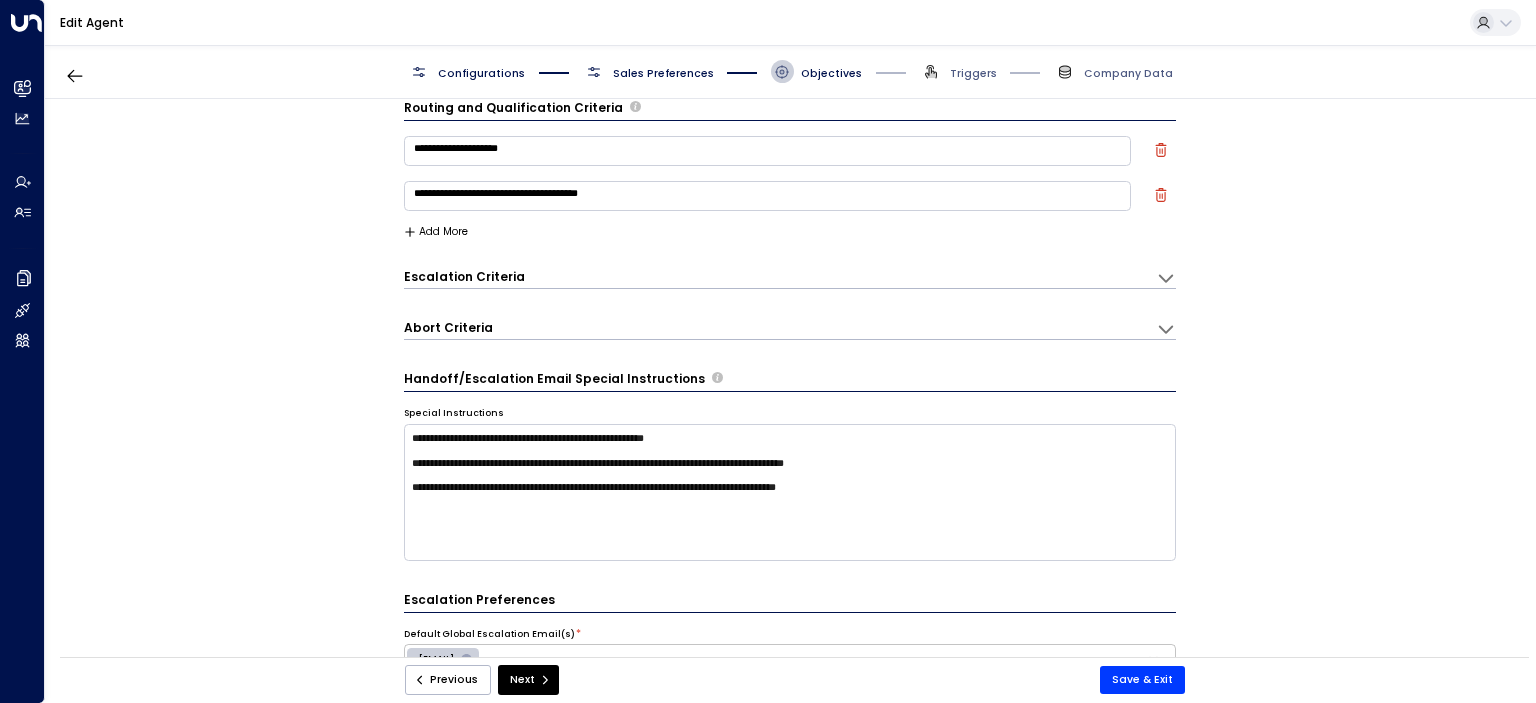 click on "**********" at bounding box center [790, 383] 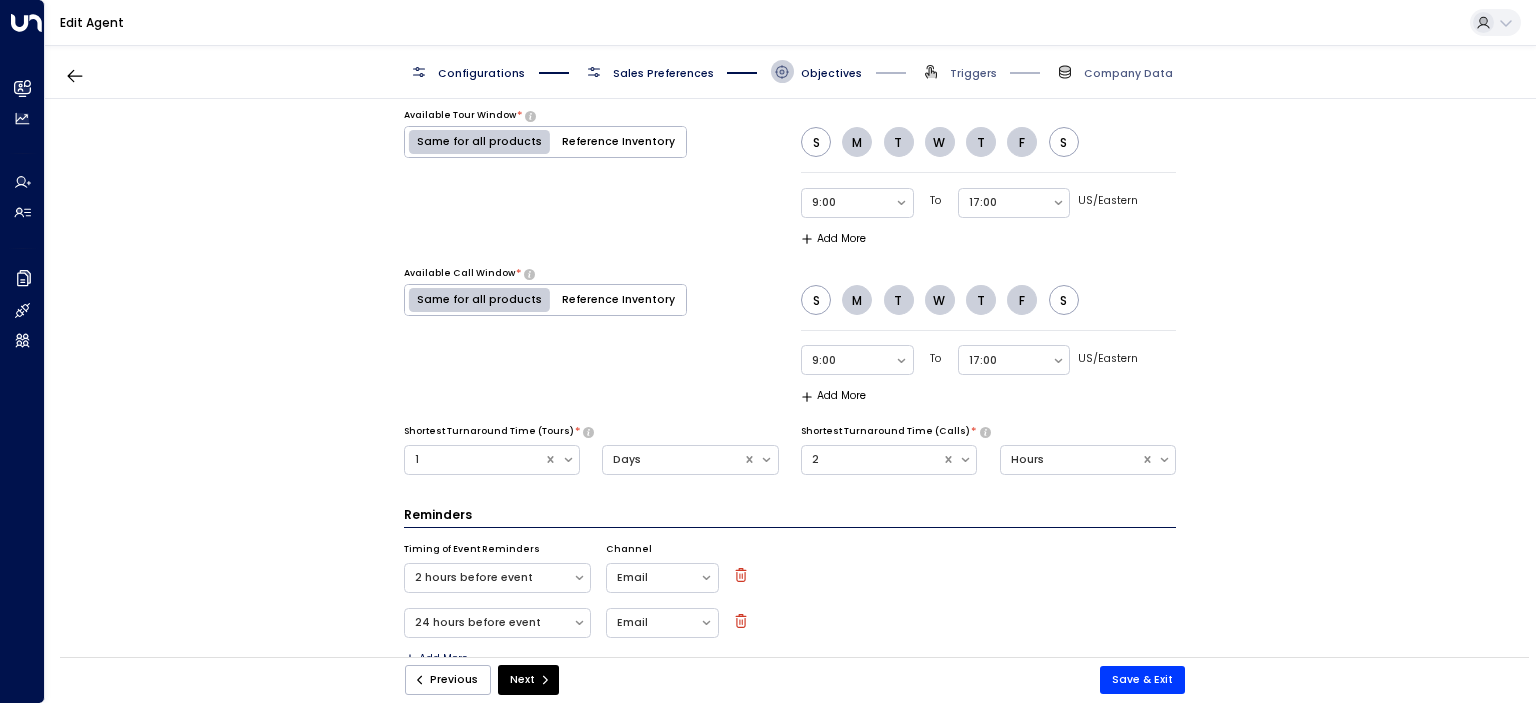 scroll, scrollTop: 1090, scrollLeft: 0, axis: vertical 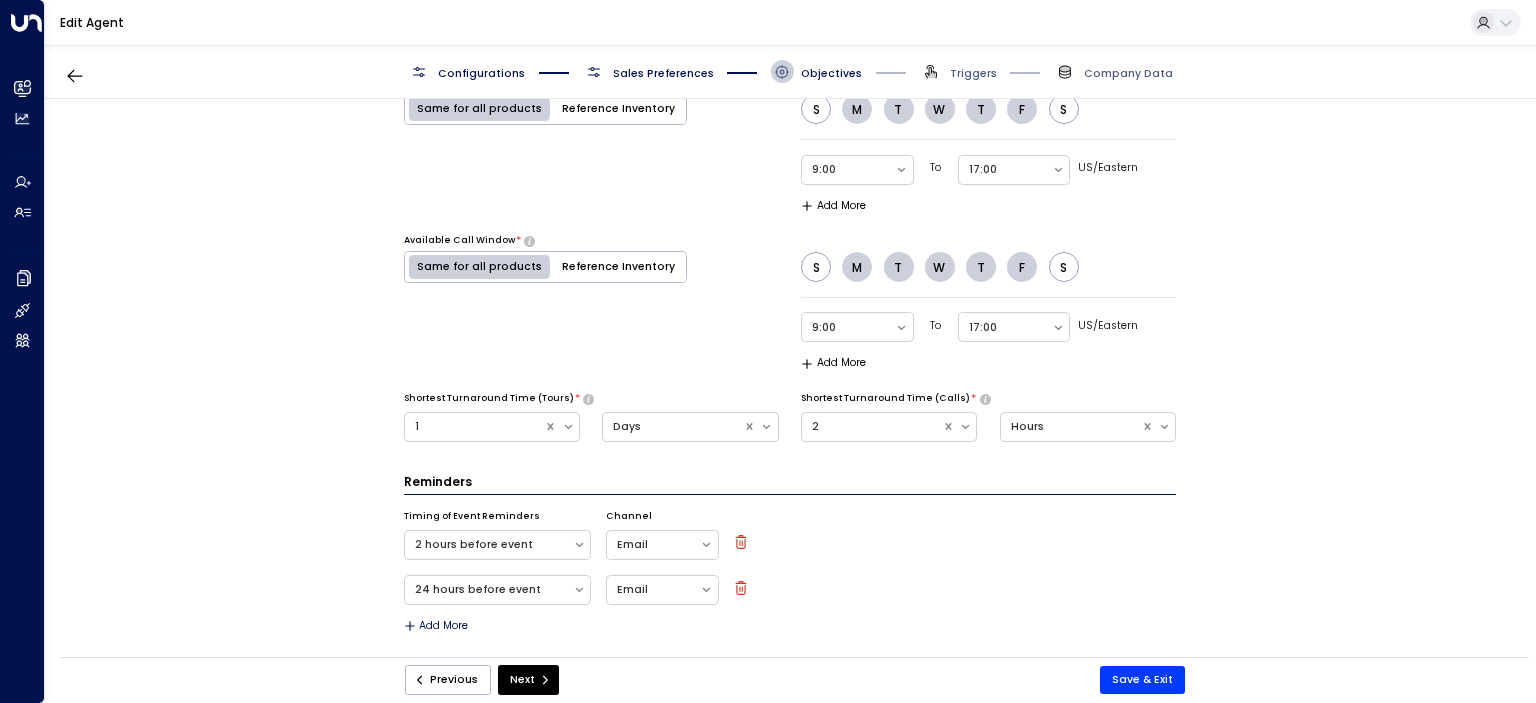 click on "**********" at bounding box center [790, 383] 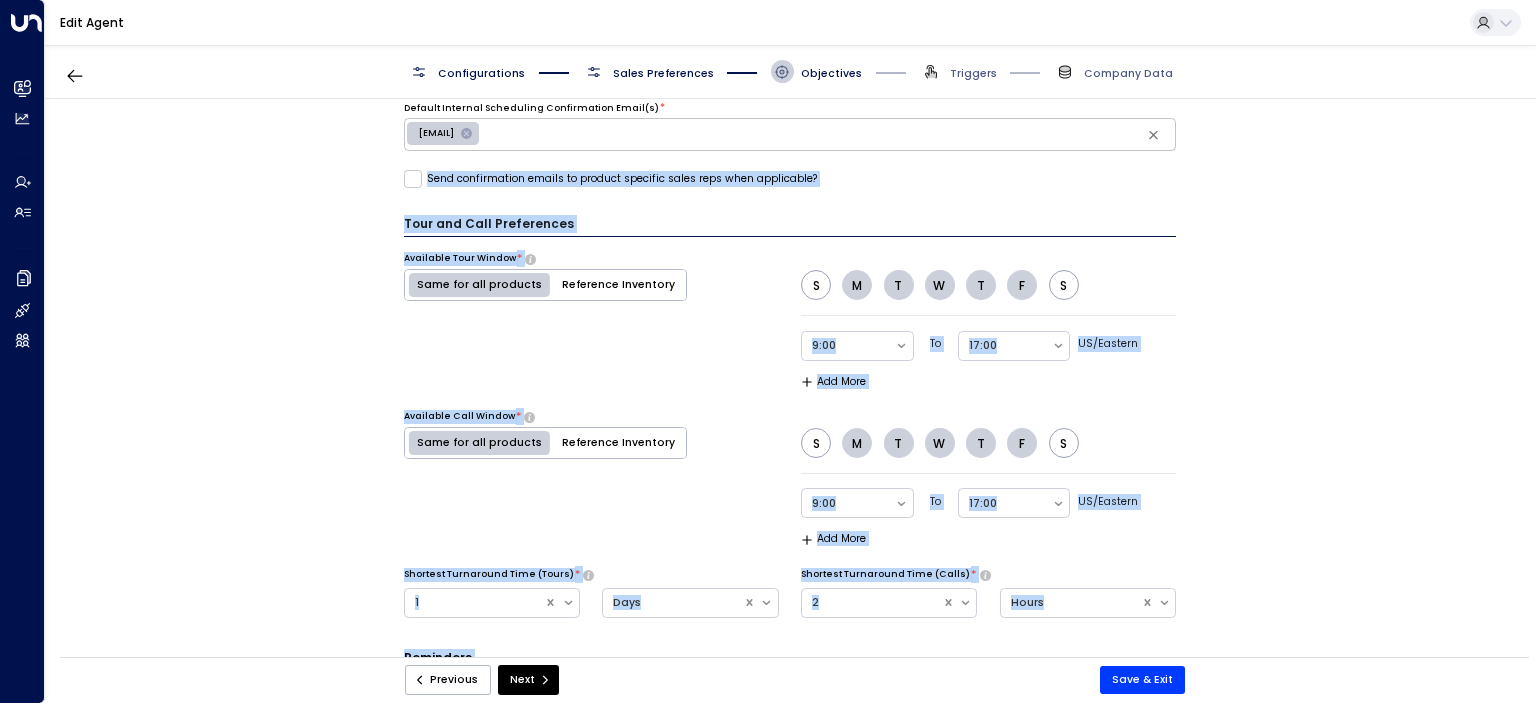 scroll, scrollTop: 0, scrollLeft: 0, axis: both 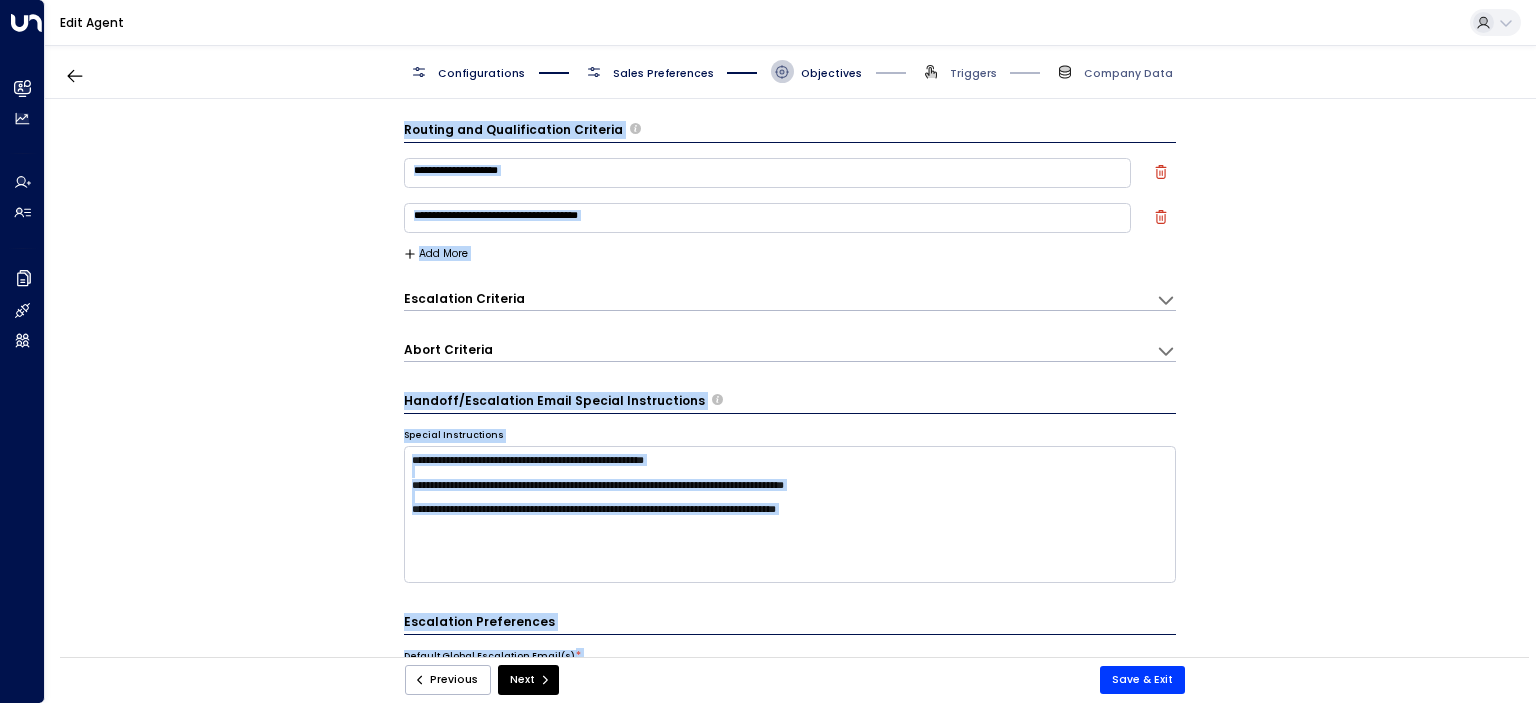 drag, startPoint x: 1535, startPoint y: 602, endPoint x: 1535, endPoint y: -121, distance: 723 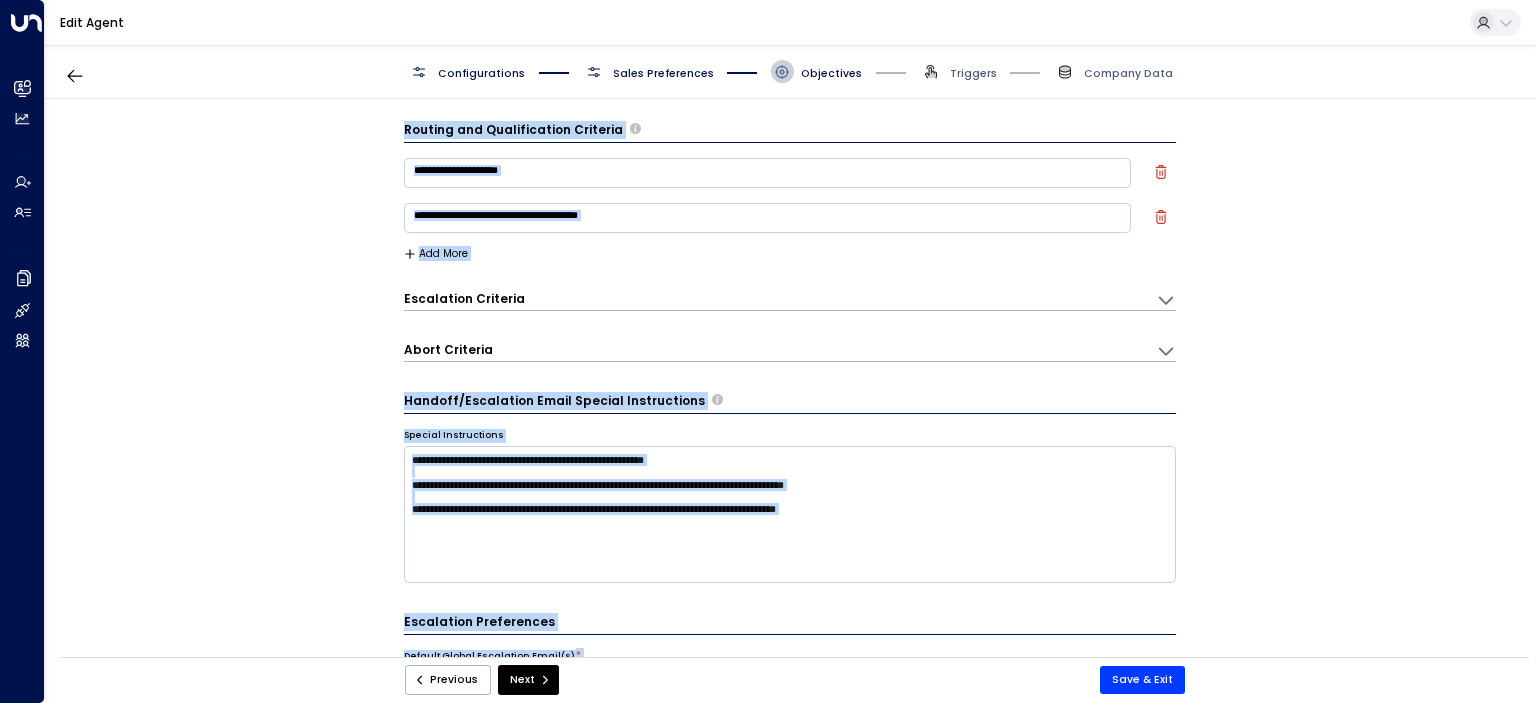 click on "**********" at bounding box center (768, 333) 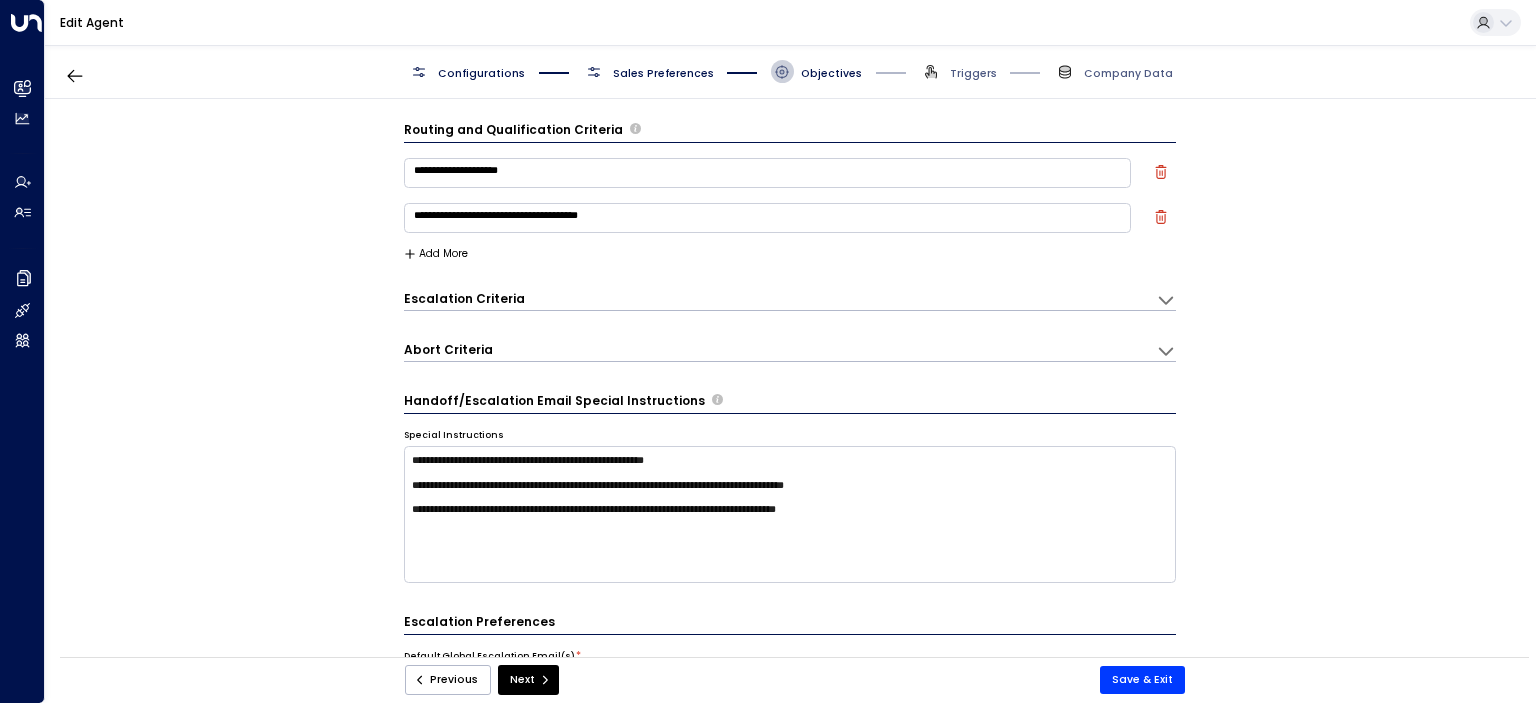 click on "Triggers" at bounding box center [958, 71] 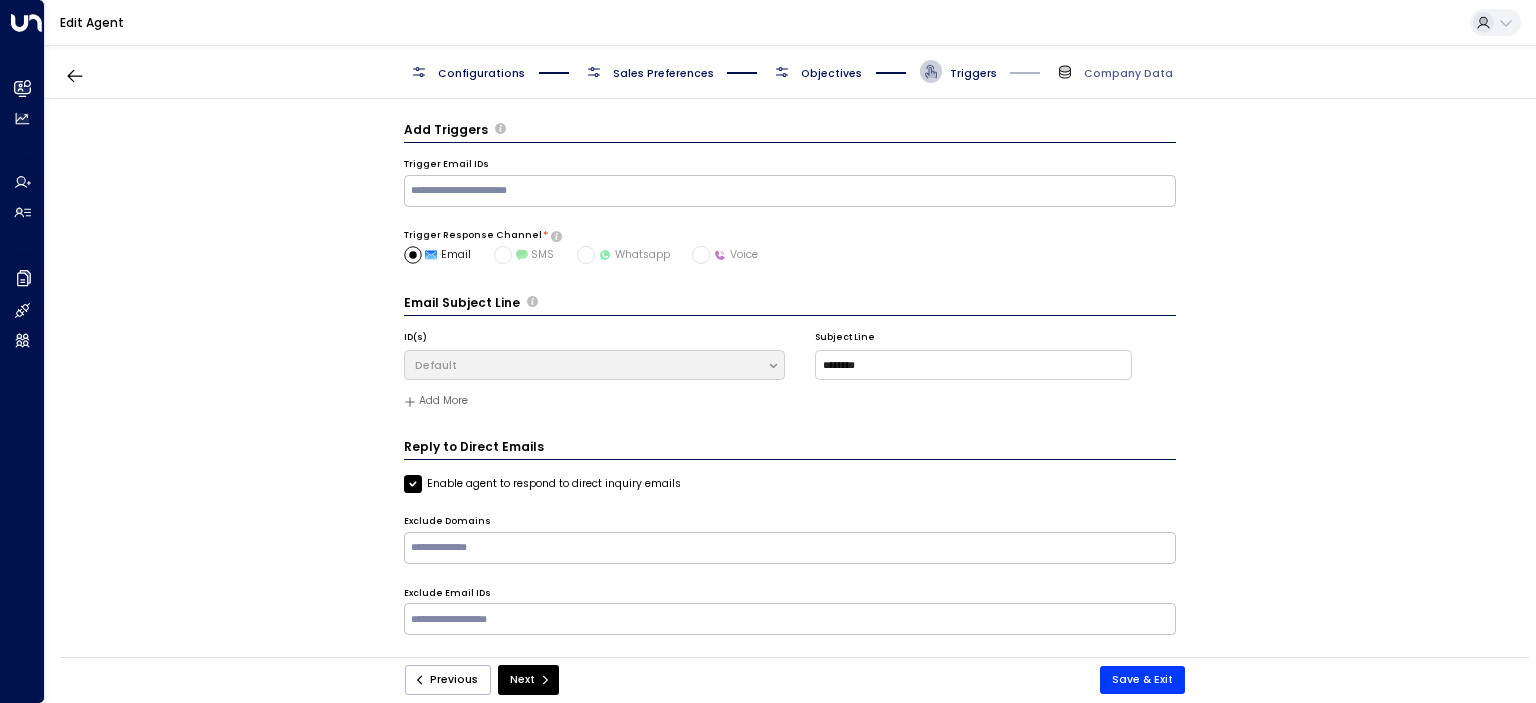 click on "Add Triggers Trigger Email IDs ​ Trigger Response Channel *   Email   SMS   Whatsapp   Voice Email Subject Line ID(s)   Default Subject Line ********   Add More Reply to Direct Emails       Enable agent to respond to direct inquiry emails Exclude Domains ​ Exclude Email IDs ​ Previous Next Save & Exit" at bounding box center [790, 383] 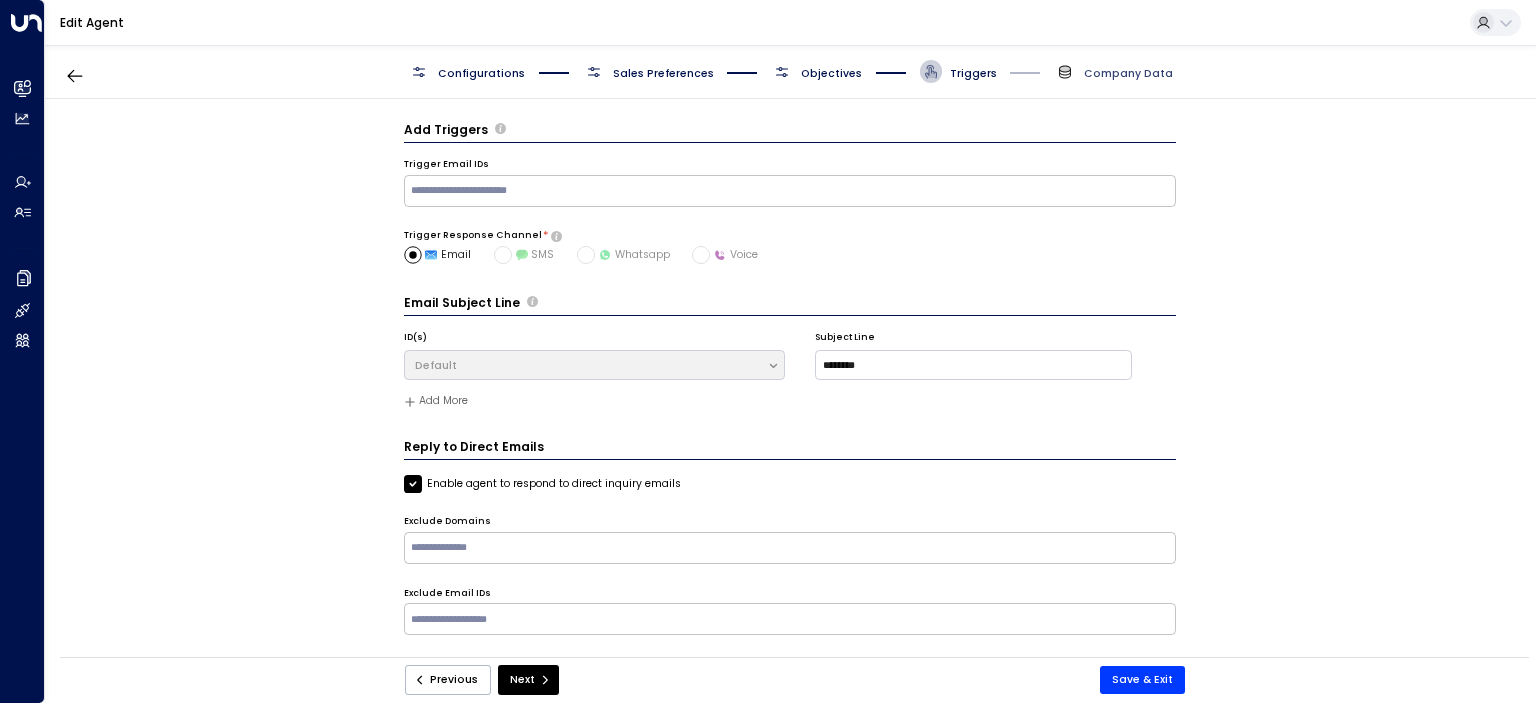 click on "Company Data" at bounding box center [1128, 73] 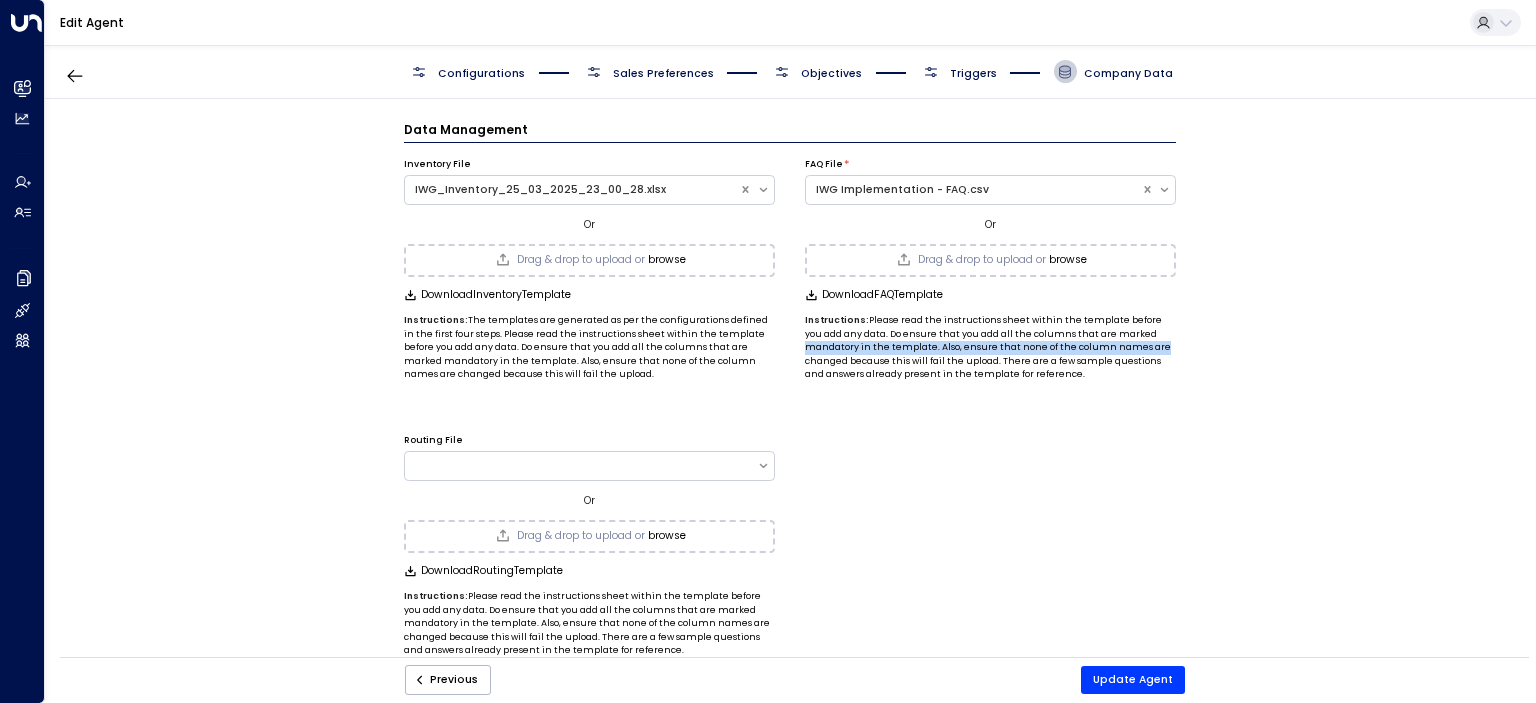 drag, startPoint x: 1535, startPoint y: 335, endPoint x: 1505, endPoint y: 342, distance: 30.805843 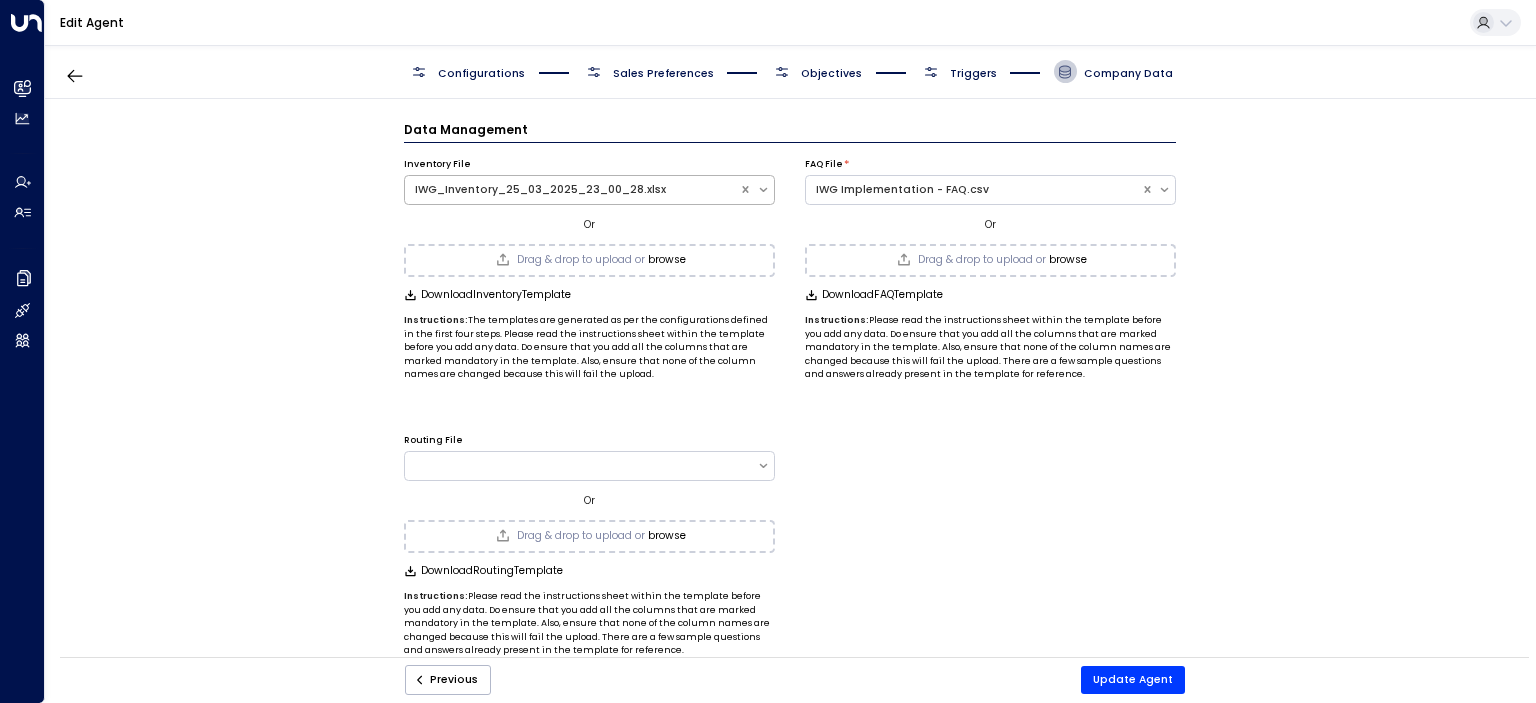 click on "IWG_Inventory_25_03_2025_23_00_28.xlsx" at bounding box center [572, 190] 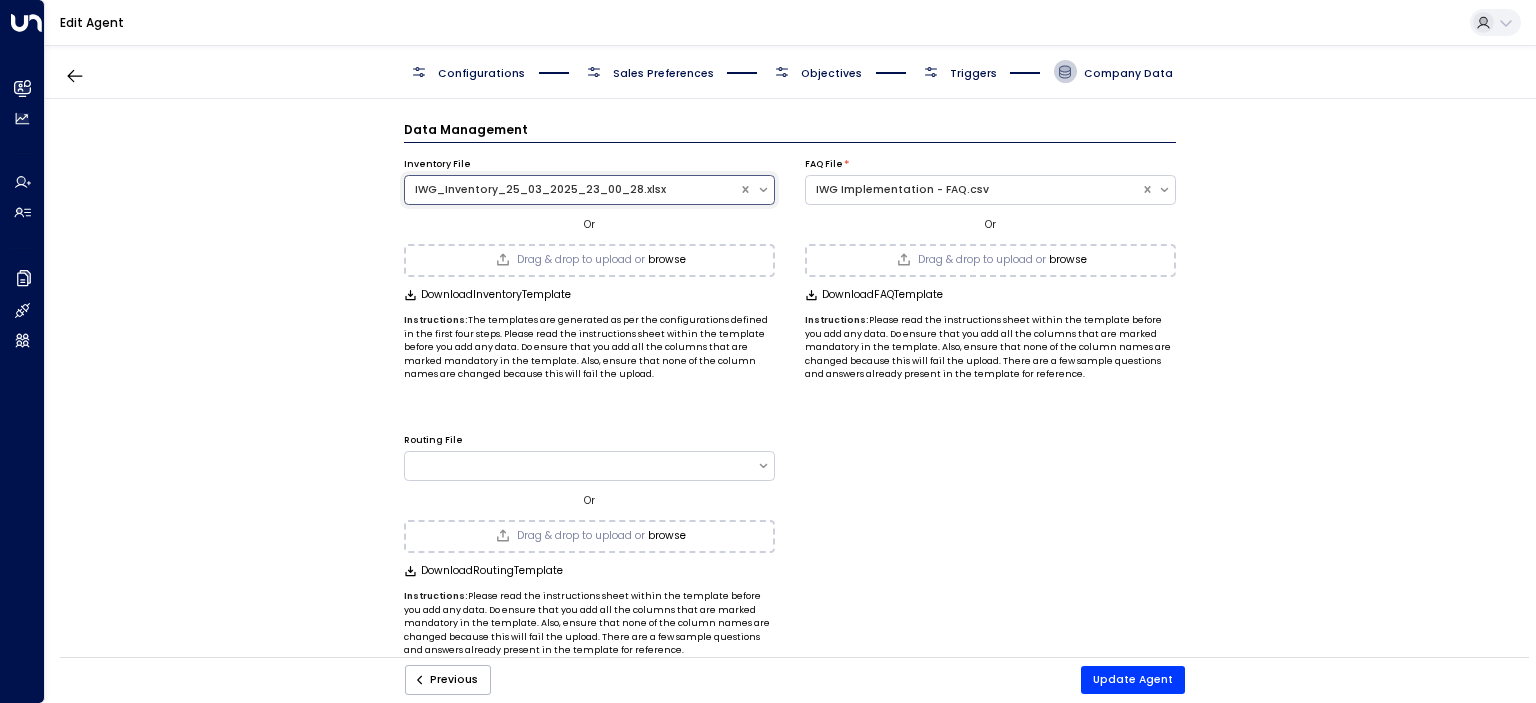 click on "IWG_Inventory_25_03_2025_23_00_28.xlsx" at bounding box center [572, 190] 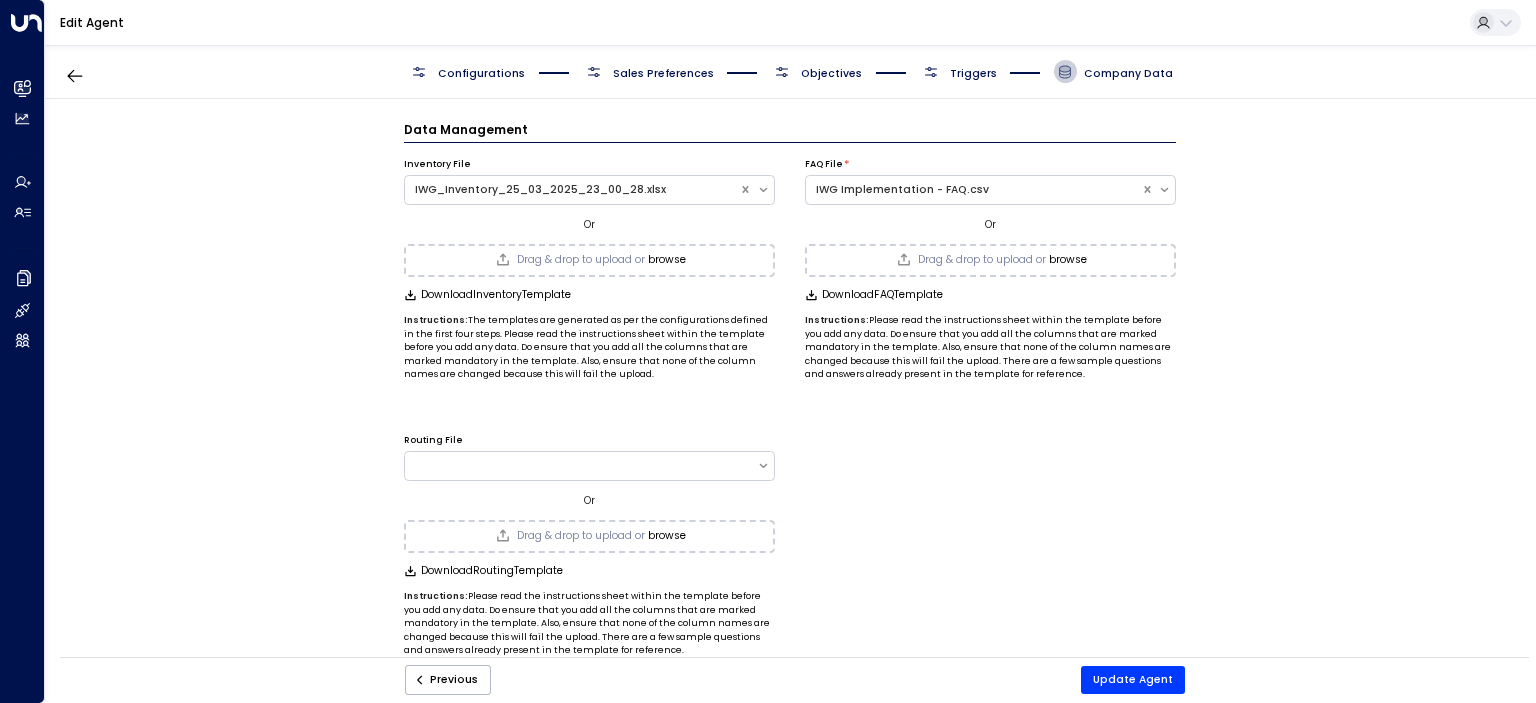 click on "Download  Inventory  Template" at bounding box center [496, 295] 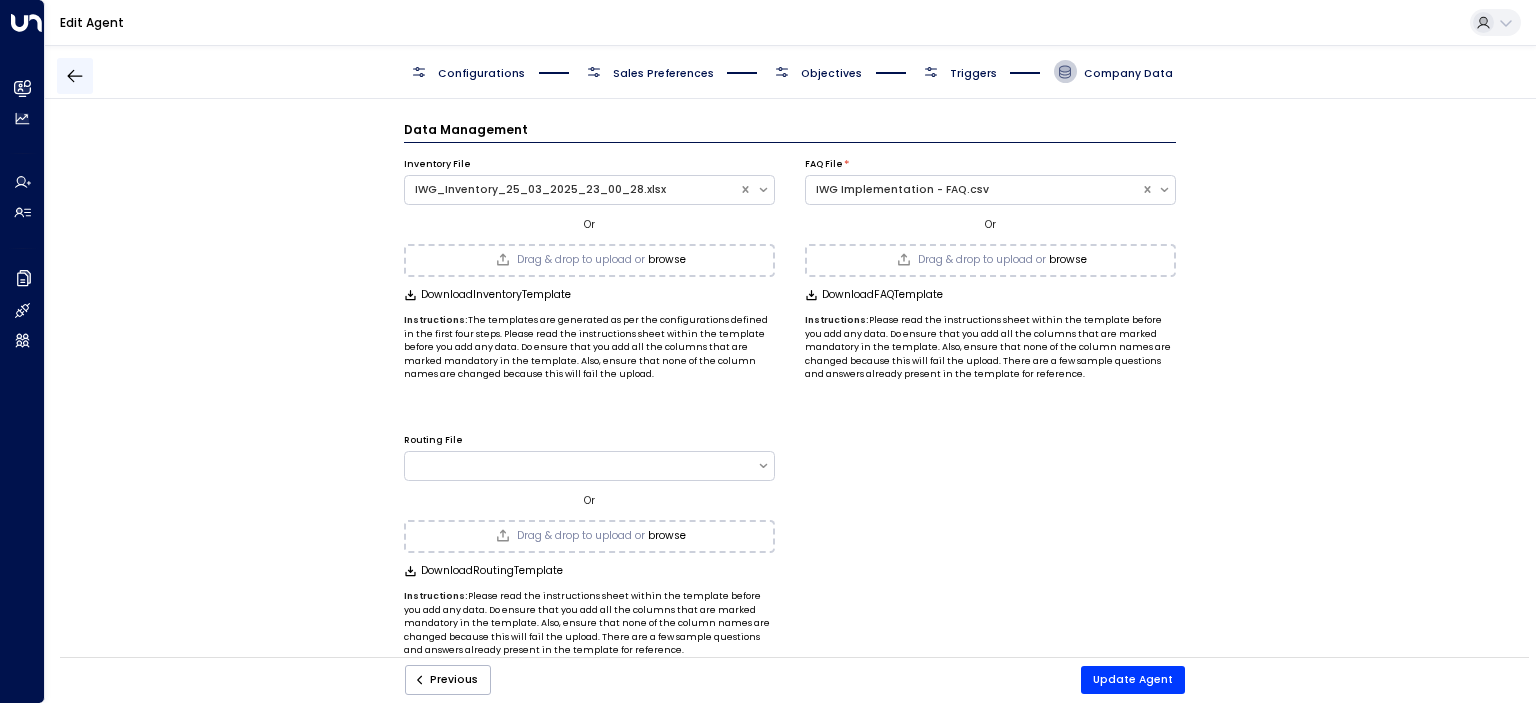 click at bounding box center (75, 76) 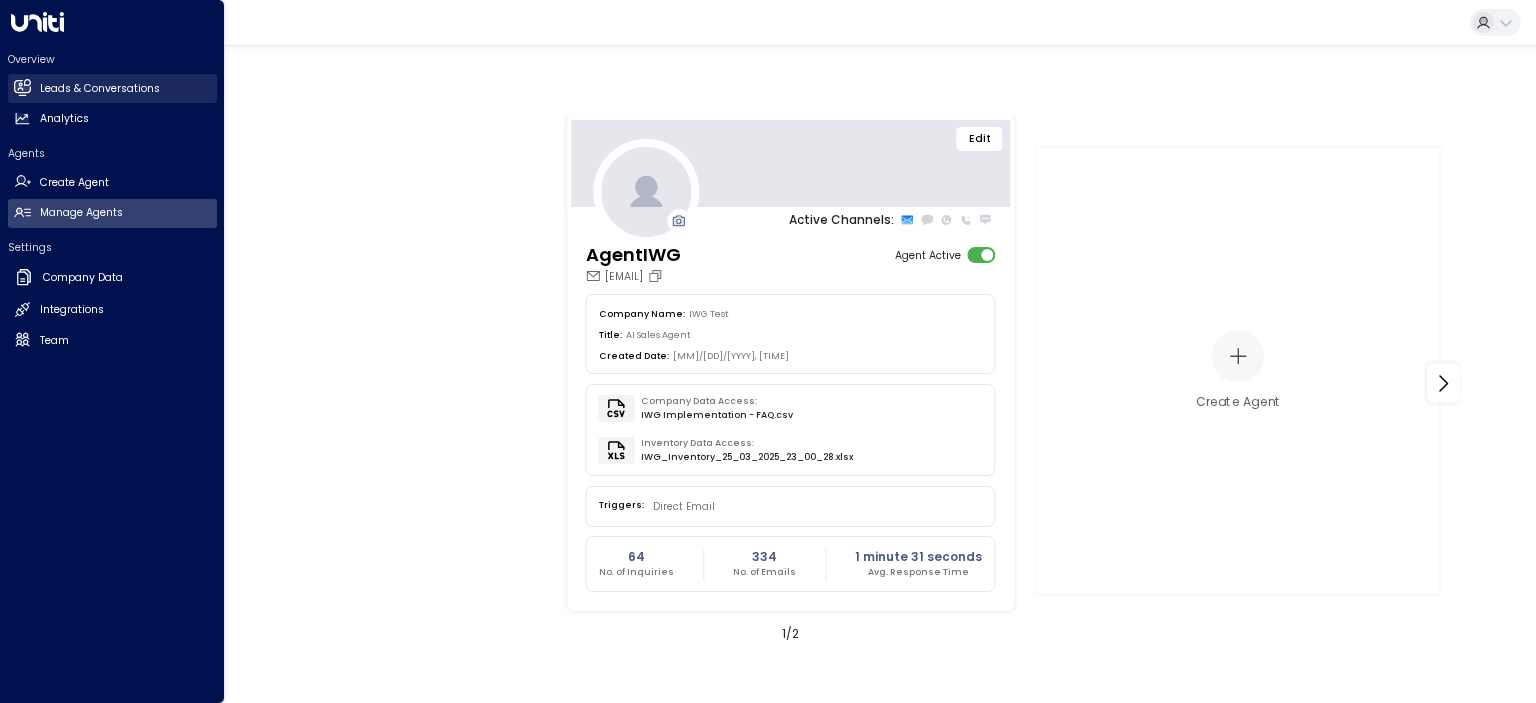 click on "Leads & Conversations" at bounding box center [100, 89] 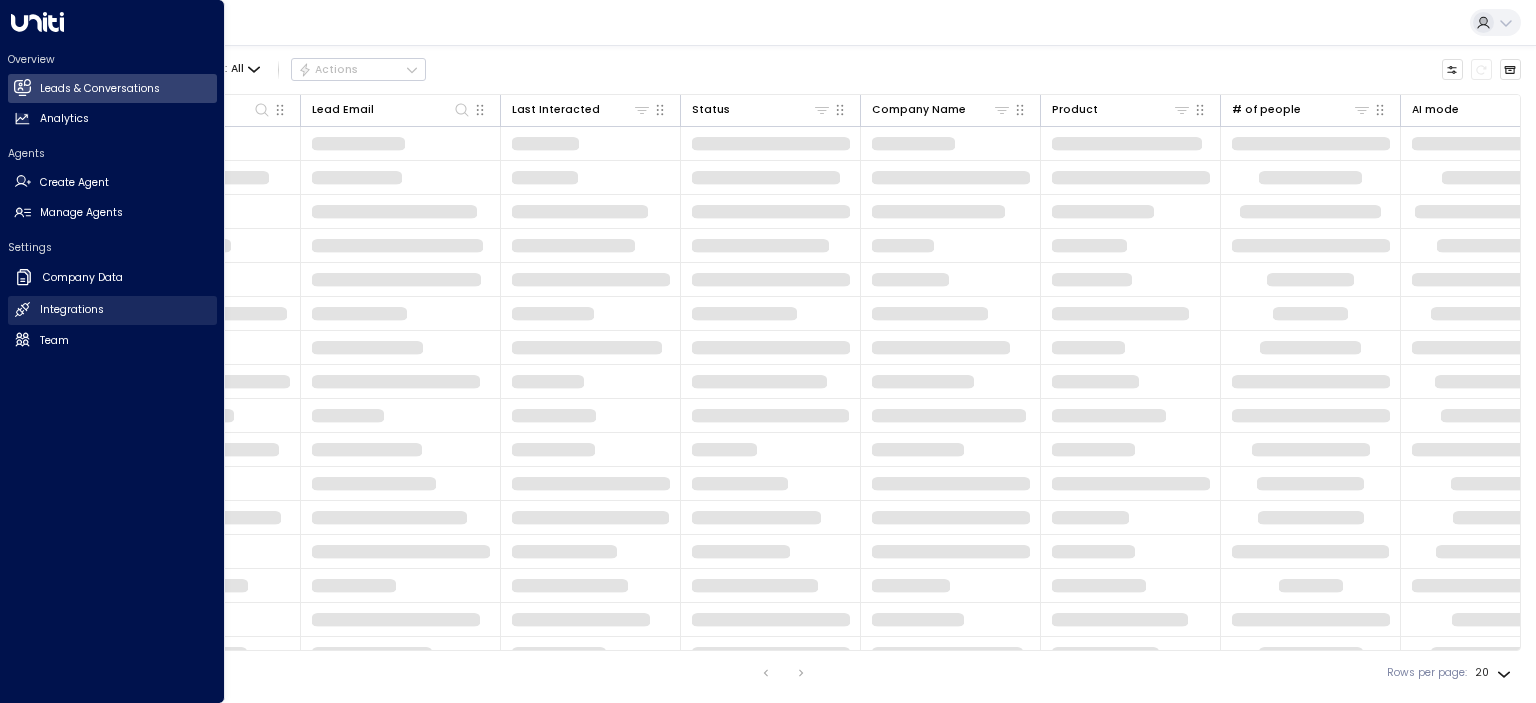click on "Integrations" at bounding box center (72, 310) 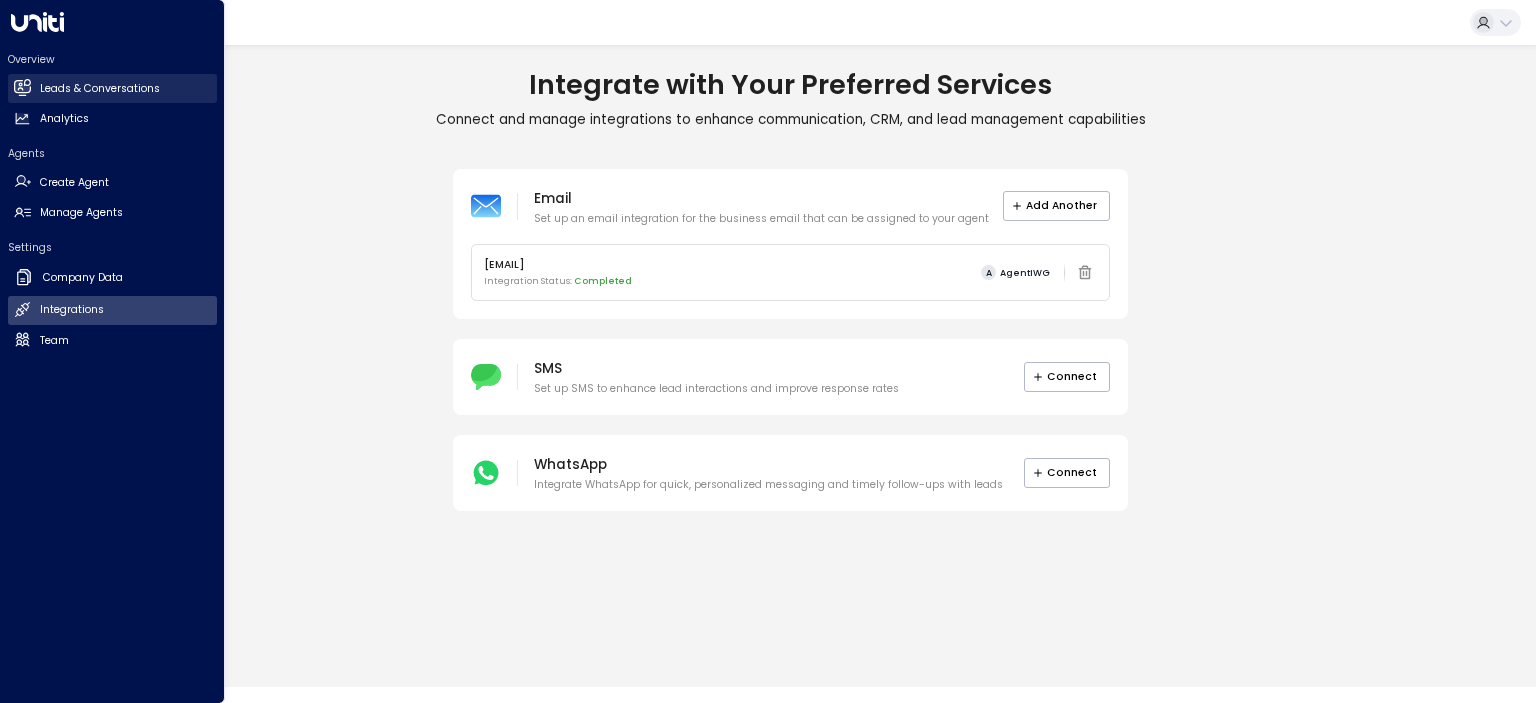 click on "Leads & Conversations" at bounding box center [100, 89] 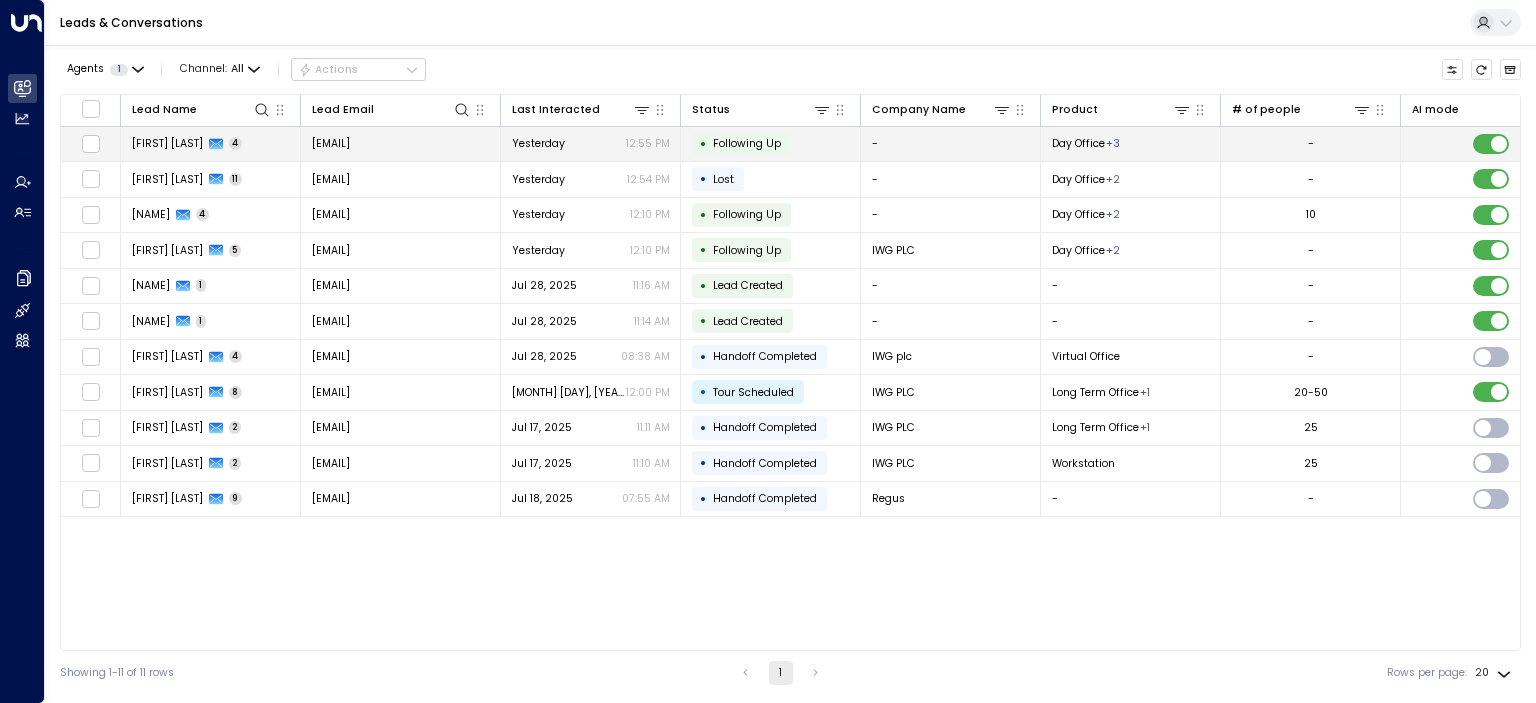 click on "[FIRST] [LAST]" at bounding box center [167, 143] 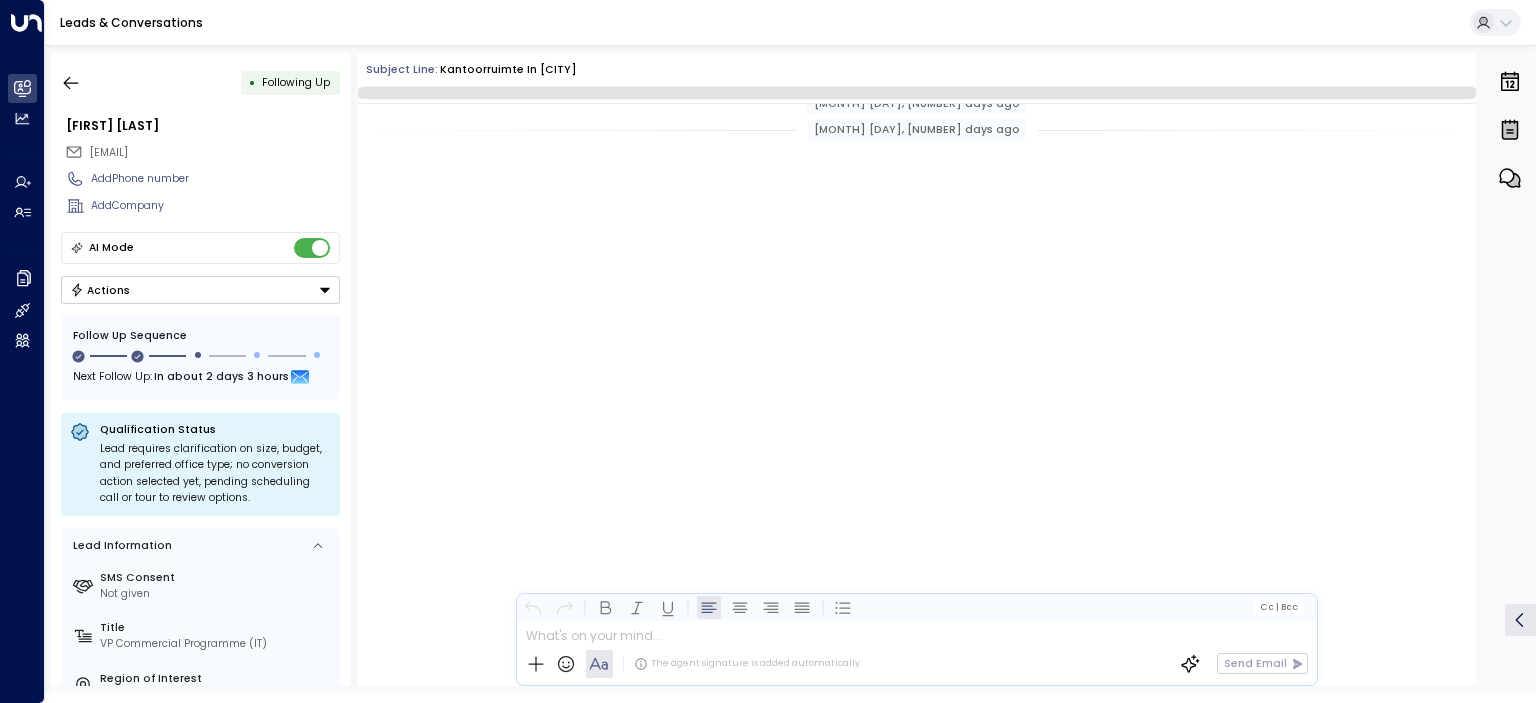 scroll, scrollTop: 1173, scrollLeft: 0, axis: vertical 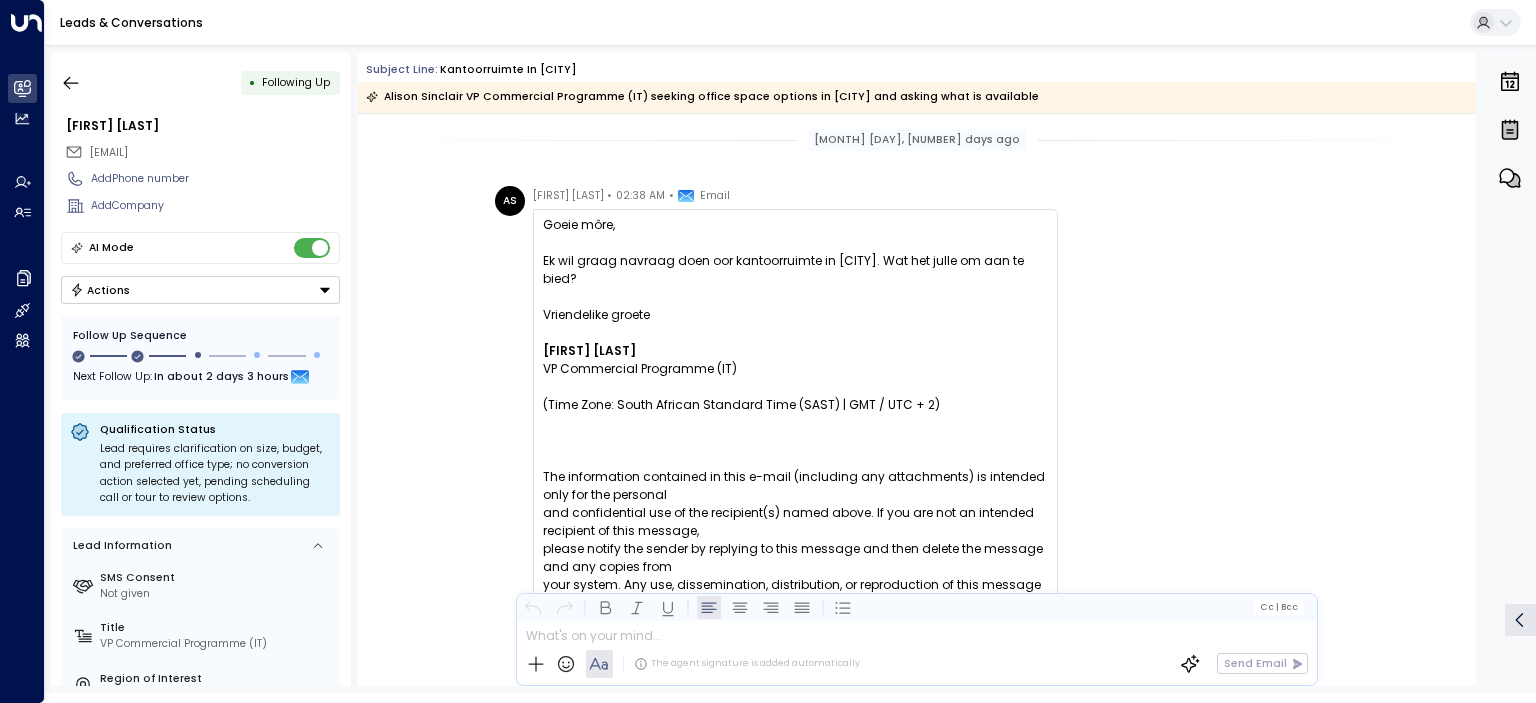 click on "AS [NAME] • [TIME] AM • Email Goeie môre, Ek wil graag navraag doen oor kantoorruimte in [CITY]. Wat het julle om aan te bied? Vriendelike groete [NAME] VP Commercial Programme (IT) (Time Zone: South African Standard Time (SAST) | GMT / UTC + 2)
The information contained in this e-mail (including any attachments) is intended only for the personal
and confidential use of the recipient(s) named above. If you are not an intended recipient of this message,
please notify the sender by replying to this message and then delete the message and any copies from
your system. Any use, dissemination, distribution, or reproduction of this message by unintended
recipients, is not authorised and may be unlawful.  A" at bounding box center [920, 421] 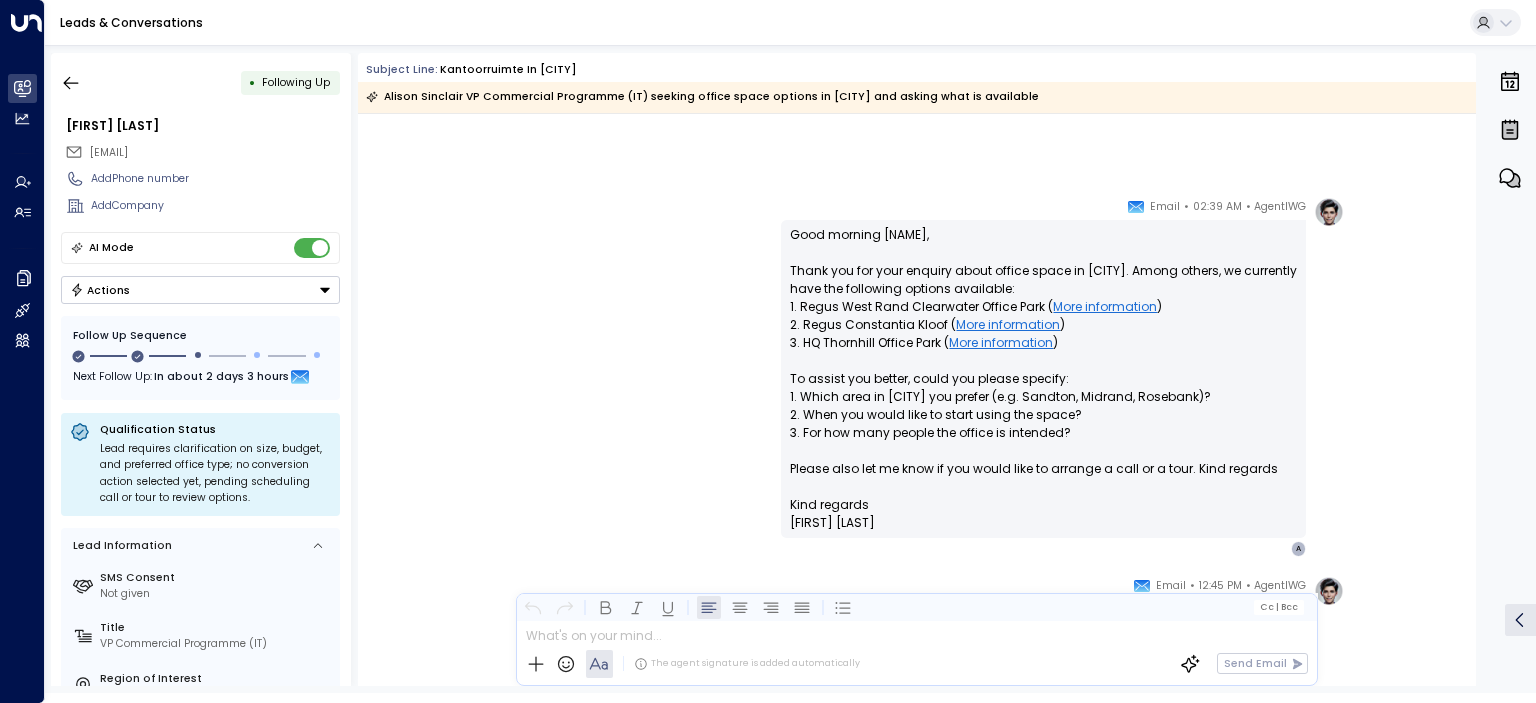 scroll, scrollTop: 680, scrollLeft: 0, axis: vertical 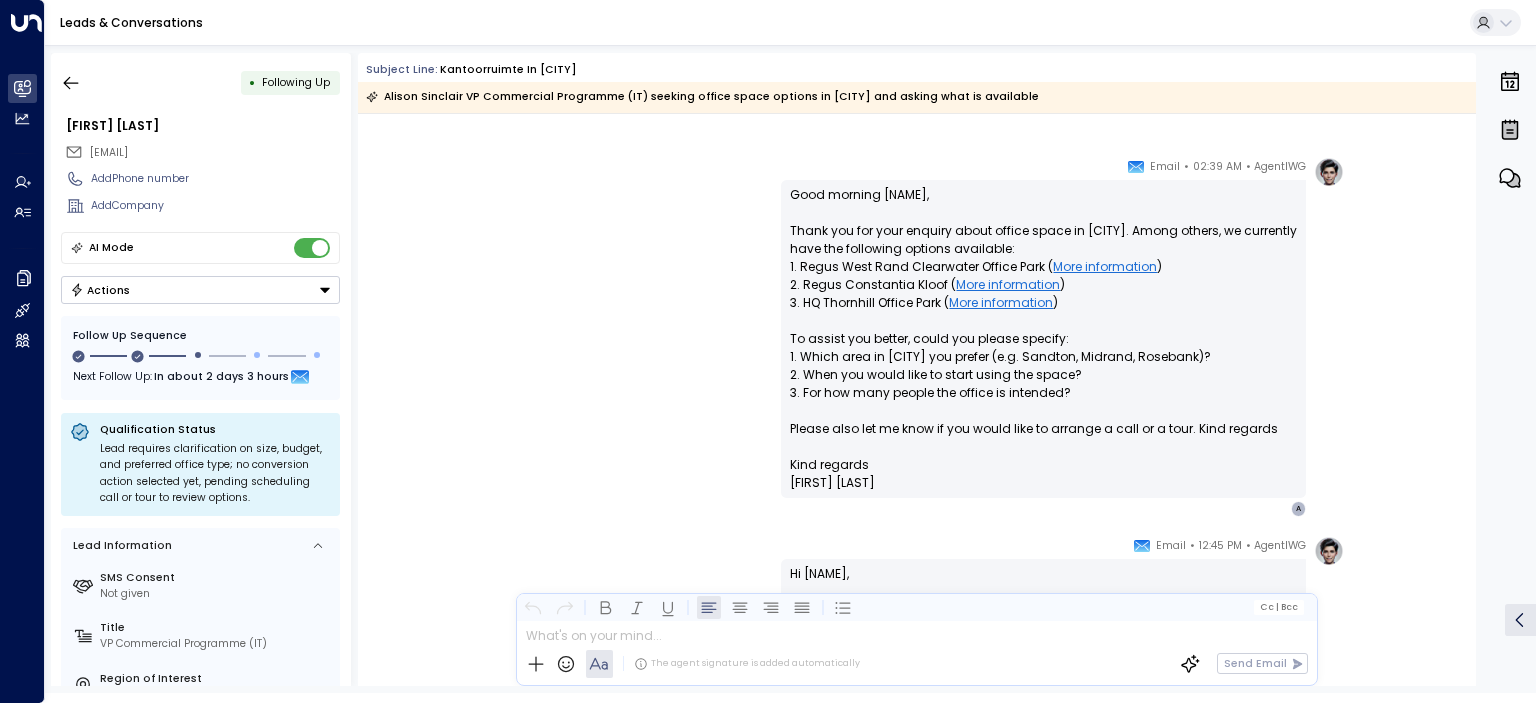 drag, startPoint x: 1477, startPoint y: 377, endPoint x: 1474, endPoint y: 423, distance: 46.09772 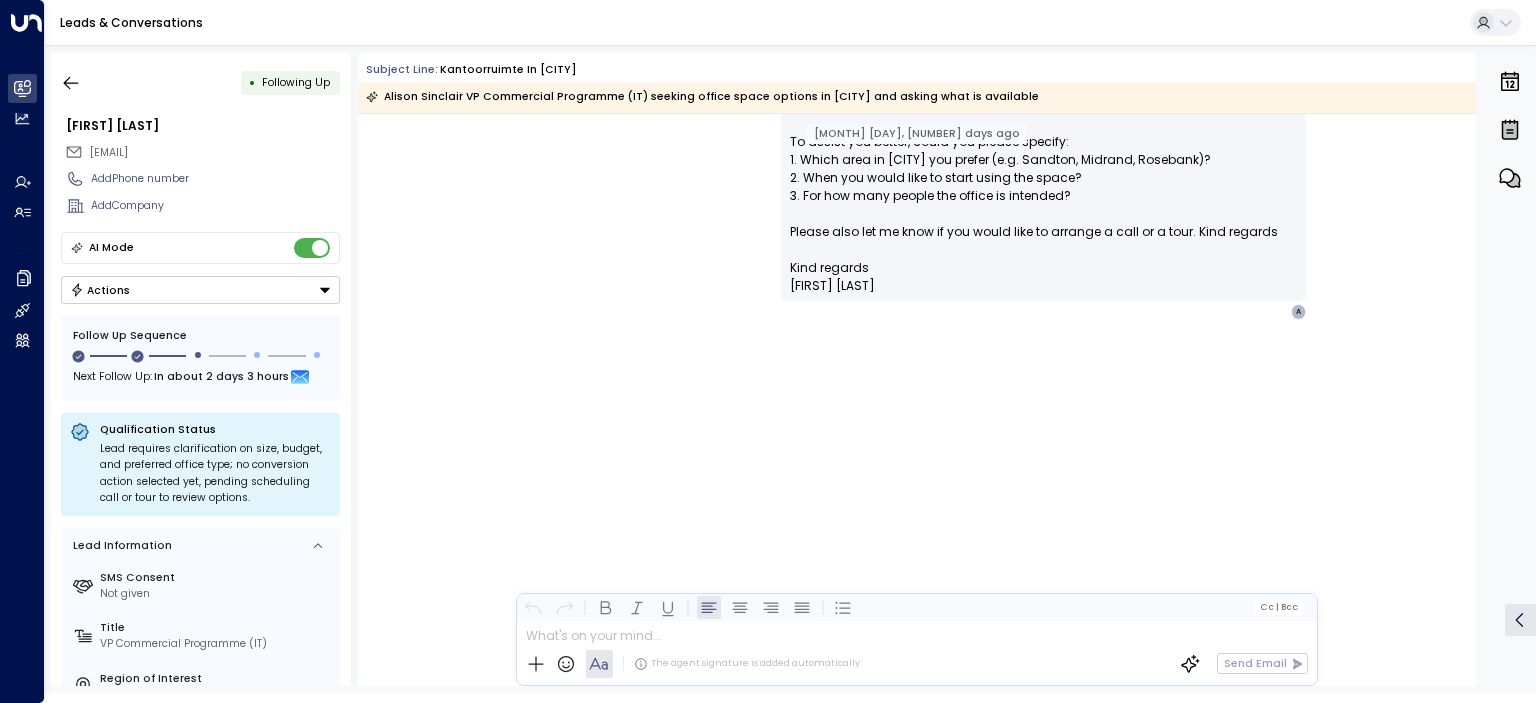 scroll, scrollTop: 0, scrollLeft: 0, axis: both 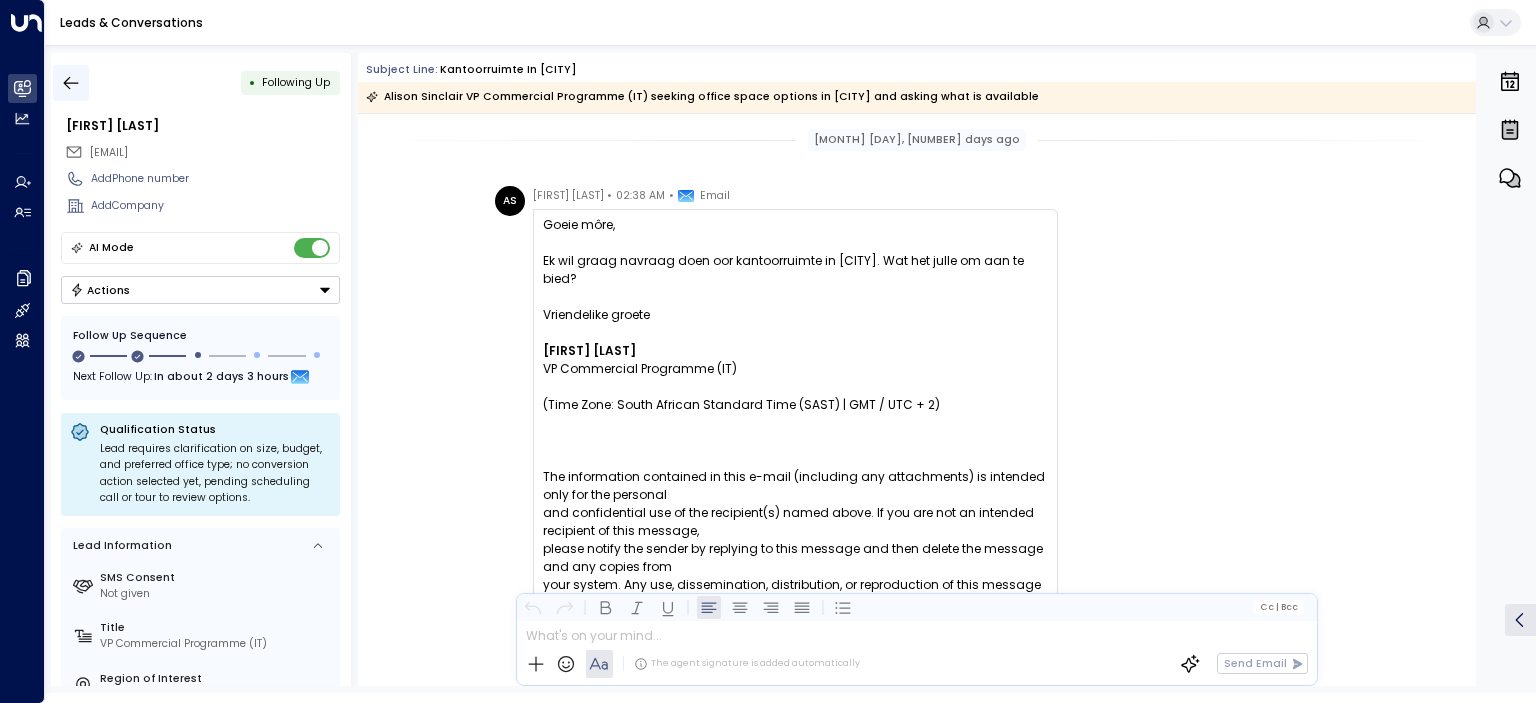 click 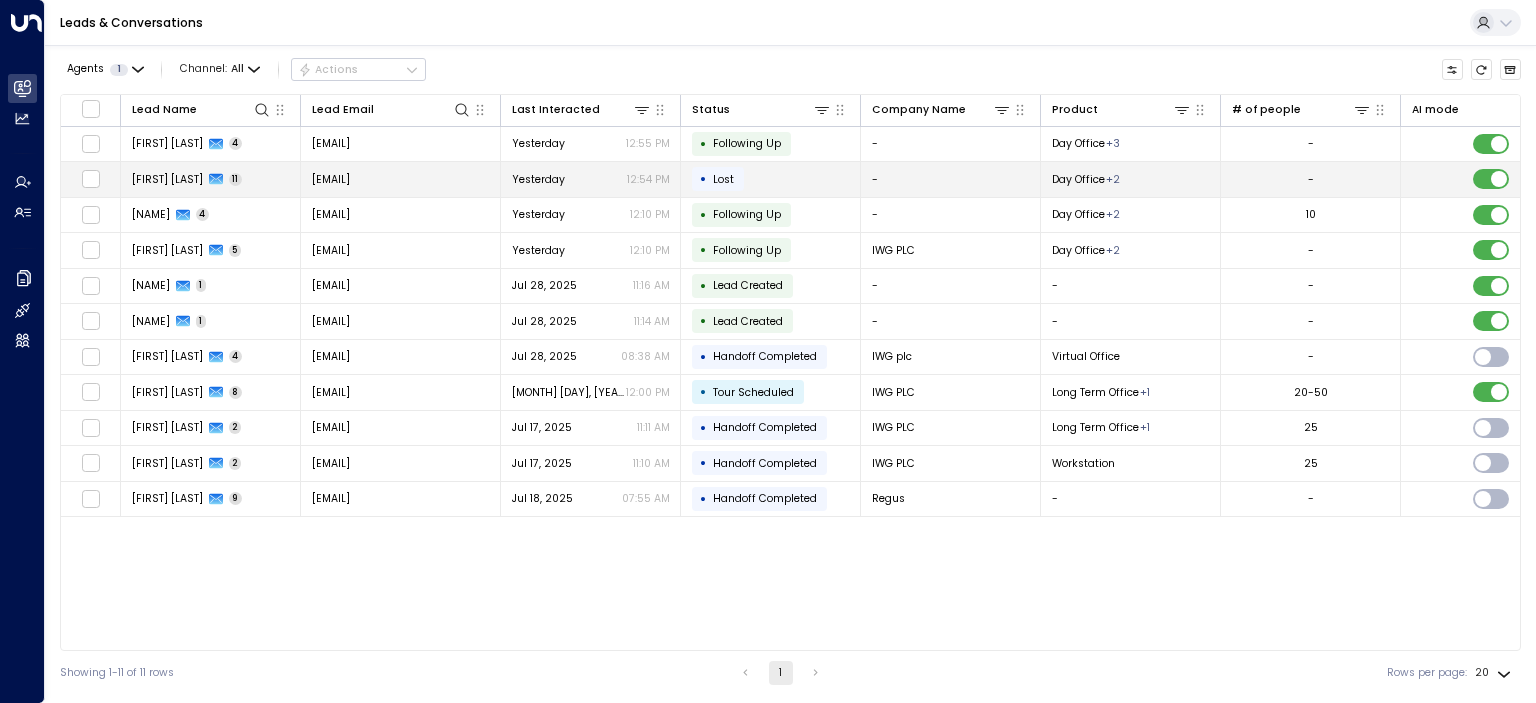 click on "[FIRST] [LAST]" at bounding box center (167, 179) 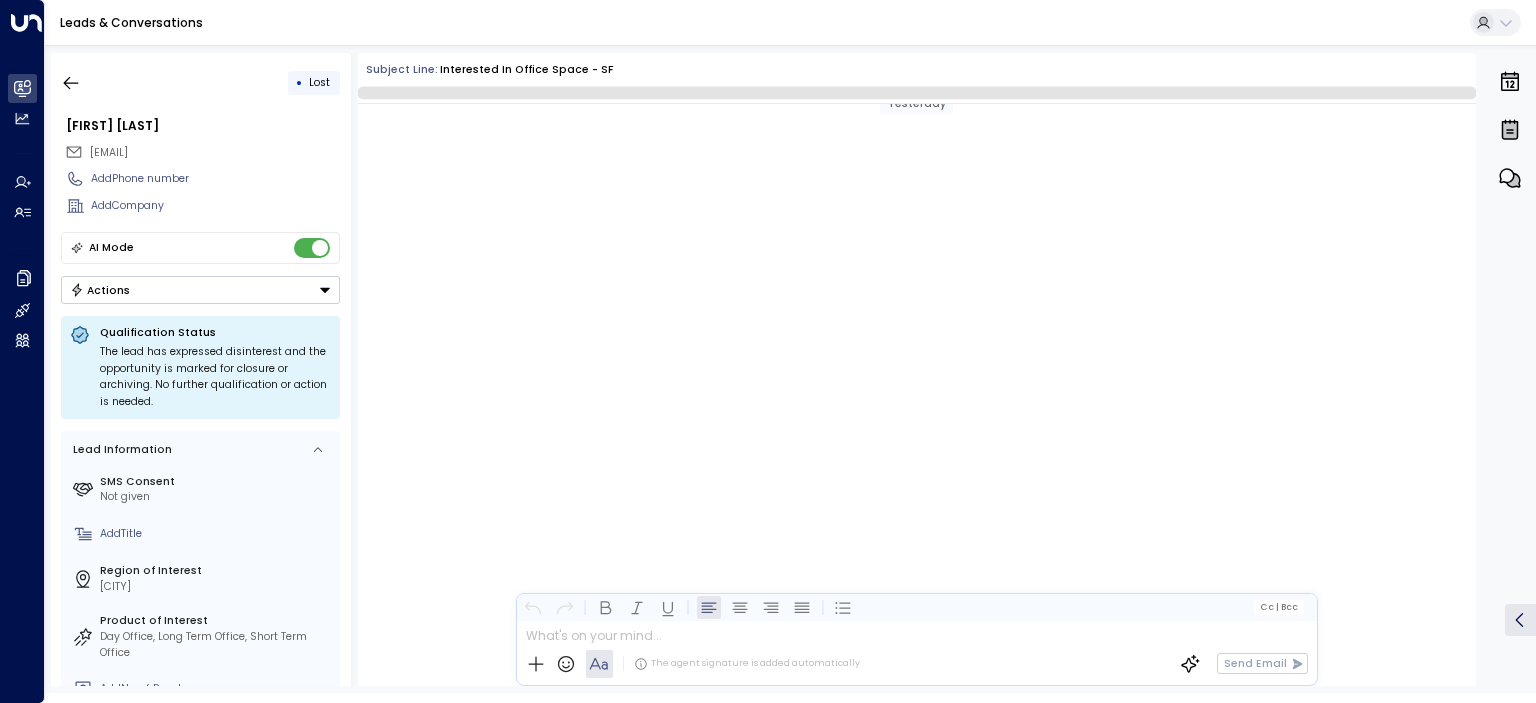 scroll, scrollTop: 5014, scrollLeft: 0, axis: vertical 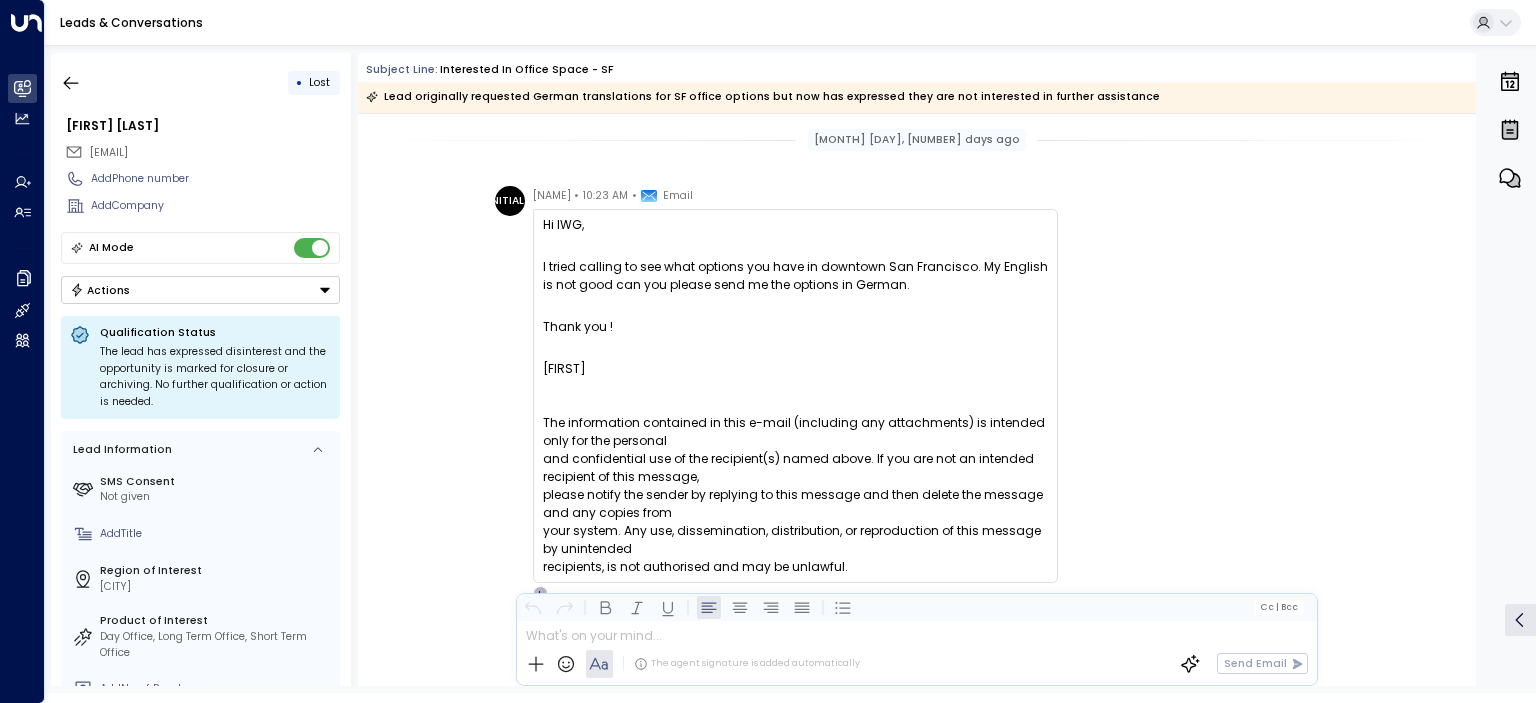 click on "[FIRST] [LAST] • [TIME] AM • Email
Hi IWG,
I tried calling to see what options you have in downtown [CITY]. My English is not good can you please send me the options in German.
Thank you !
[FIRST]
The information contained in this e-mail (including any attachments) is intended only for the personal
and confidential use of the recipient(s) named above. If you are not an intended recipient of this message,
please notify the sender by replying to this message and then delete the message and any copies from
your system. Any use, dissemination, distribution, or reproduction of this message by unintended
recipients, is not authorised and may be unlawful.  I" at bounding box center [920, 394] 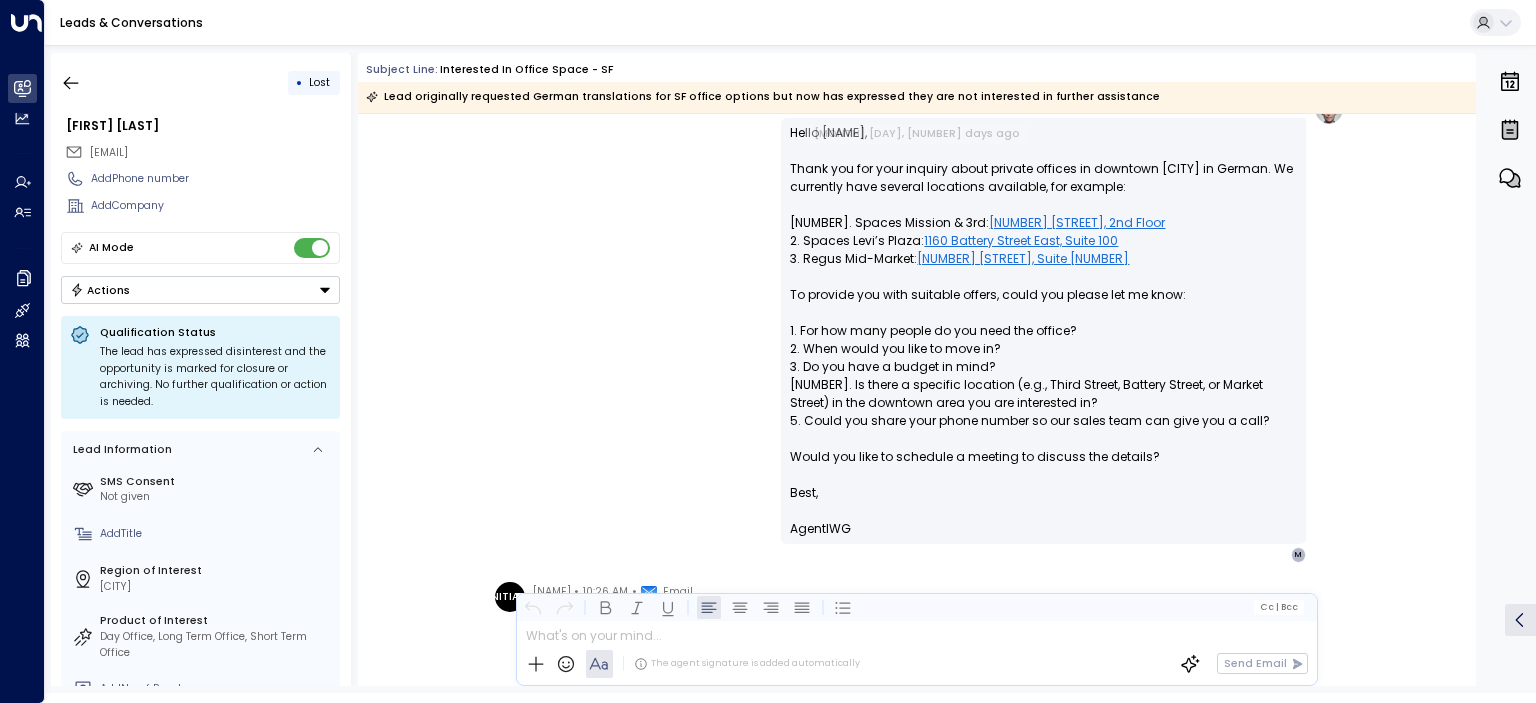 scroll, scrollTop: 720, scrollLeft: 0, axis: vertical 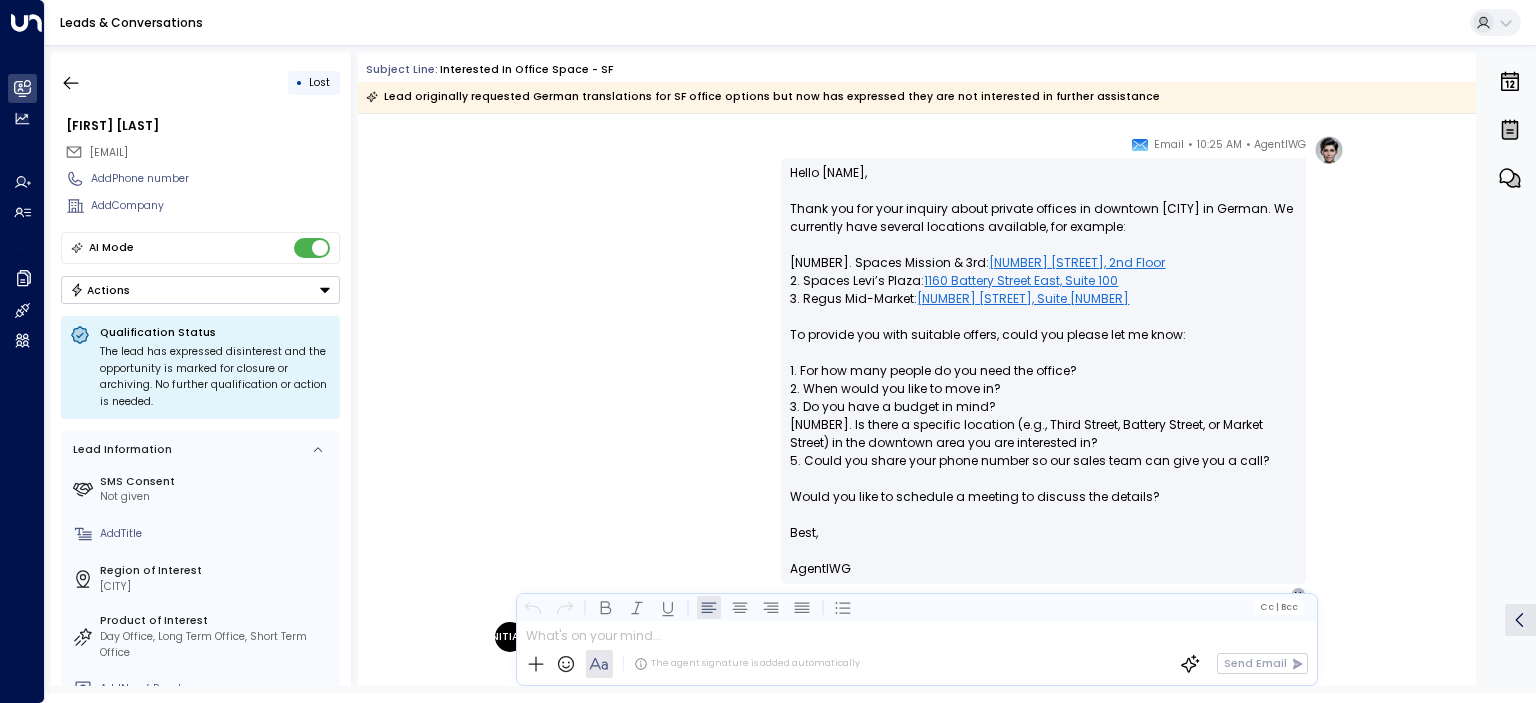 click on "Hello [NAME], Thank you very much for your inquiry about private offices in downtown [CITY] in German. We currently have several locations available, for example: 1. Spaces Mission & 3rd: [NUMBER] [STREET], 2nd Floor 2. Spaces Levi’s Plaza: [NUMBER] [STREET] East, Suite [NUMBER] 3. Regus Mid-Market: [NUMBER] [STREET], Suite [NUMBER] To provide you with suitable offers, could you please let me know: 1. For how many people do you need the office? 2. When would you like to move in? 3. Do you have a budget in mind? 4. Is there a specific location (e.g., [STREET], [STREET], or [STREET]) in the downtown area you are interested in? 5. Could you share your phone number so our sales team can give you a call? Would you like to schedule a meeting to discuss the details?" at bounding box center [1043, 344] 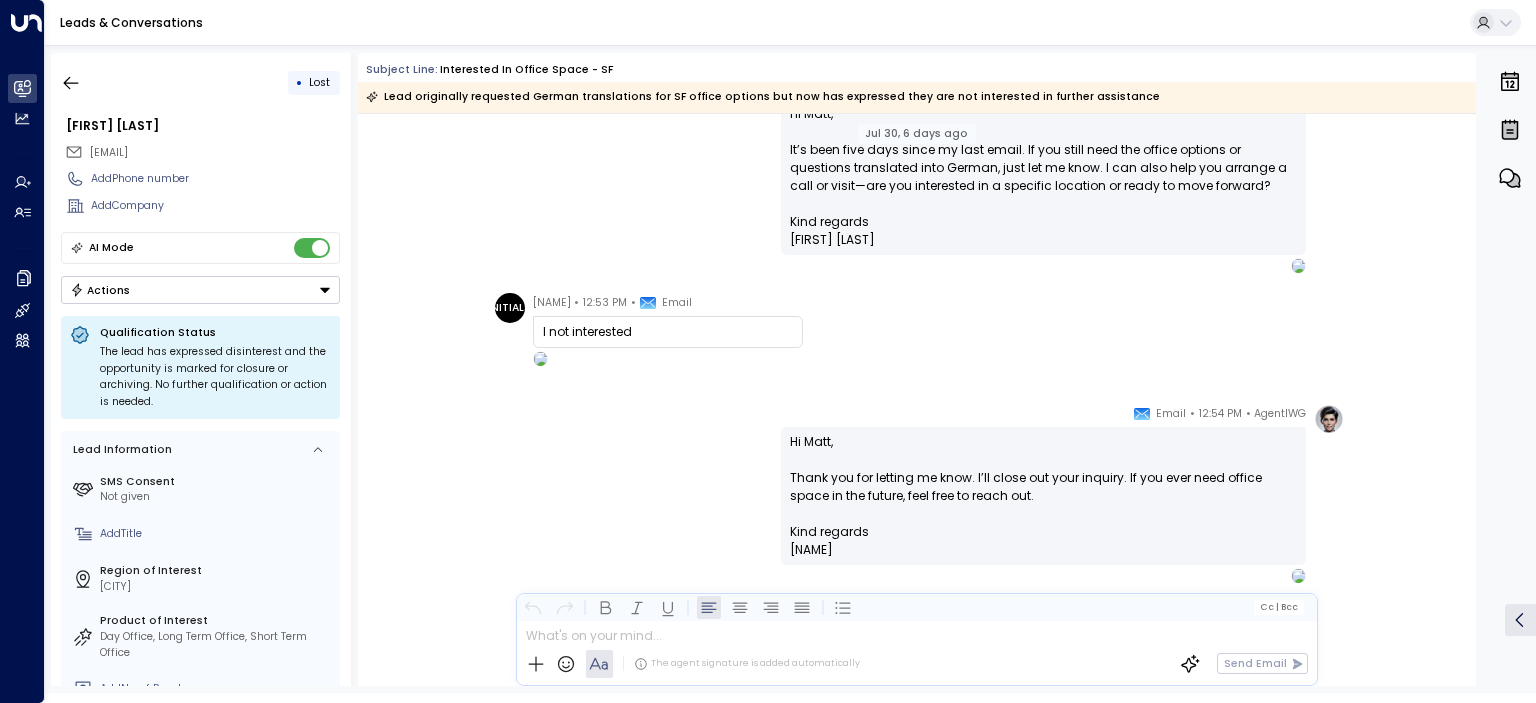 scroll, scrollTop: 3200, scrollLeft: 0, axis: vertical 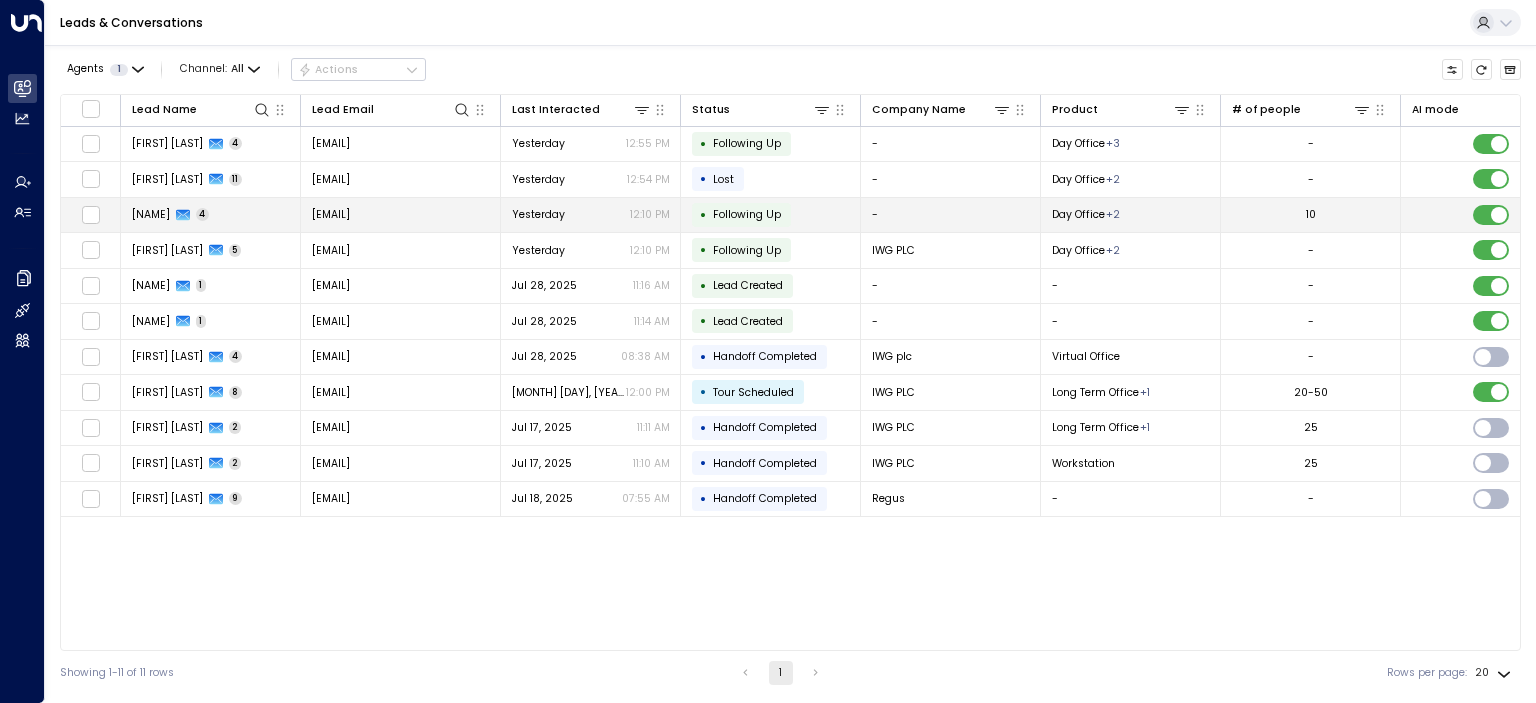 click on "[NAME]" at bounding box center (151, 214) 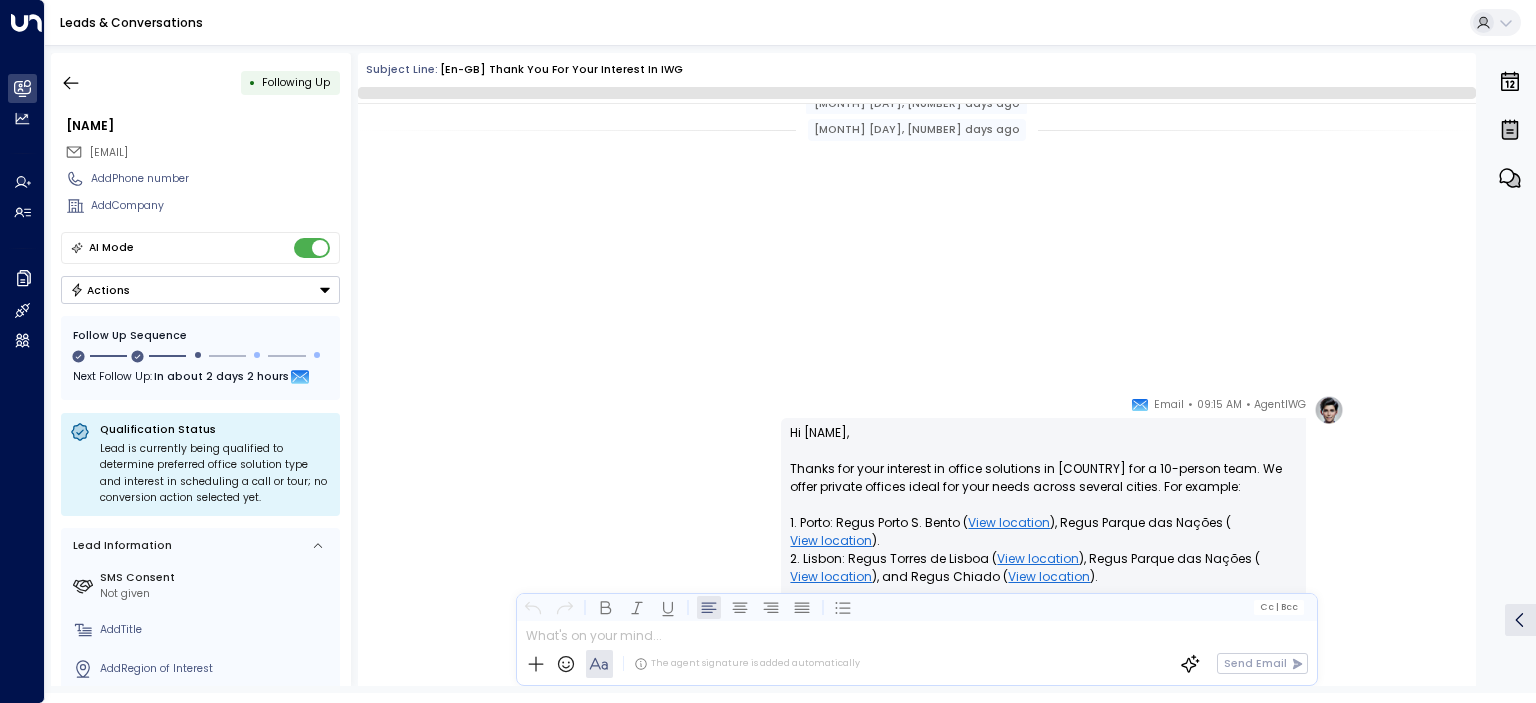 scroll, scrollTop: 868, scrollLeft: 0, axis: vertical 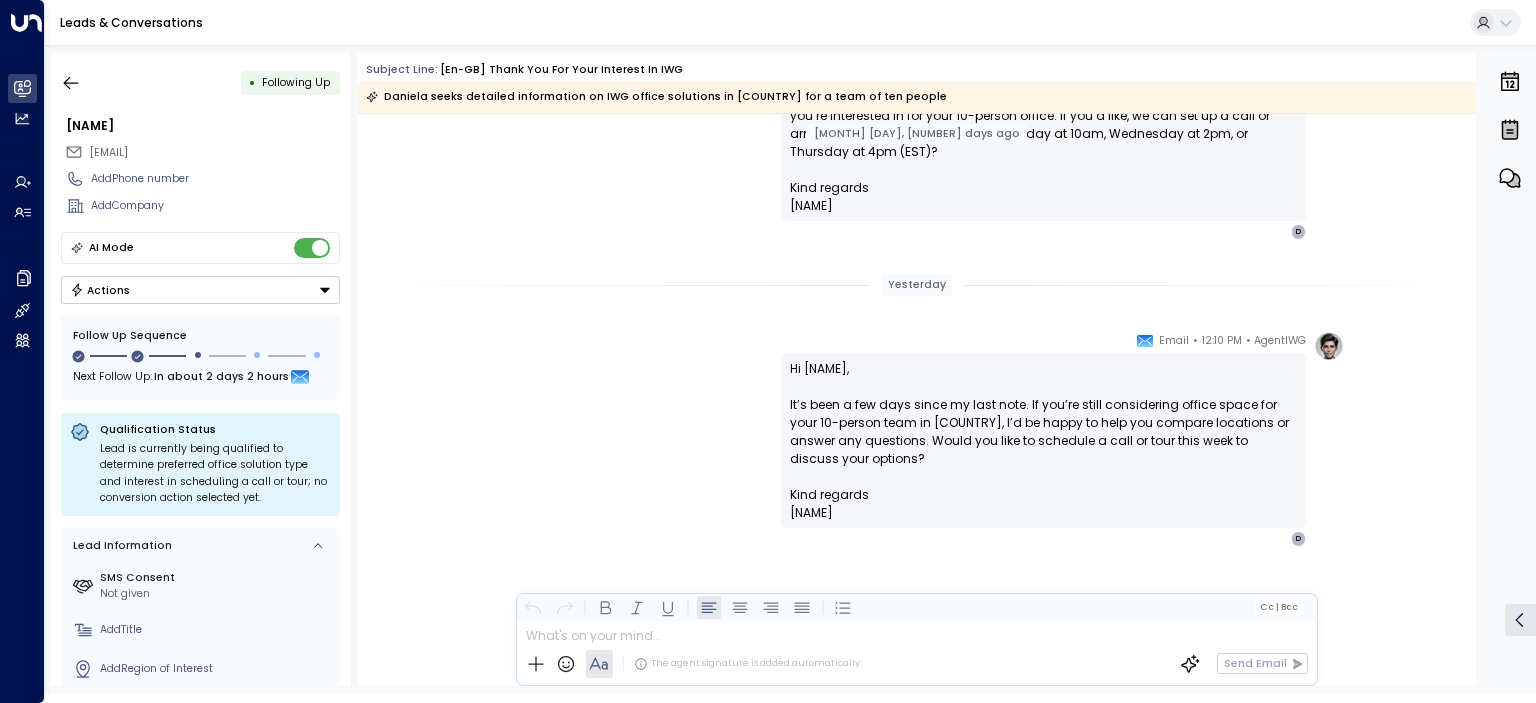 drag, startPoint x: 1466, startPoint y: 456, endPoint x: 1474, endPoint y: 519, distance: 63.505905 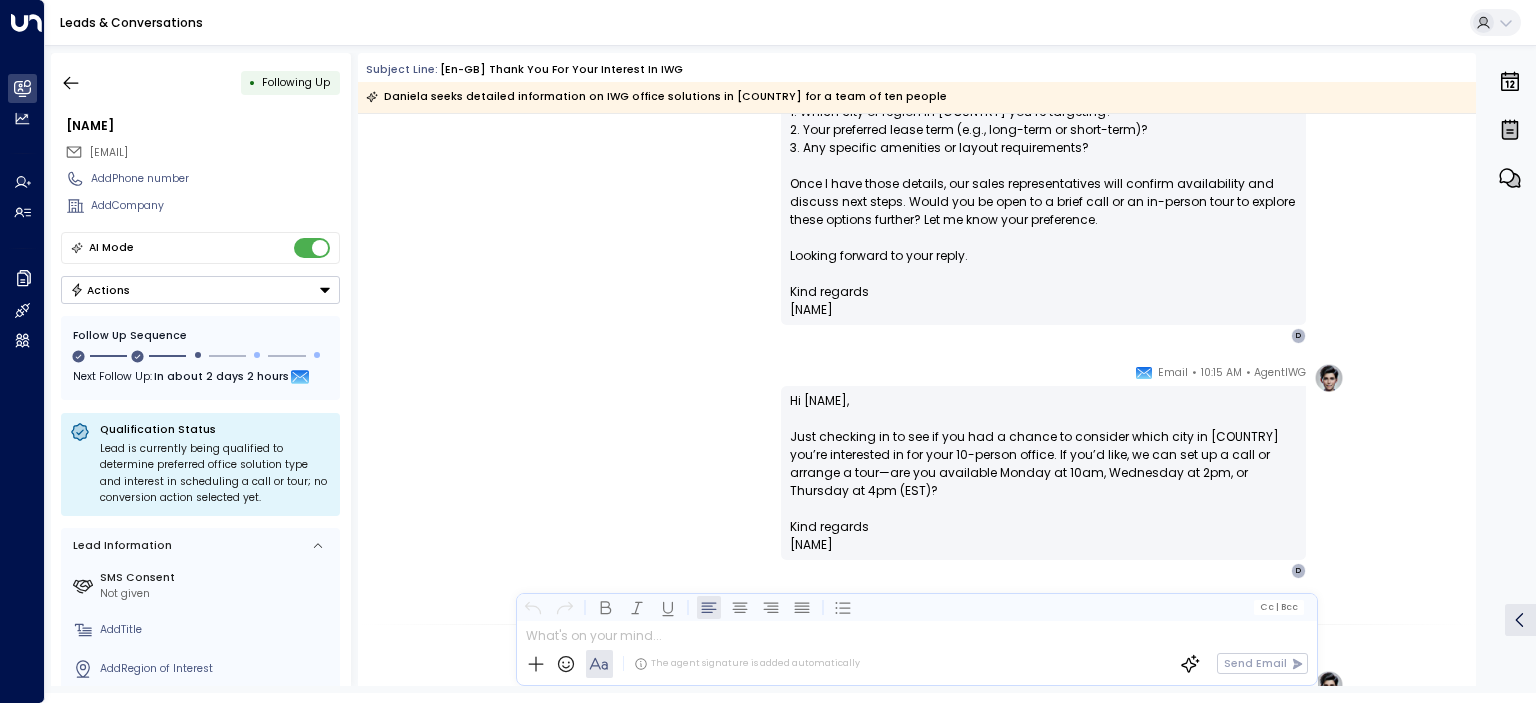 scroll, scrollTop: 548, scrollLeft: 0, axis: vertical 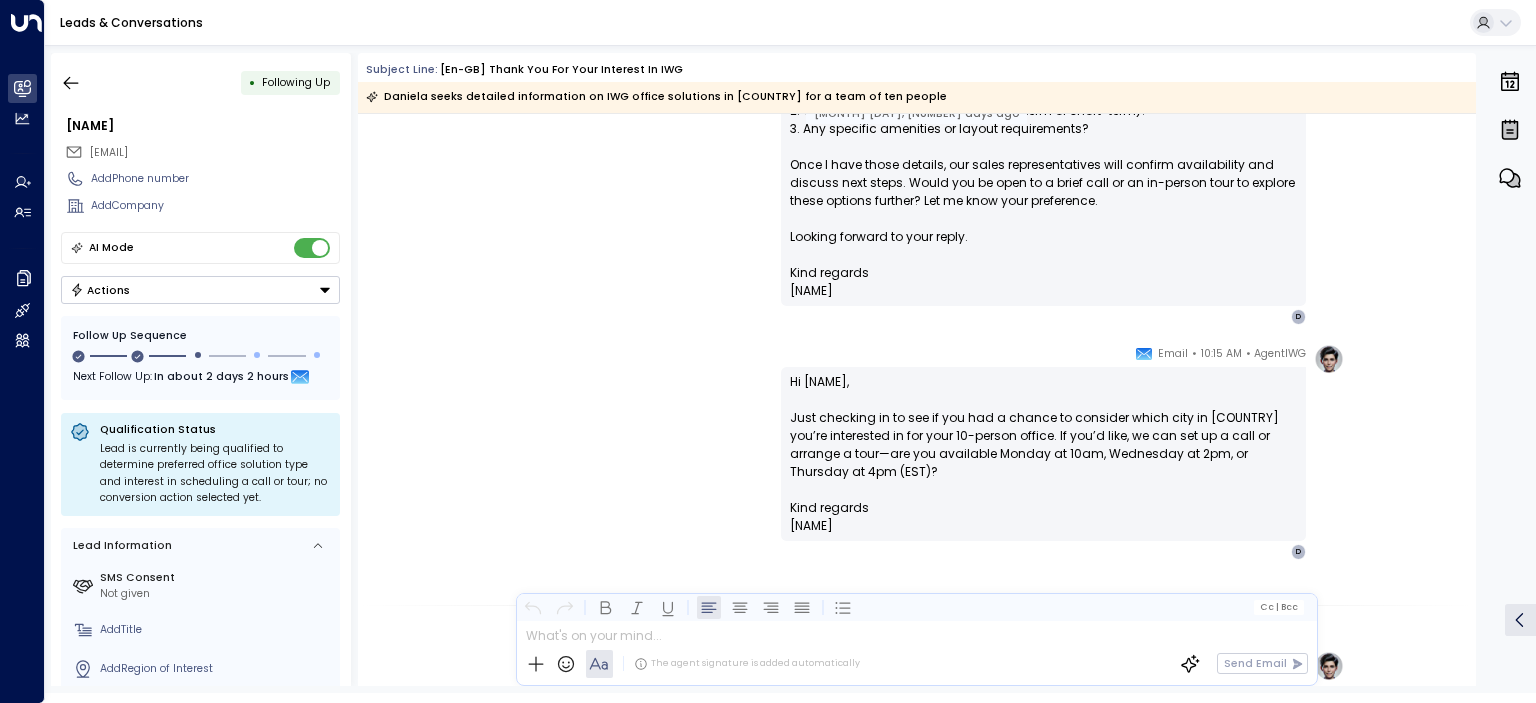 click on "AgentIWG • [TIME] AM • Email Hi [NAME], Just checking in to see if you had a chance to consider which city in [COUNTRY] you’re interested in for your 10-person office. If you’d like, we can set up a call or arrange a tour—are you available Monday at 10am, Wednesday at 2pm, or Thursday at 4pm (EST)? Kind regards [FIRST] [LAST] ________________________________________________________________________________________________________________________________________________________________________________________________________uniti_thread_id_64ced753-2b36-45cd-a6ff-719ebb76def5 D" at bounding box center [917, 452] 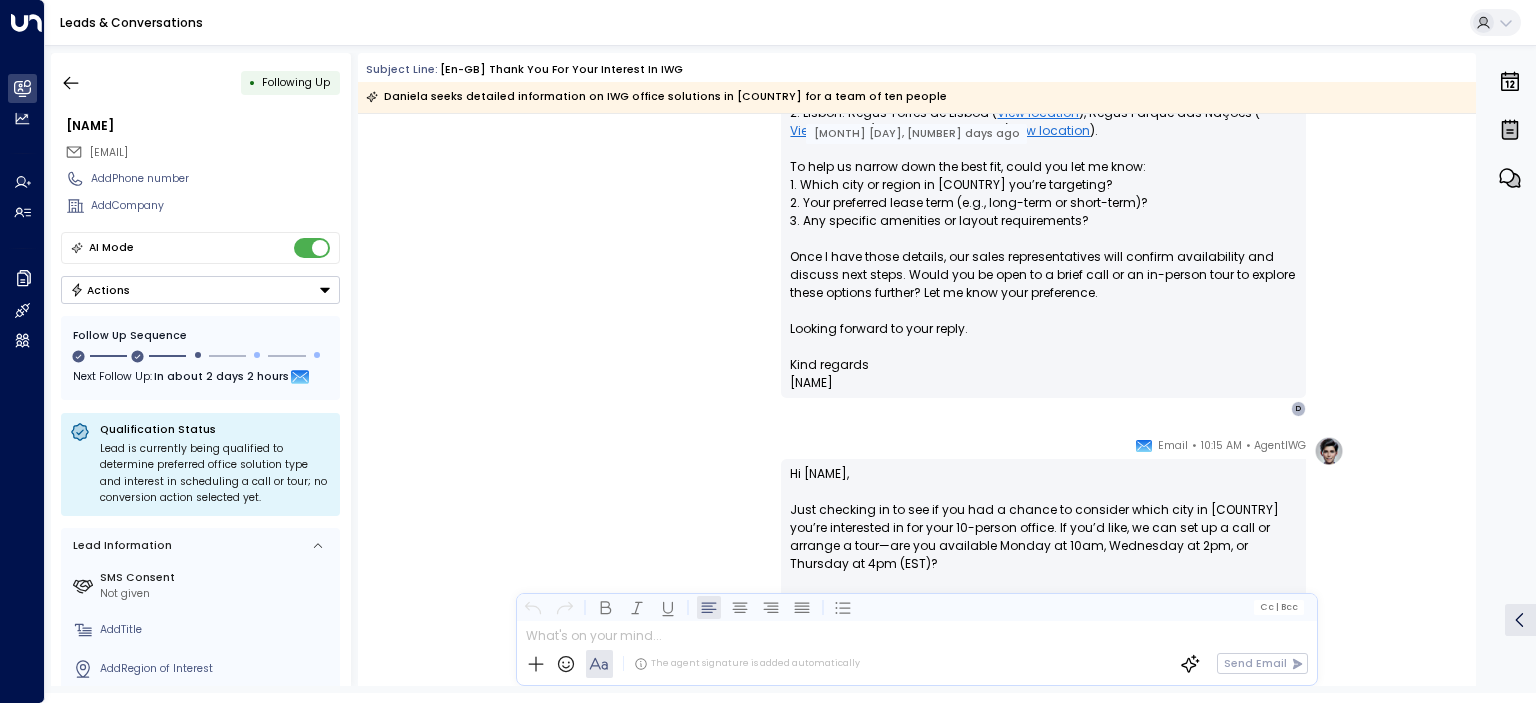 scroll, scrollTop: 789, scrollLeft: 0, axis: vertical 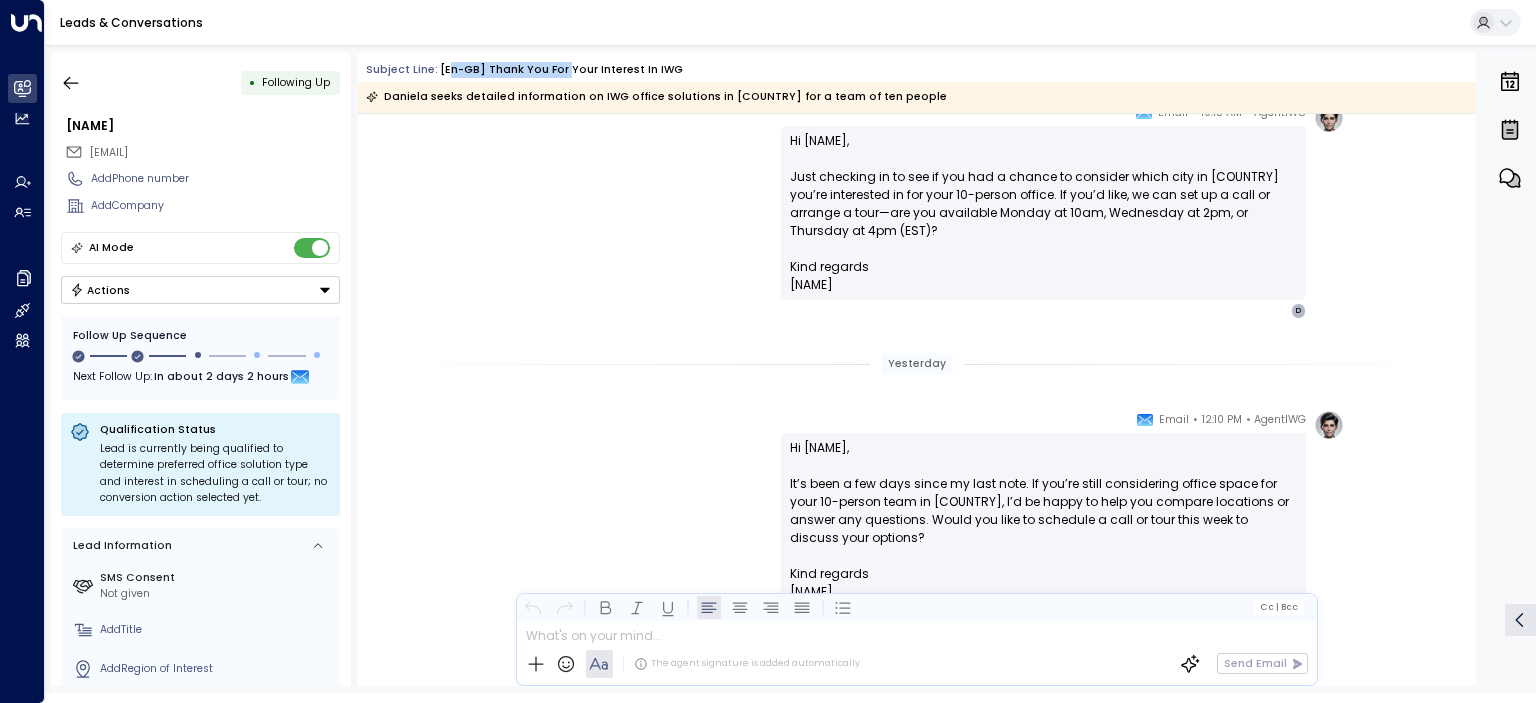 drag, startPoint x: 437, startPoint y: 69, endPoint x: 552, endPoint y: 67, distance: 115.01739 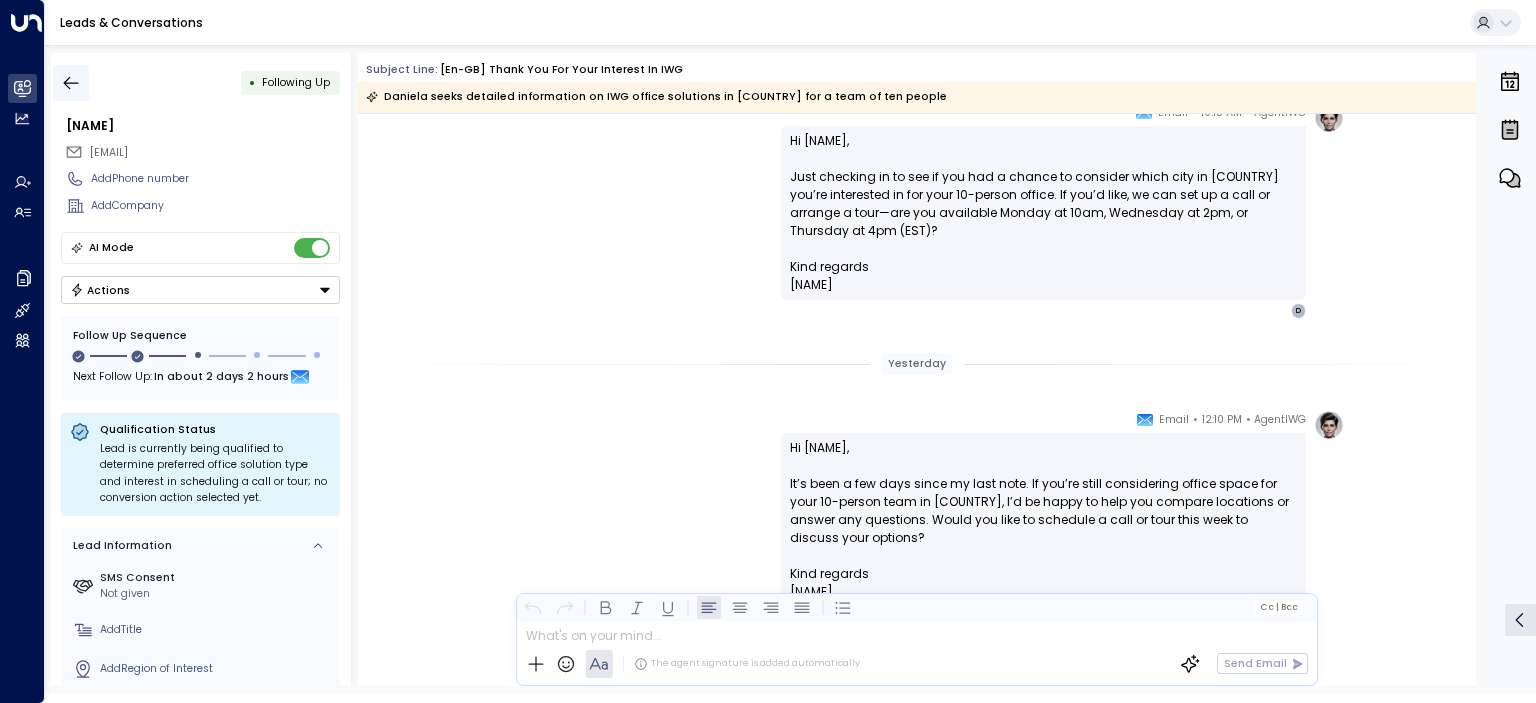 click at bounding box center (71, 83) 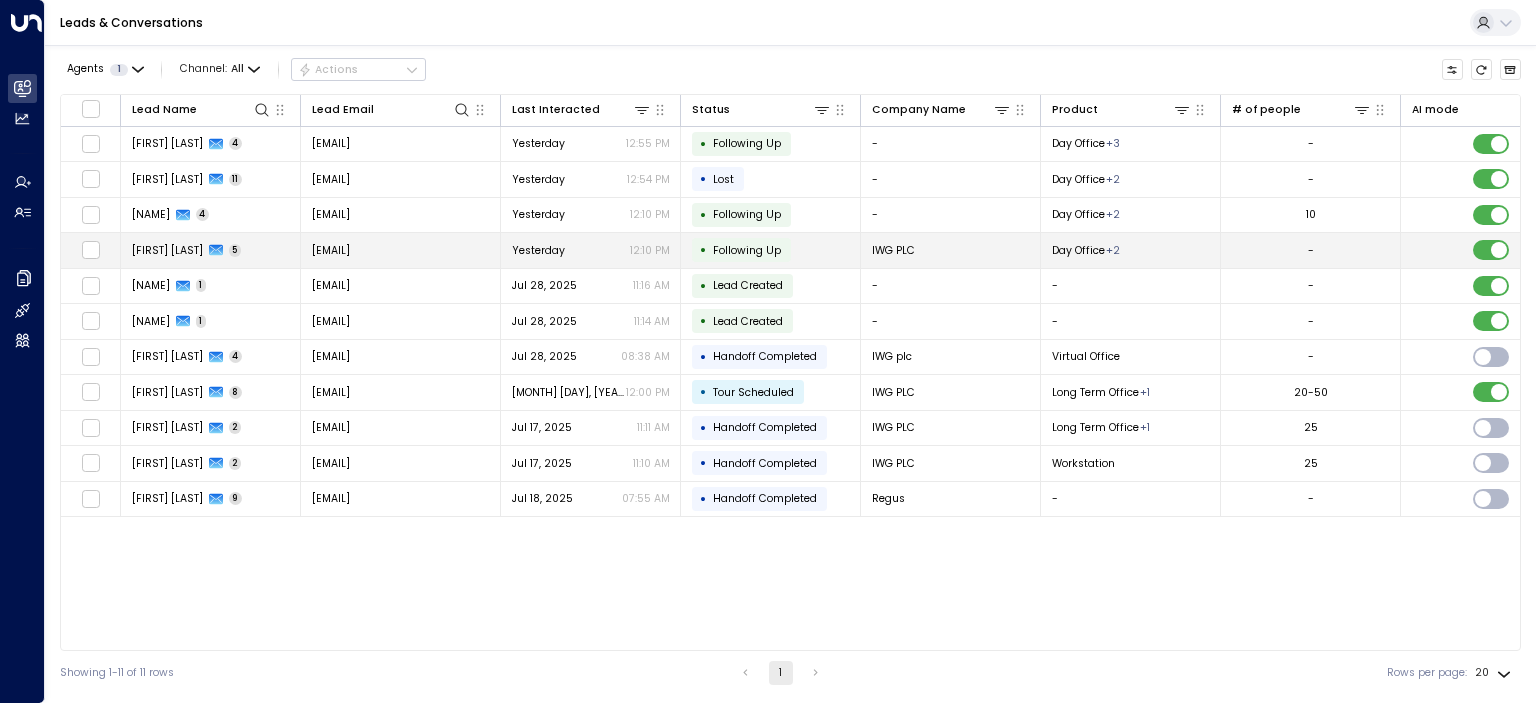 click on "[FIRST] [LAST]" at bounding box center (167, 250) 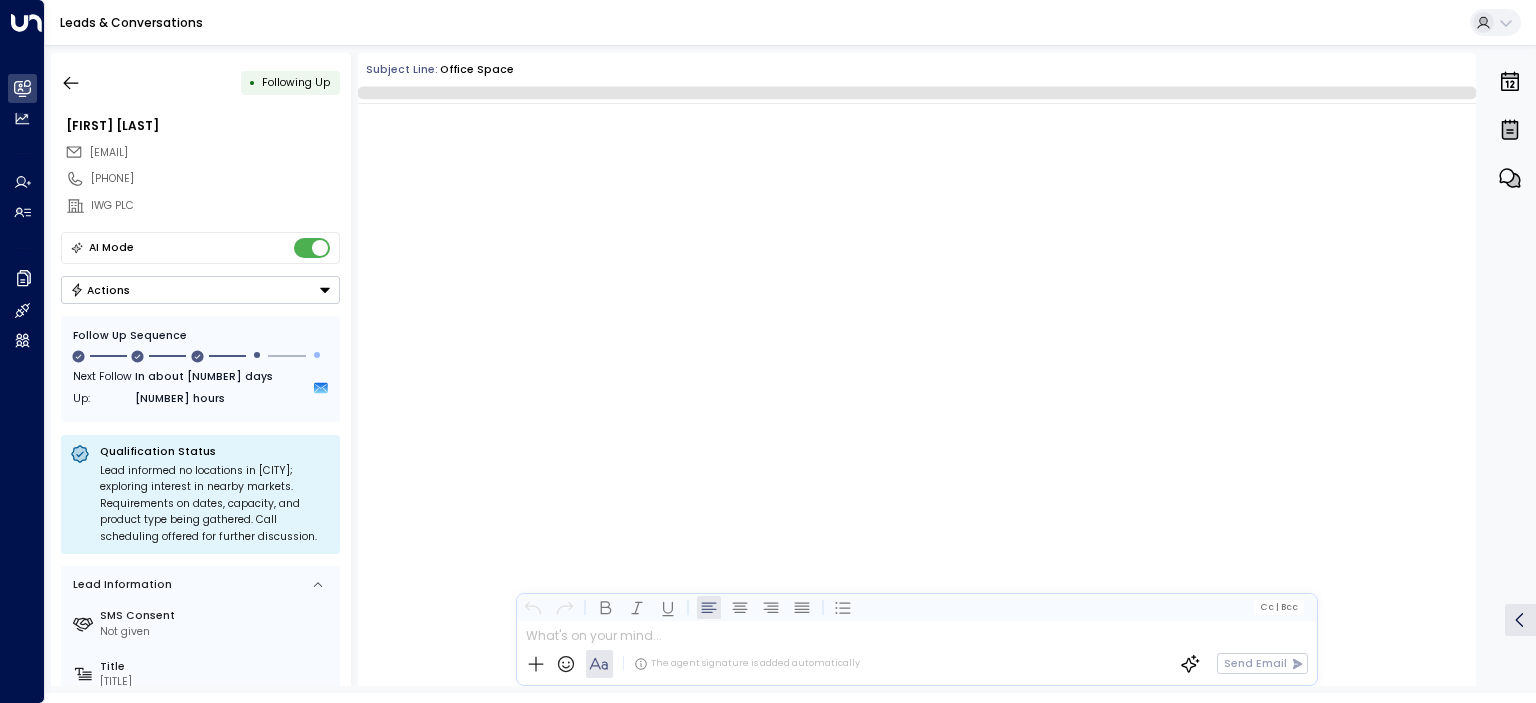 scroll, scrollTop: 1961, scrollLeft: 0, axis: vertical 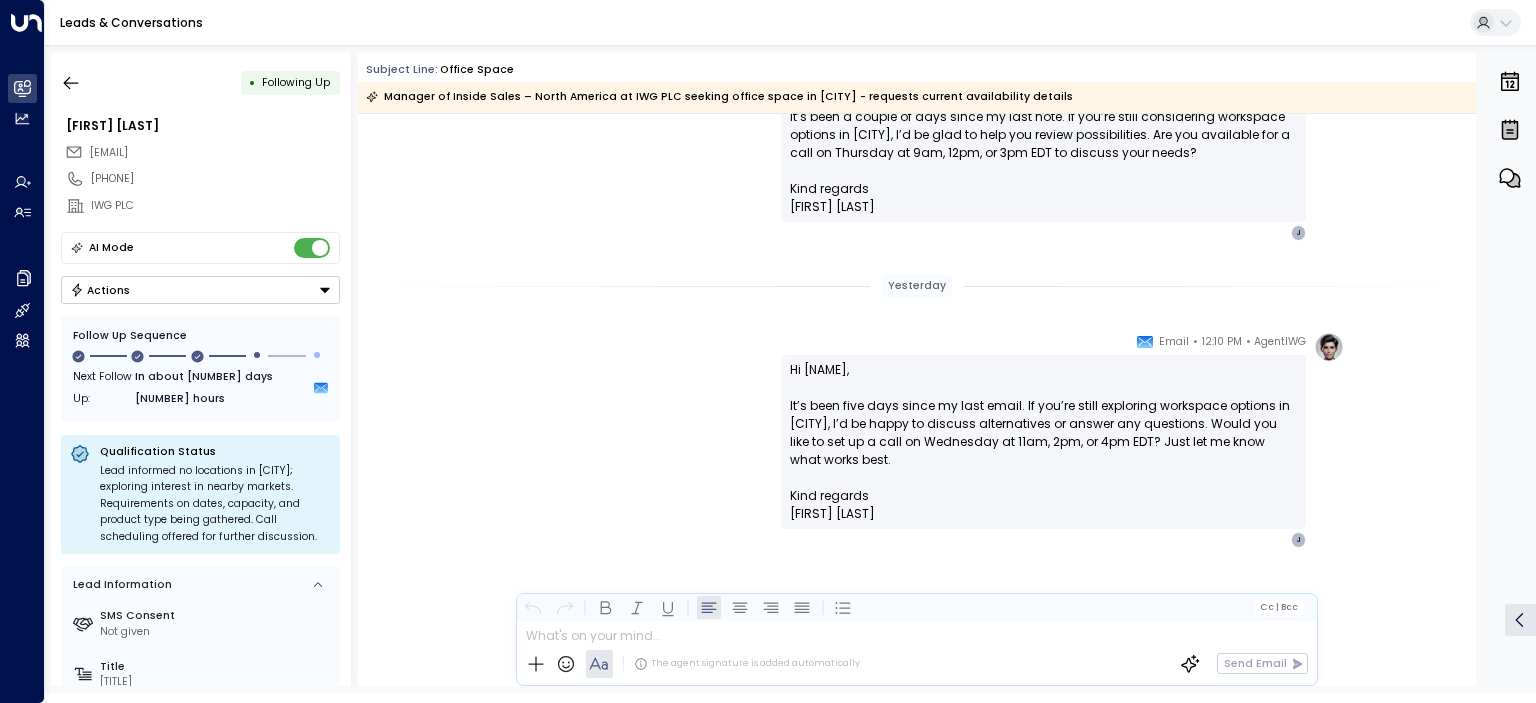 drag, startPoint x: 1476, startPoint y: 587, endPoint x: 1480, endPoint y: 568, distance: 19.416489 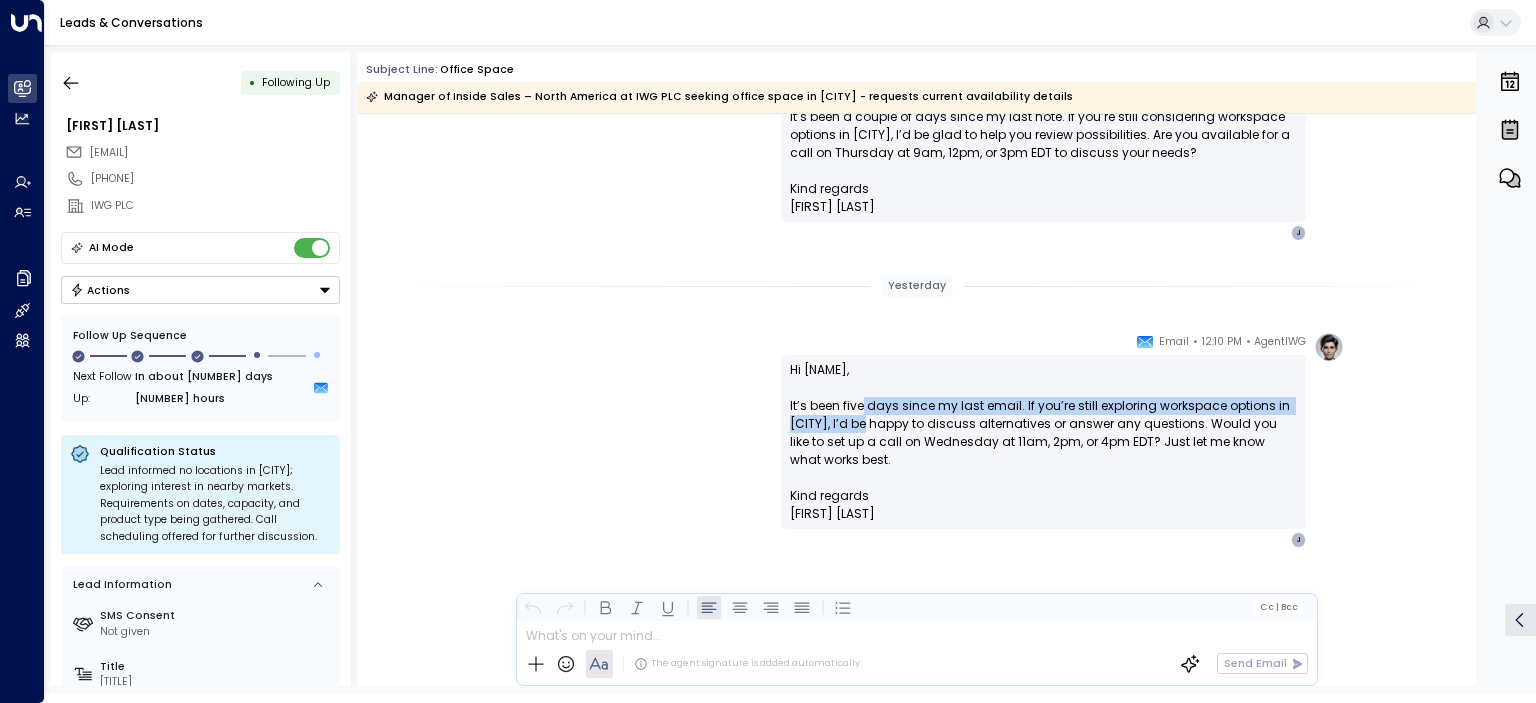 drag, startPoint x: 1480, startPoint y: 568, endPoint x: 865, endPoint y: 415, distance: 633.74603 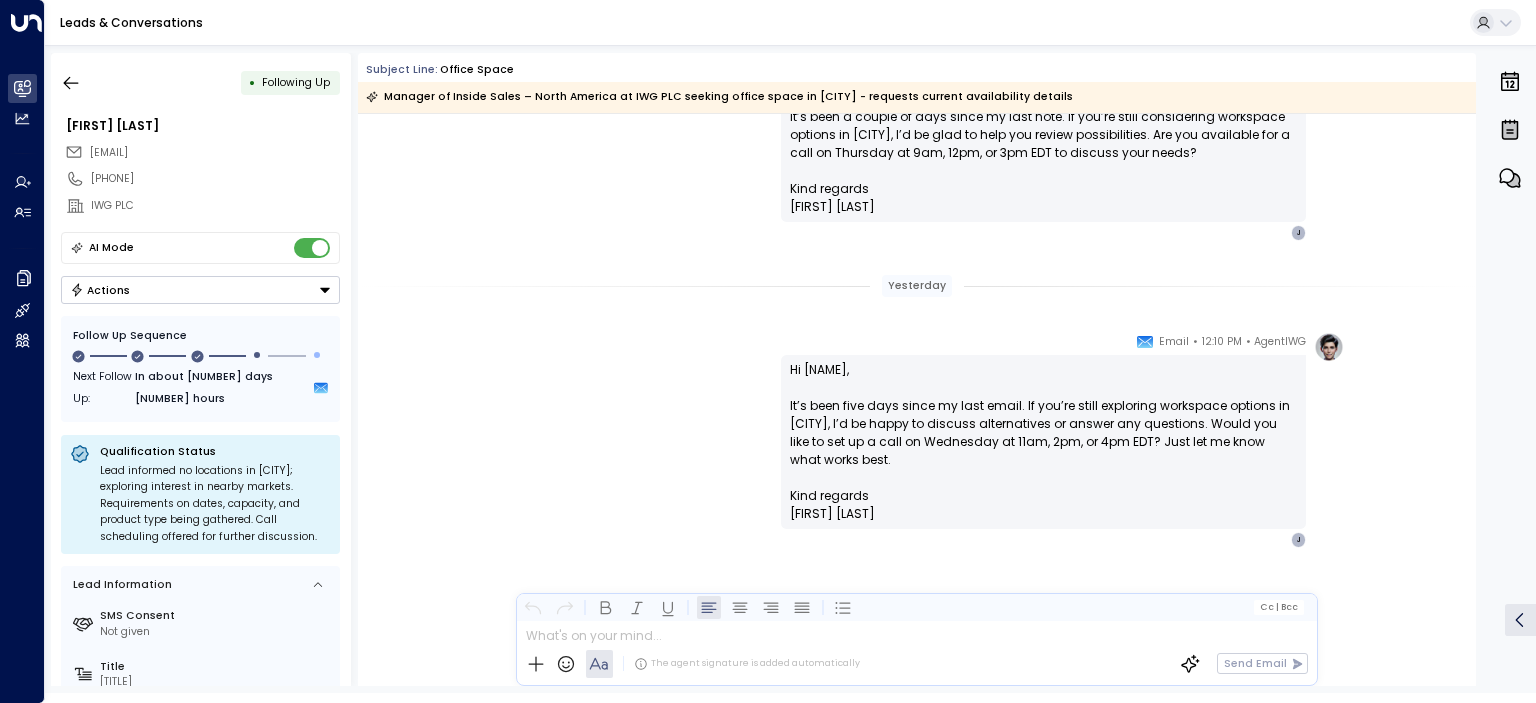 click on "AgentIWG • [TIME] AM • Email Hi [NAME], It’s been a couple of days since my last note. If you’re still considering workspace options in [CITY], I’d be glad to help you review possibilities. Are you available for a call on Thursday at 9am, 12pm, or 3pm EDT to discuss your needs? Kind regards [FIRST] [LAST] ________________________________________________________________________________________________________________________________________________________________________________________________________uniti_thread_id_4cd3ea9f-b59c-4a9d-94c8-bf658f6a6909 J" at bounding box center [1043, 142] 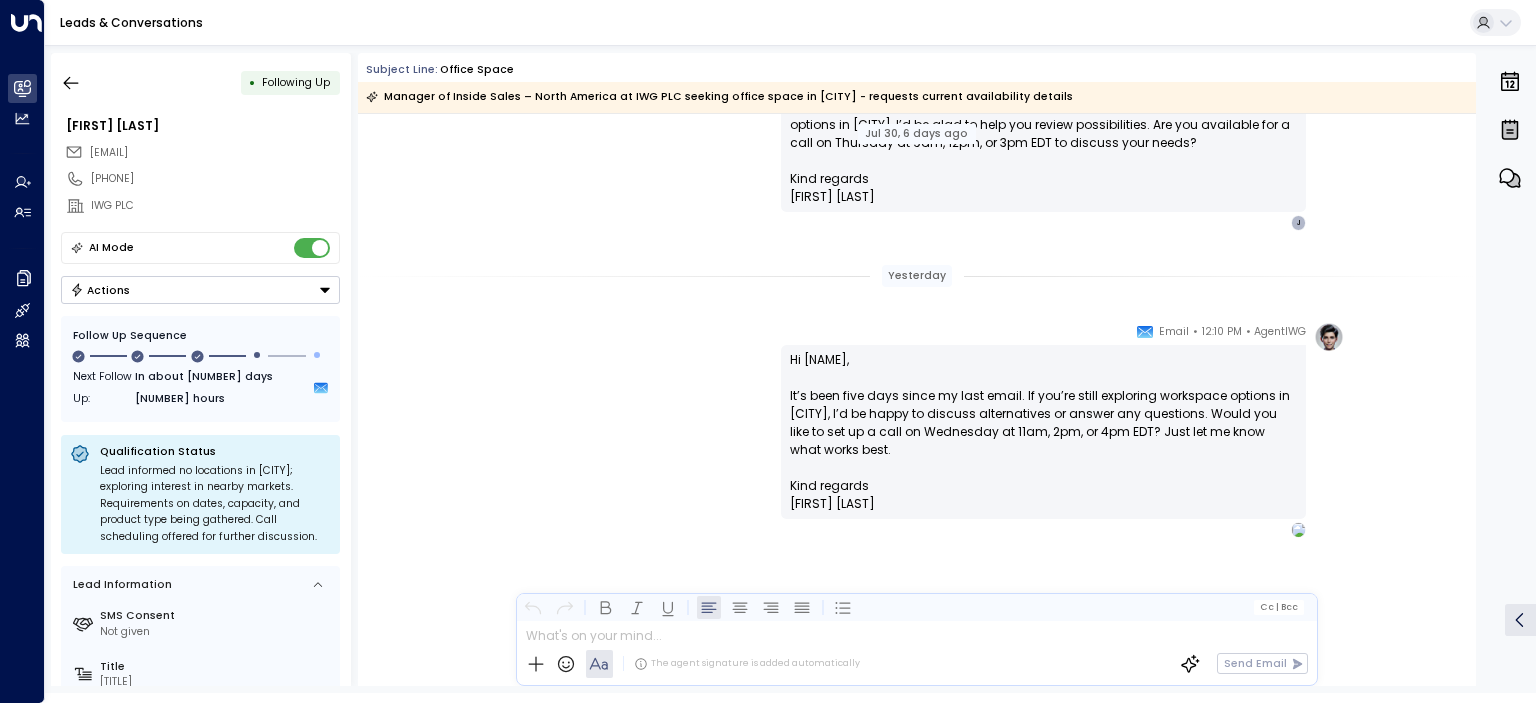 scroll, scrollTop: 1704, scrollLeft: 0, axis: vertical 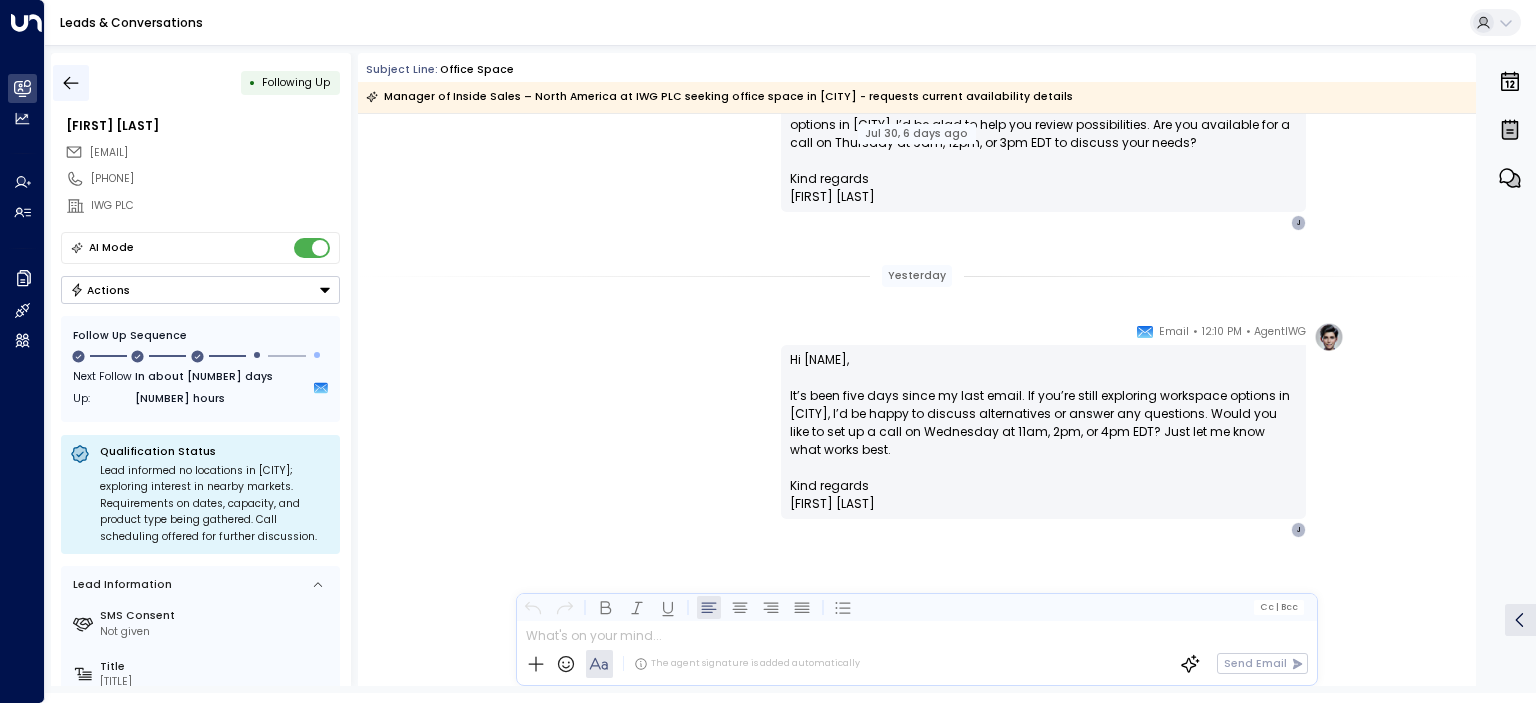 click 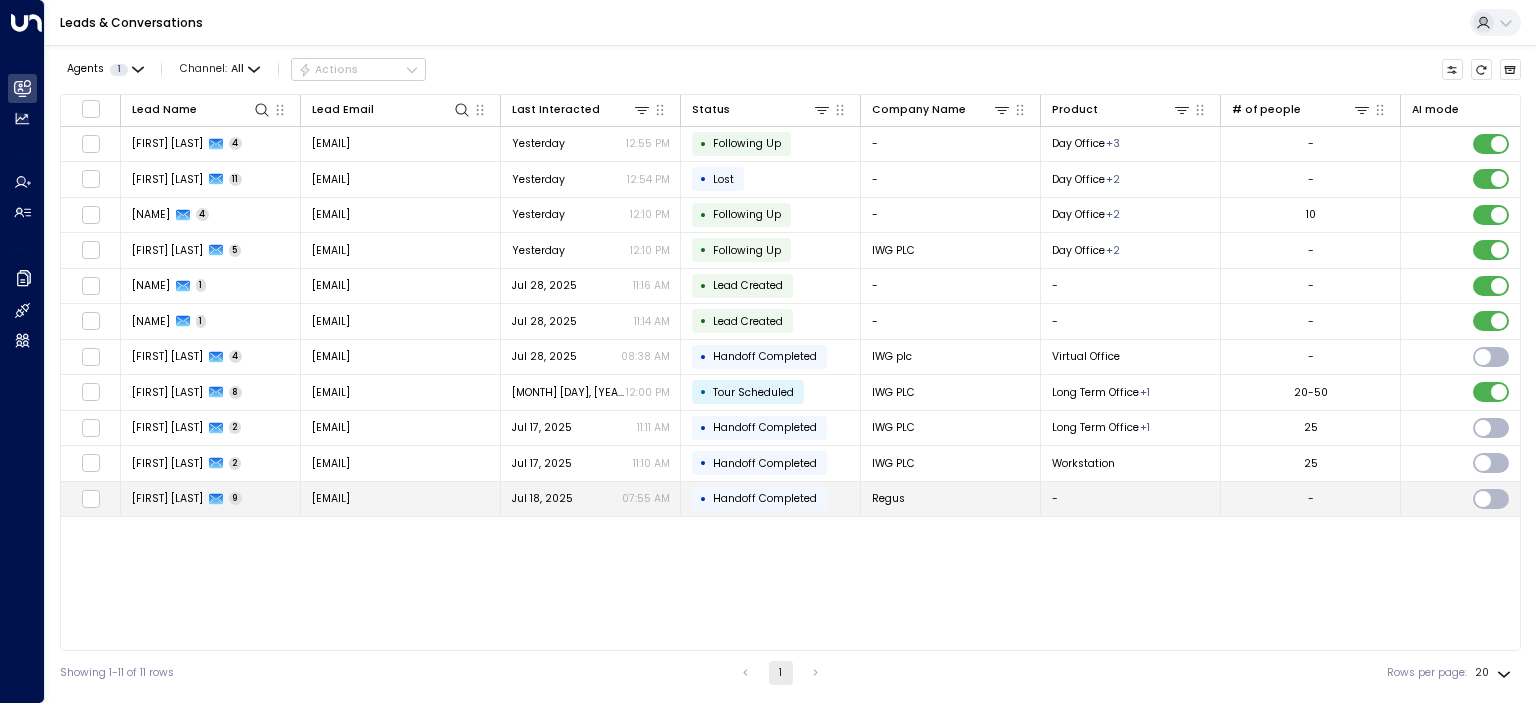 click on "[FIRST] [LAST]" at bounding box center (167, 498) 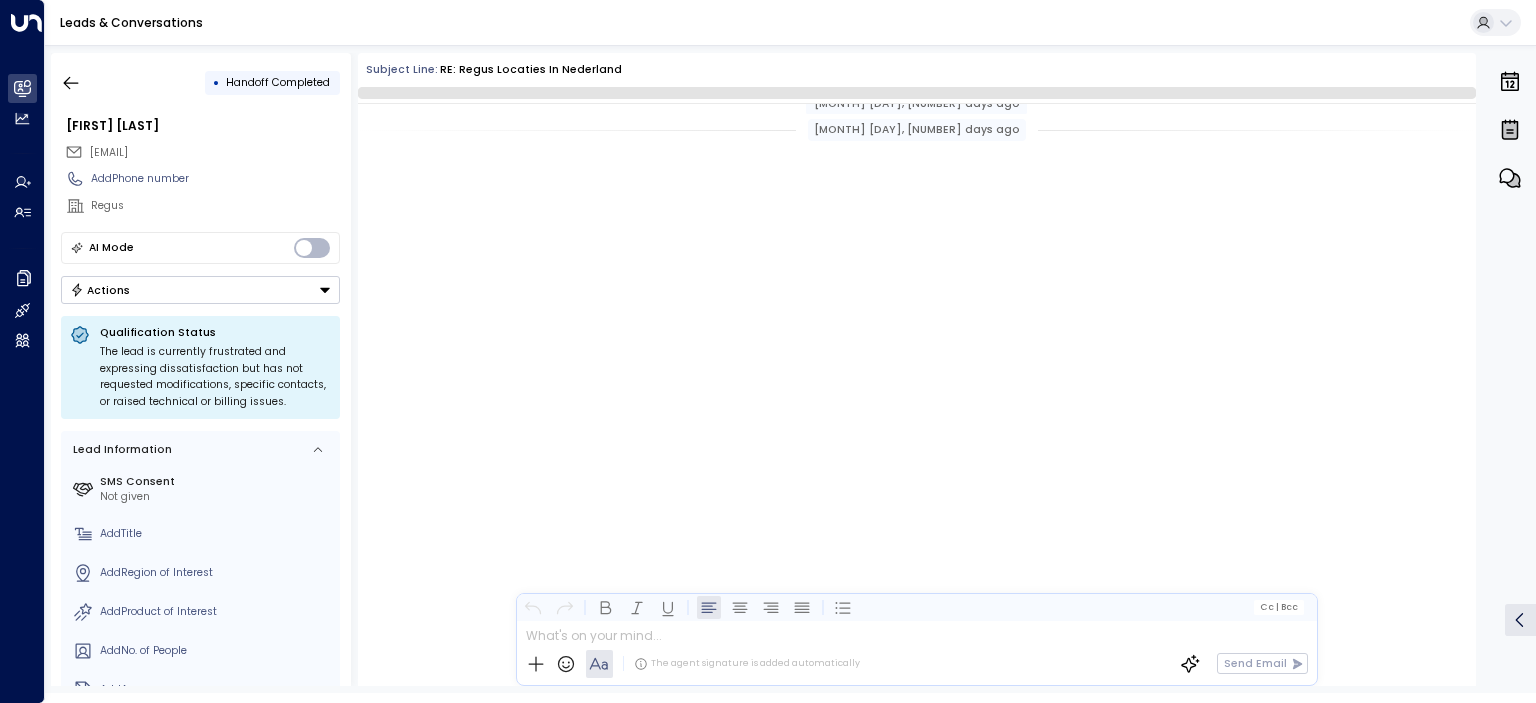 scroll, scrollTop: 3340, scrollLeft: 0, axis: vertical 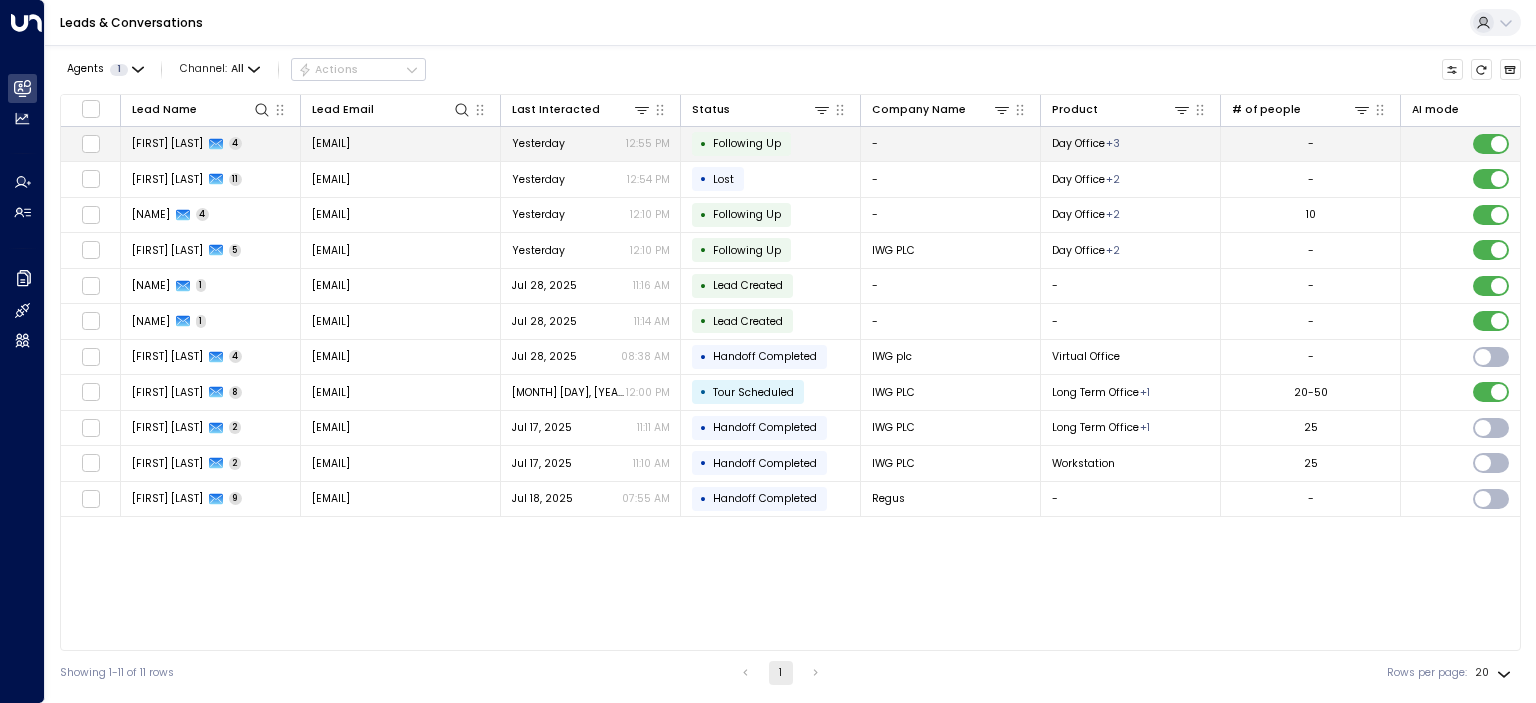 click on "Following Up" at bounding box center [747, 143] 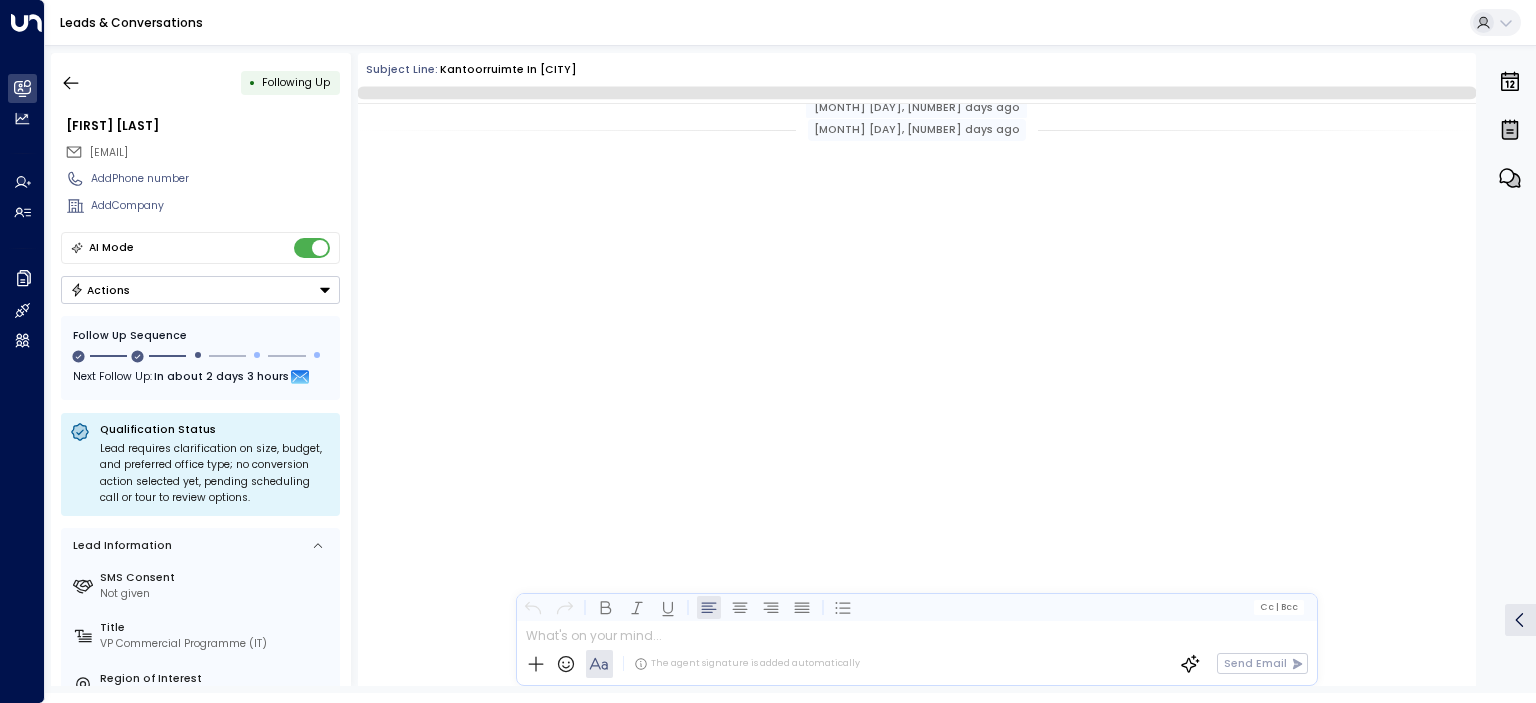 scroll, scrollTop: 1173, scrollLeft: 0, axis: vertical 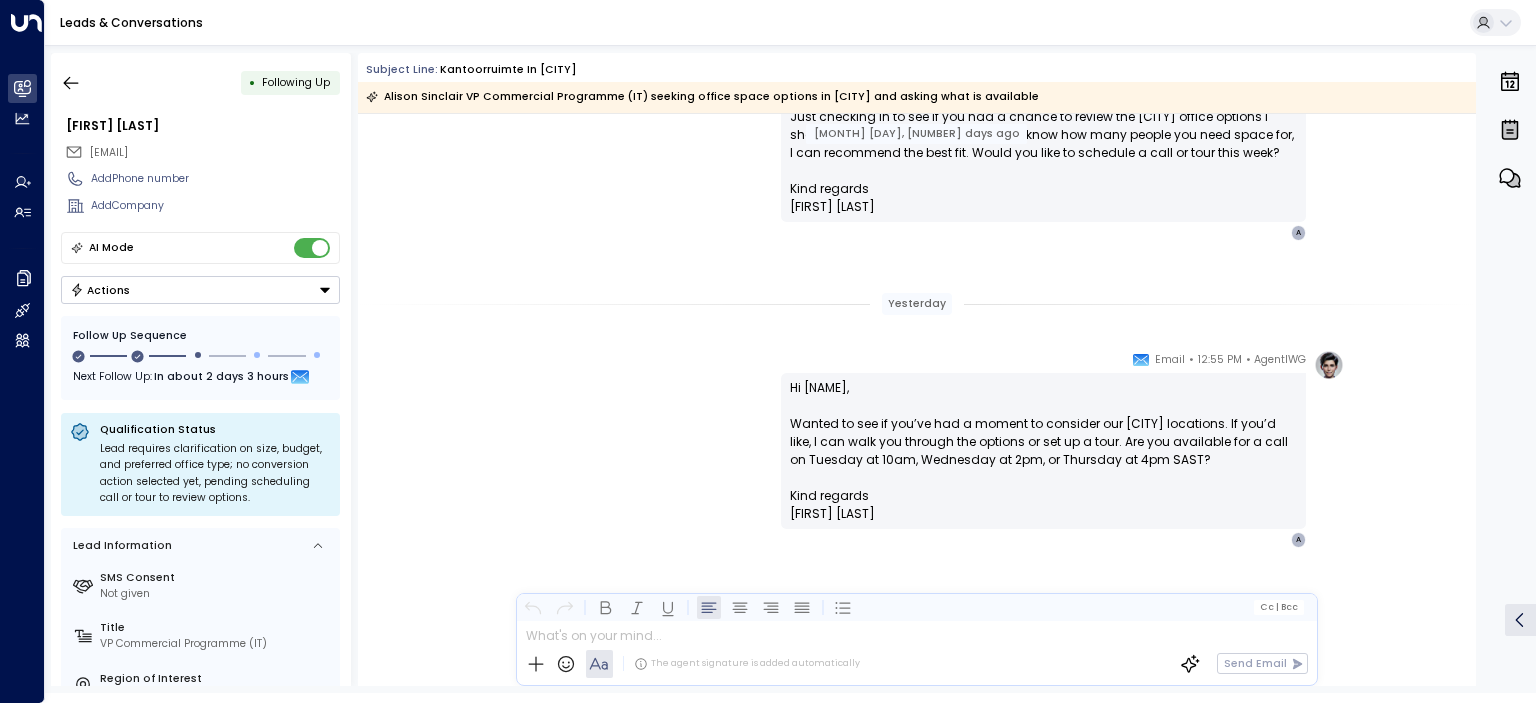 click on "AgentIWG • [TIME] PM • Email Hi [NAME], Wanted to see if you’ve had a moment to consider our [CITY] locations. If you’d like, I can walk you through the options or set up a tour. Are you available for a call on Tuesday at 10am, Wednesday at 2pm, or Thursday at 4pm SAST? Kind regards [FIRST] [LAST] ________________________________________________________________________________________________________________________________________________________________________________________________________uniti_thread_id_74b50d87-02a5-455f-b8f1-b58adf3dc591 A" at bounding box center (917, 524) 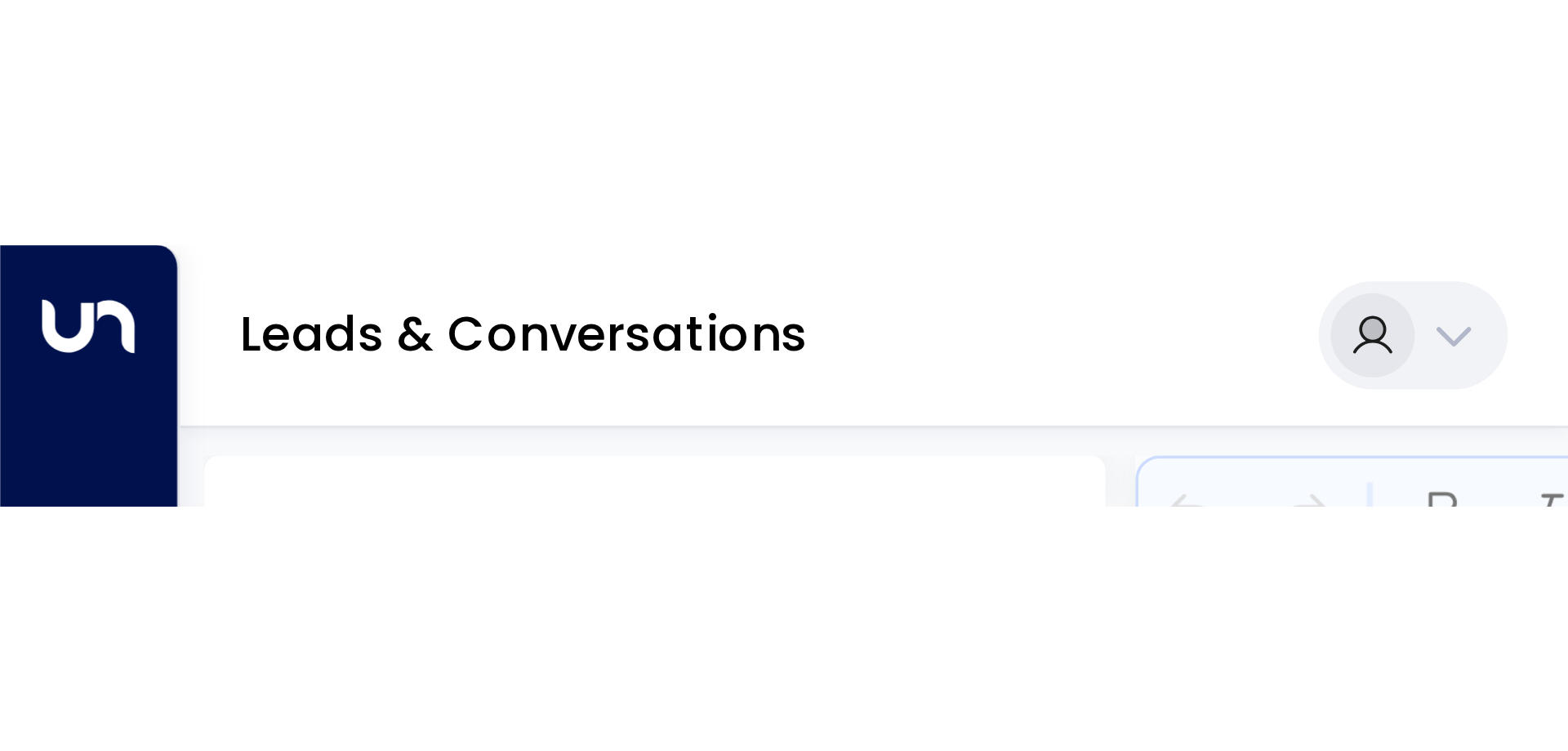 scroll, scrollTop: 1065, scrollLeft: 0, axis: vertical 